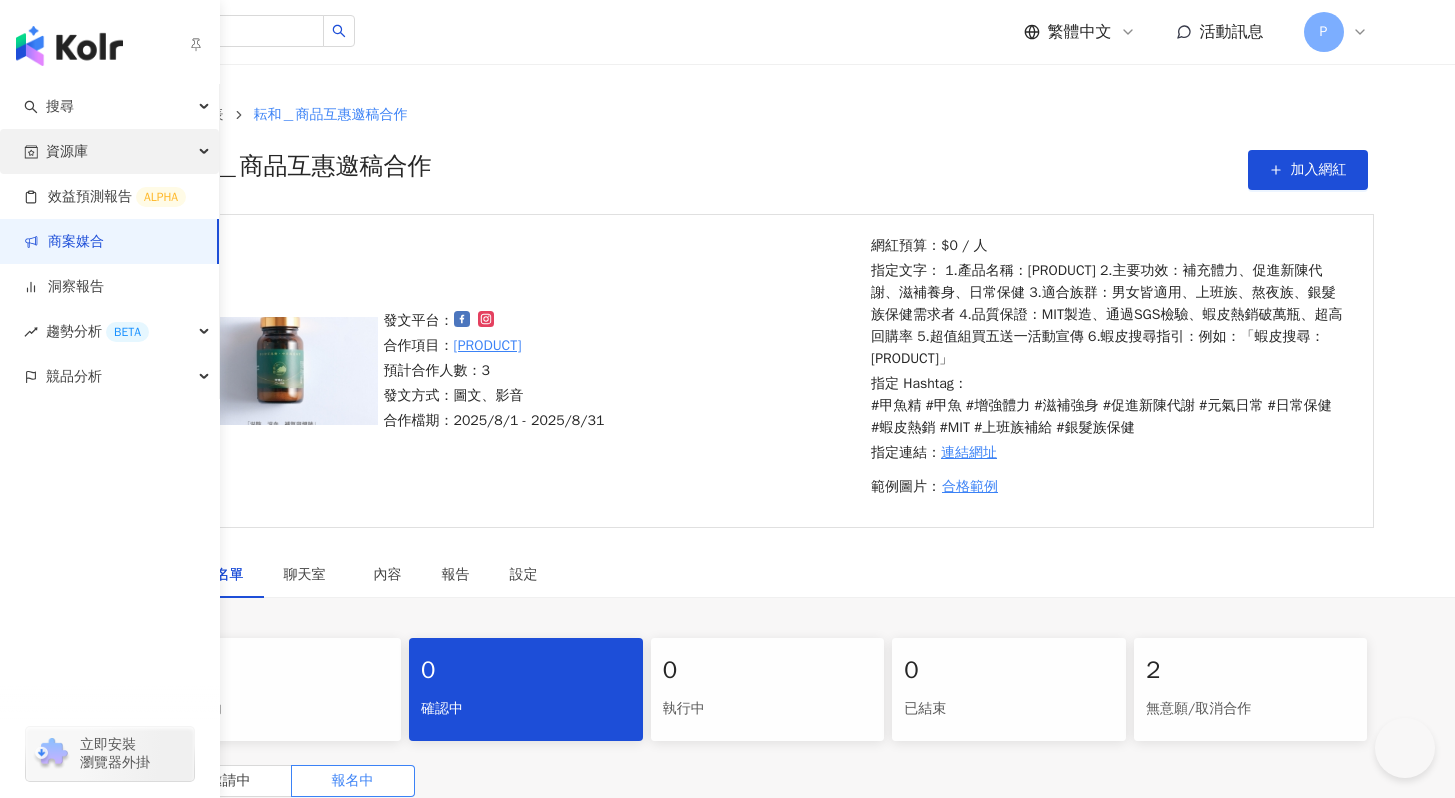 scroll, scrollTop: 0, scrollLeft: 0, axis: both 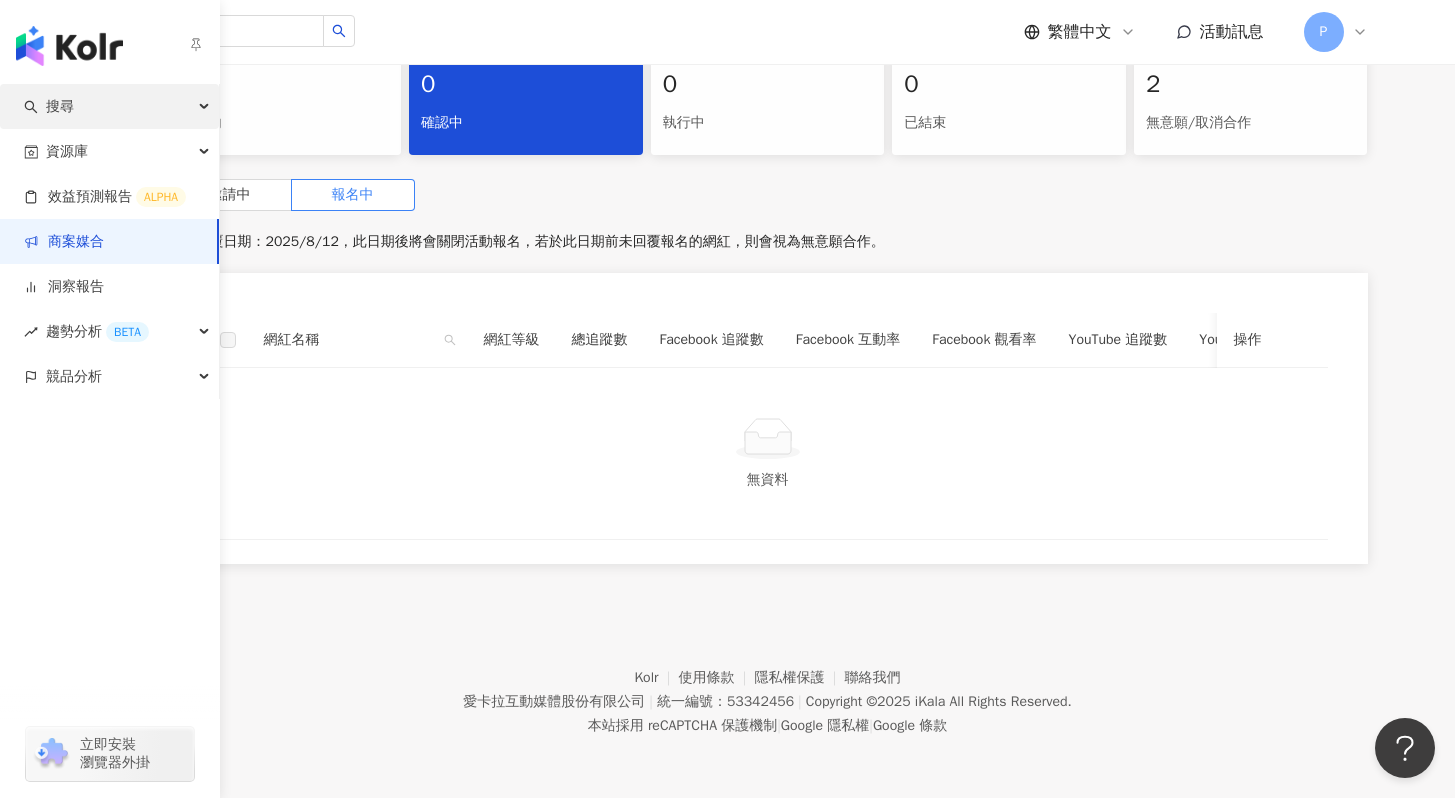 click on "搜尋" at bounding box center [109, 106] 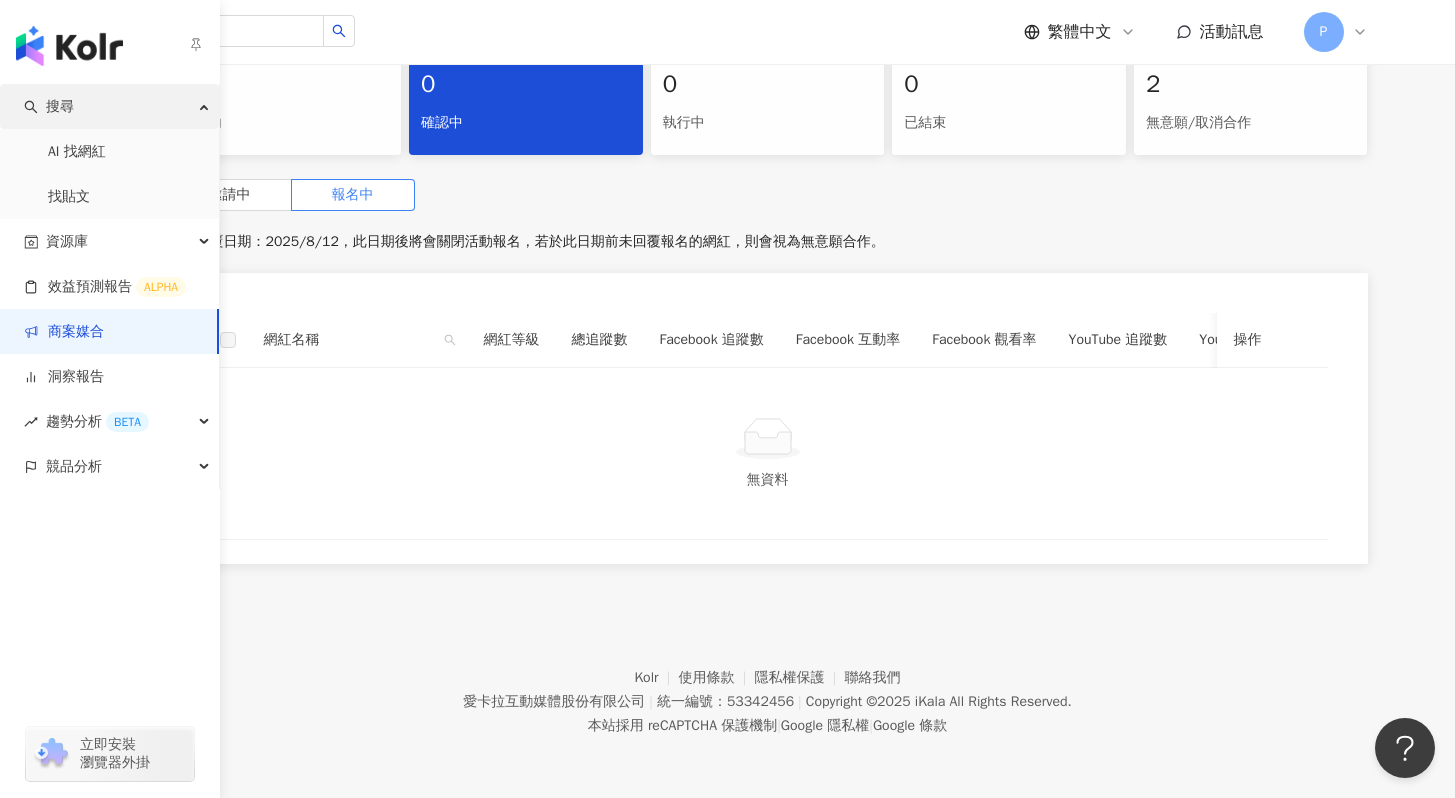 click on "搜尋" at bounding box center [109, 106] 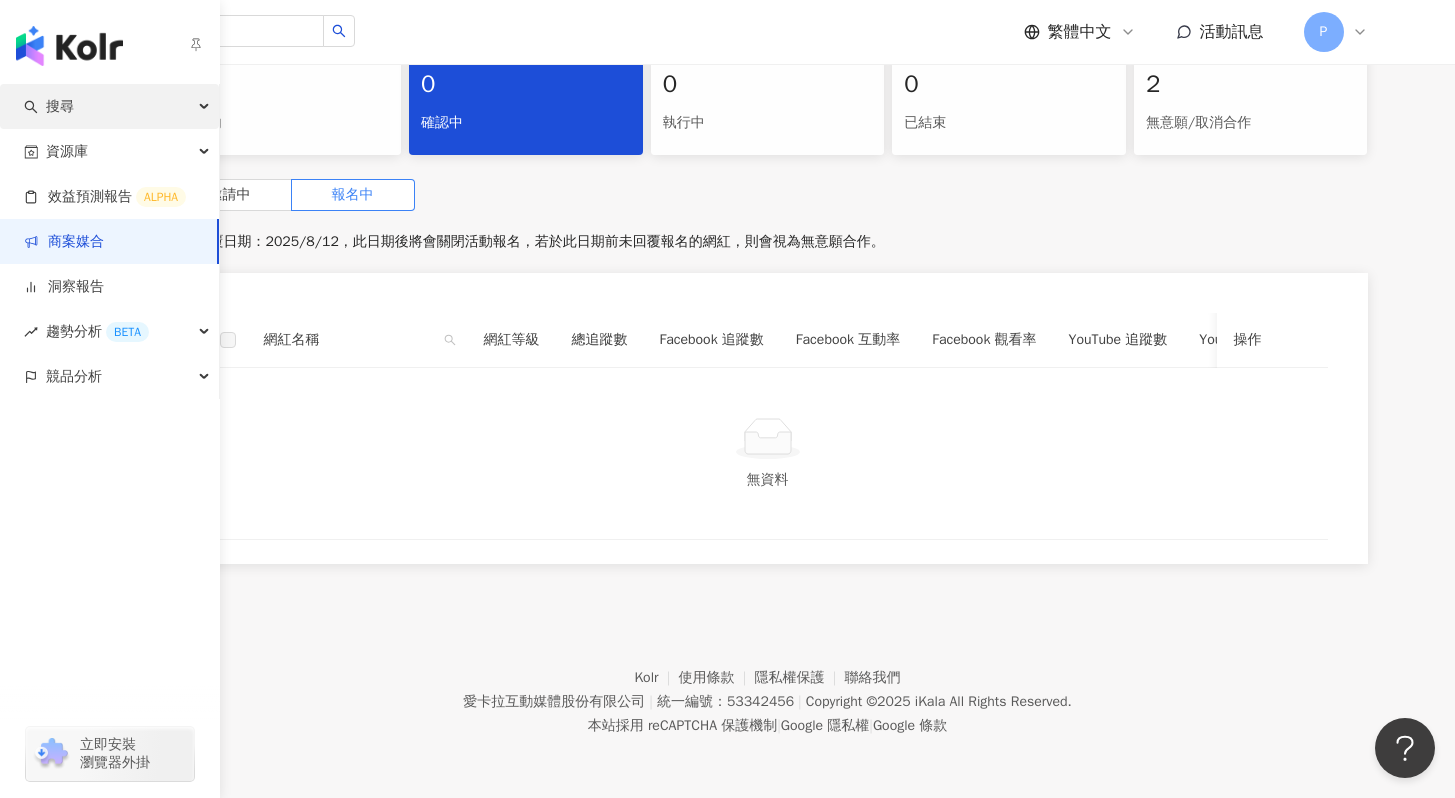click on "搜尋" at bounding box center (109, 106) 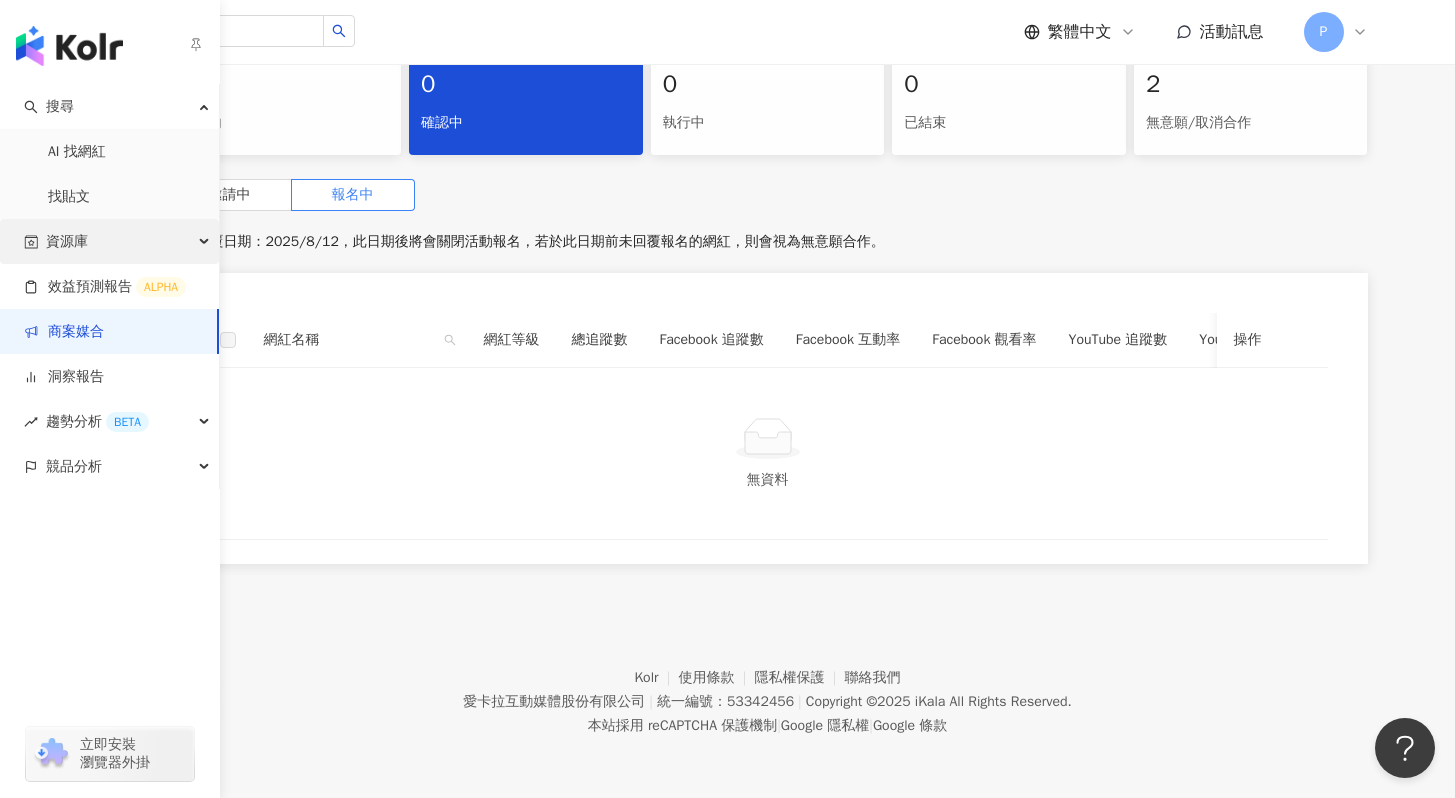 click on "資源庫" at bounding box center [109, 241] 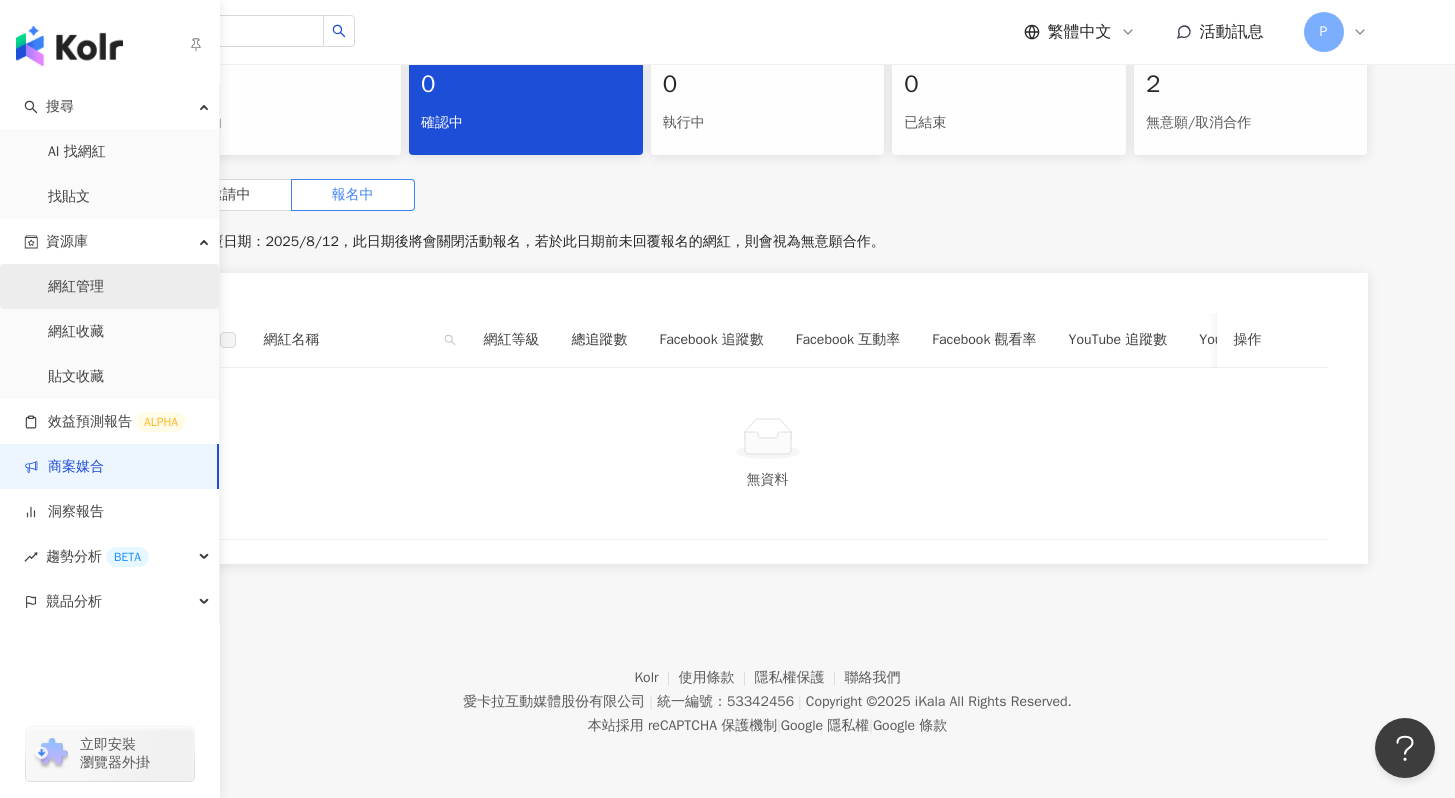 click on "網紅管理" at bounding box center (76, 287) 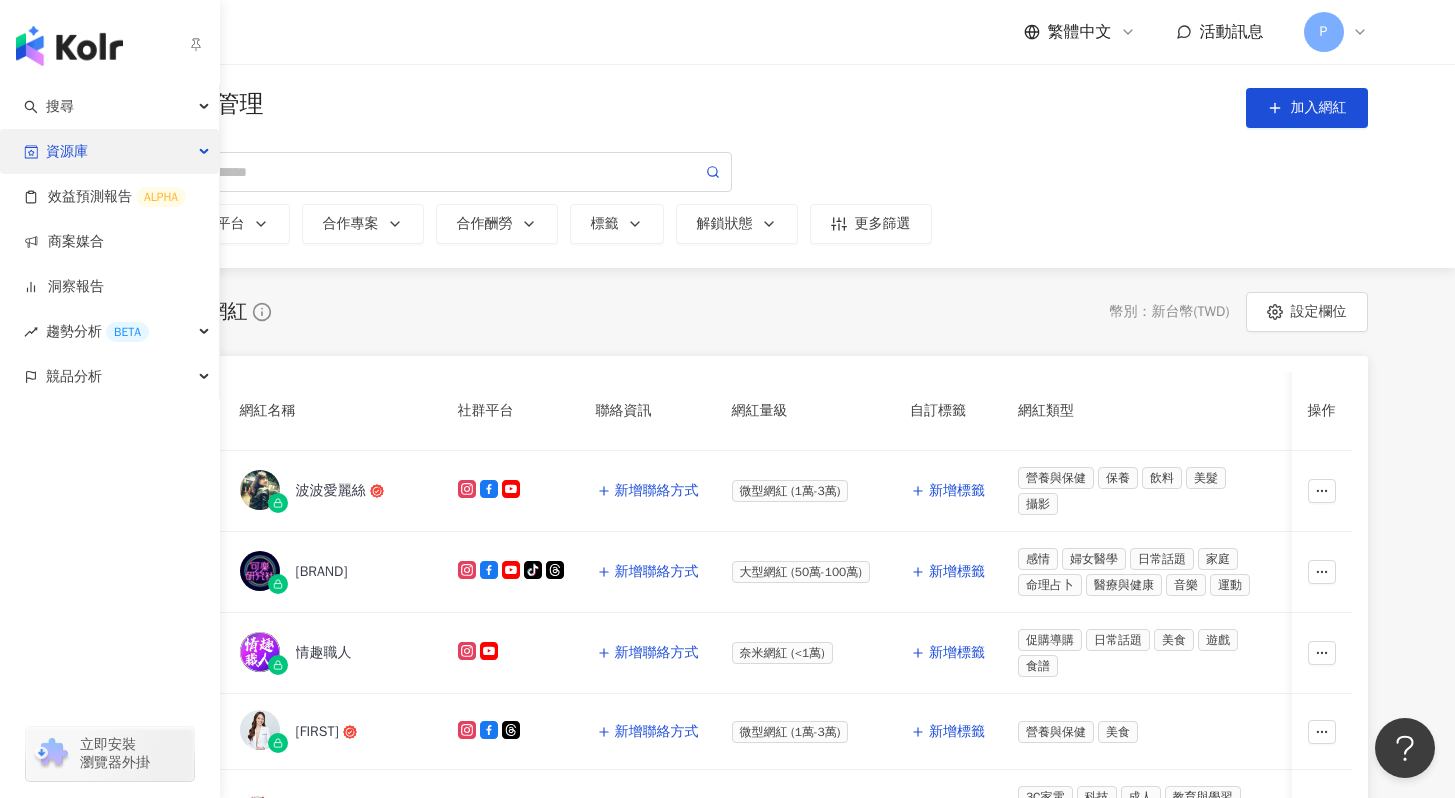click on "資源庫" at bounding box center [109, 151] 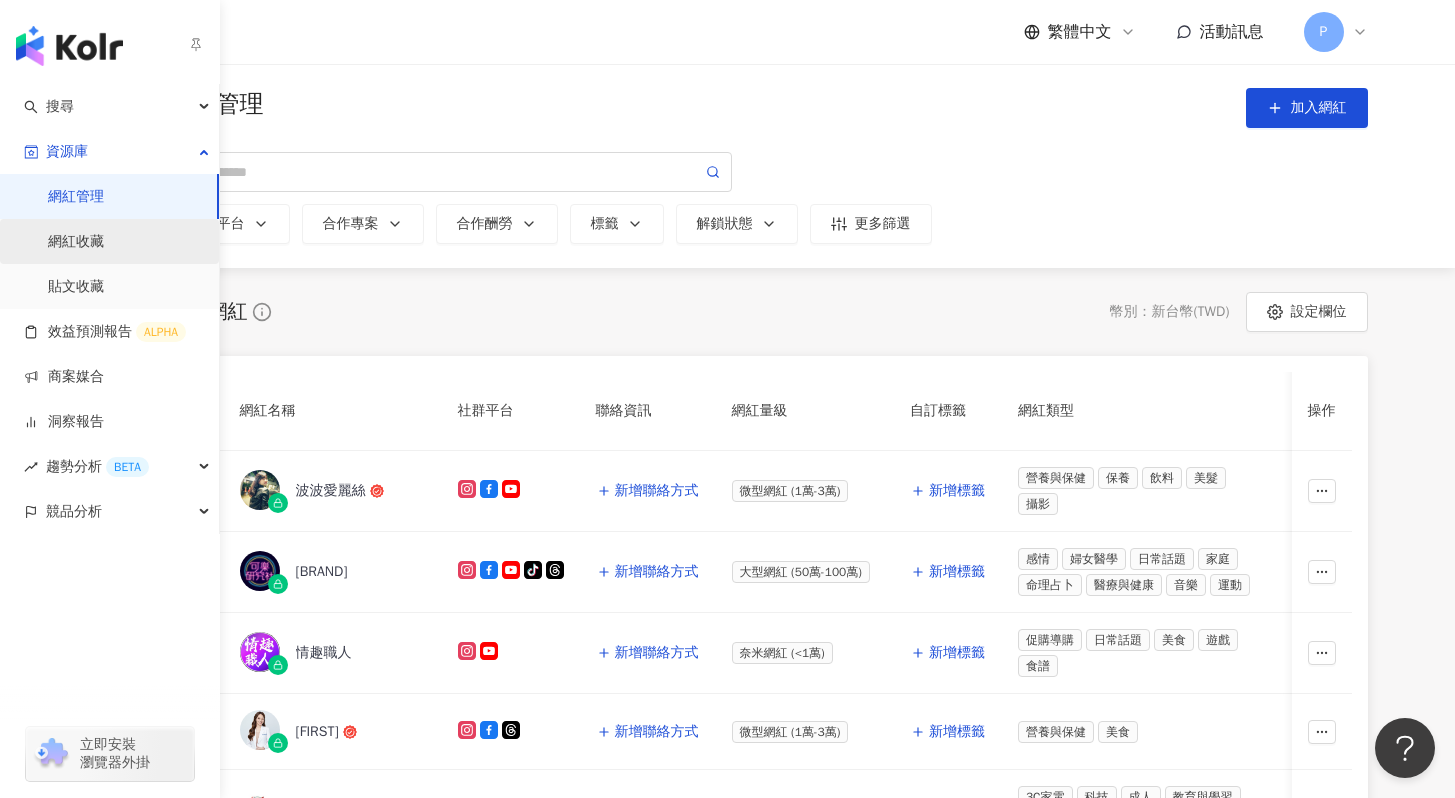 click on "網紅收藏" at bounding box center [76, 242] 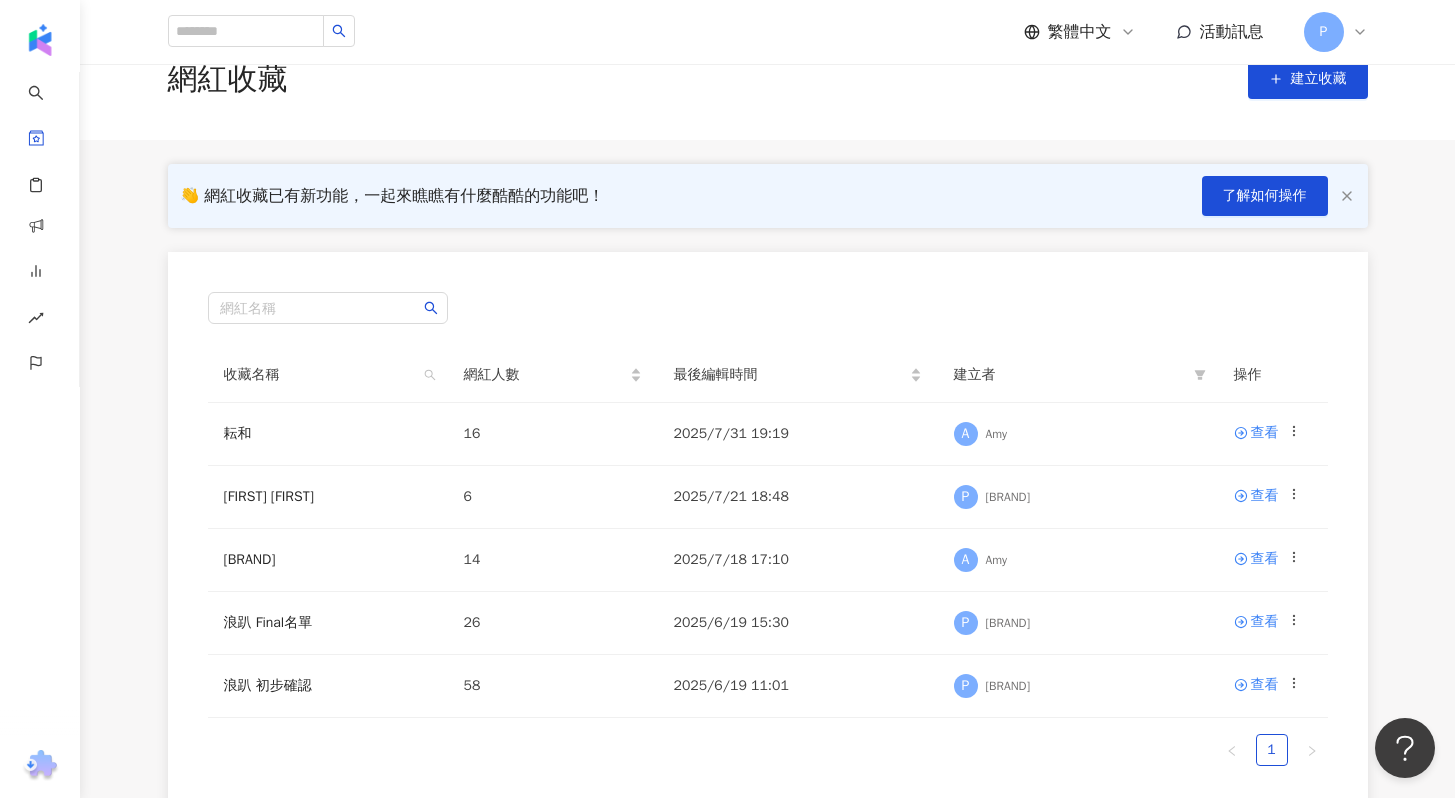 scroll, scrollTop: 48, scrollLeft: 0, axis: vertical 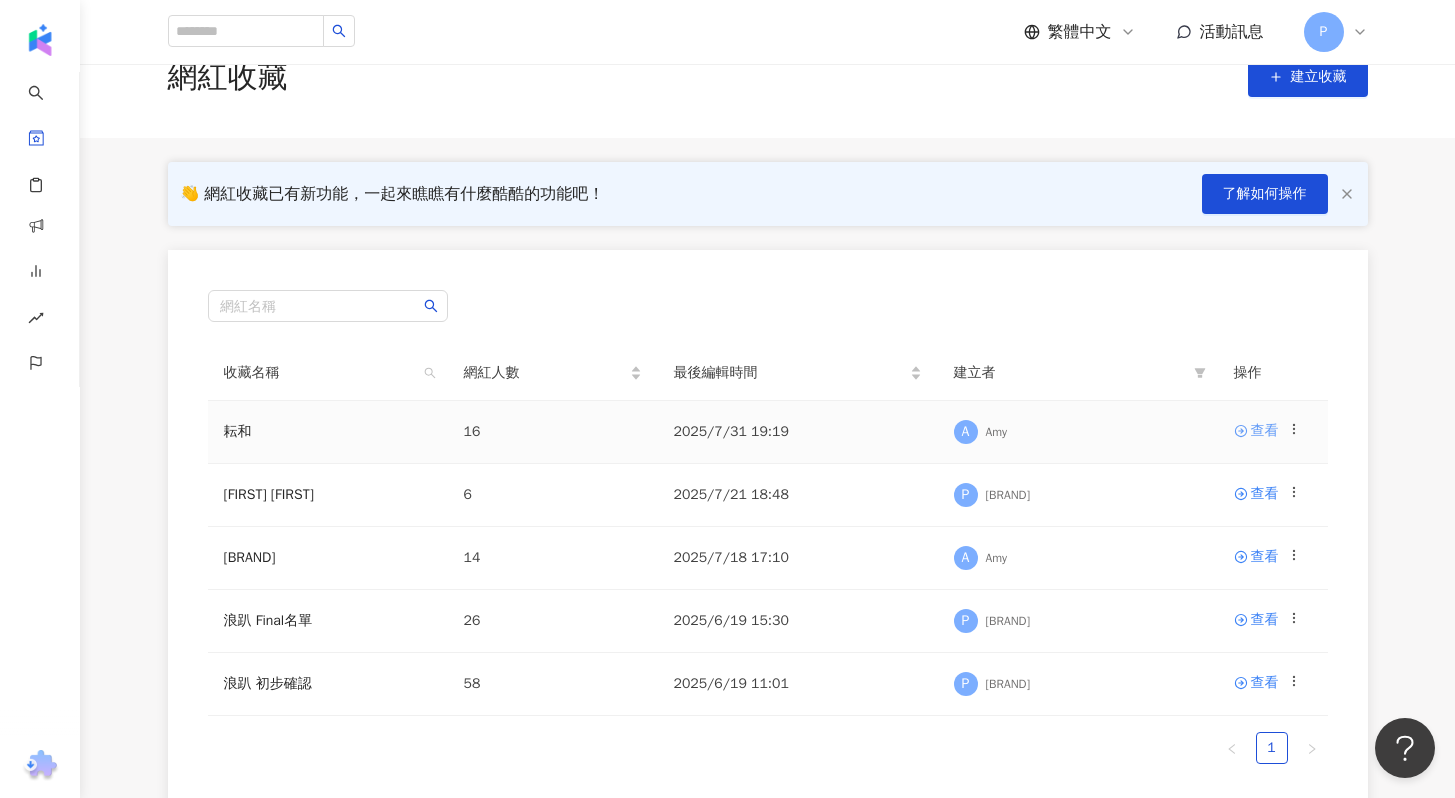 click on "查看" at bounding box center (1265, 431) 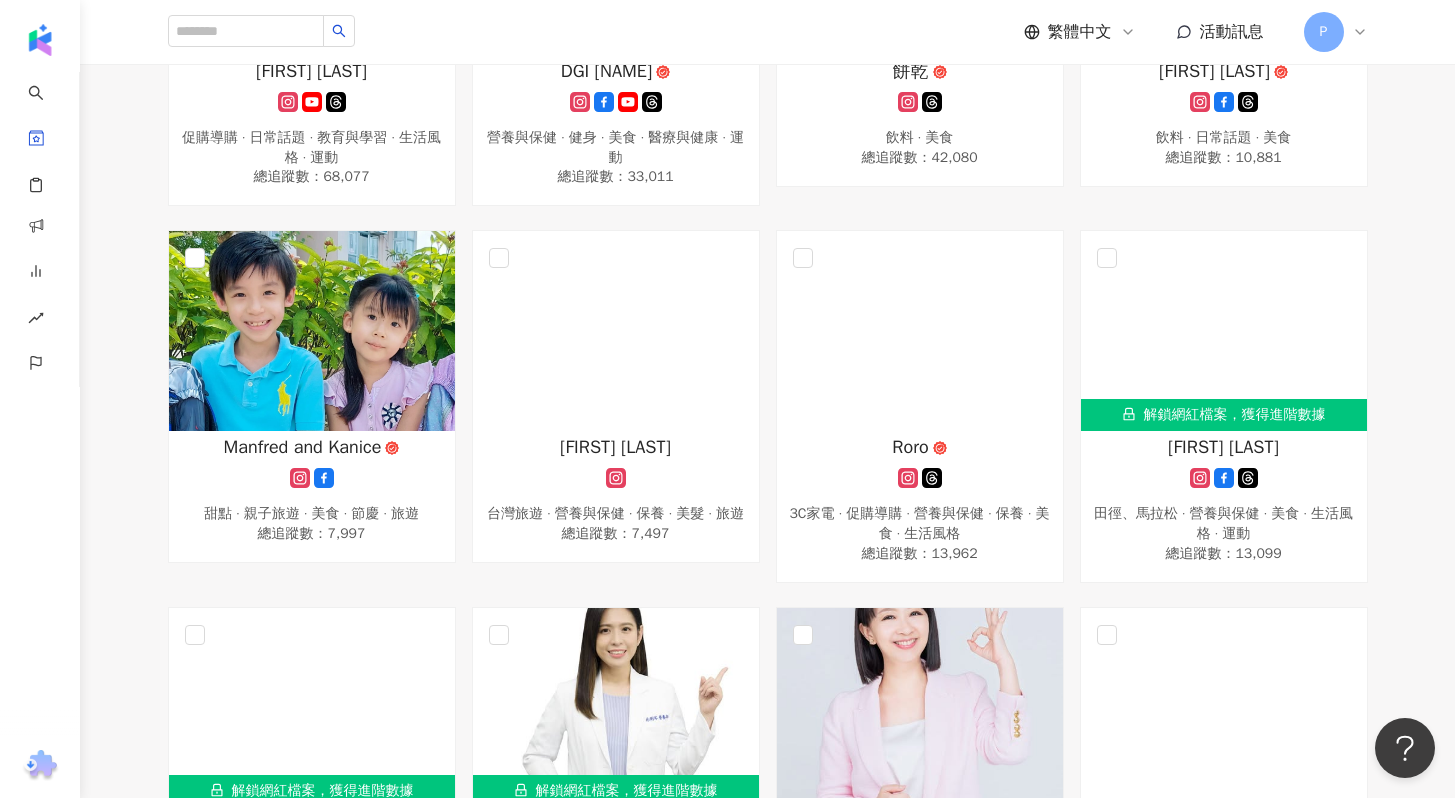 scroll, scrollTop: 606, scrollLeft: 0, axis: vertical 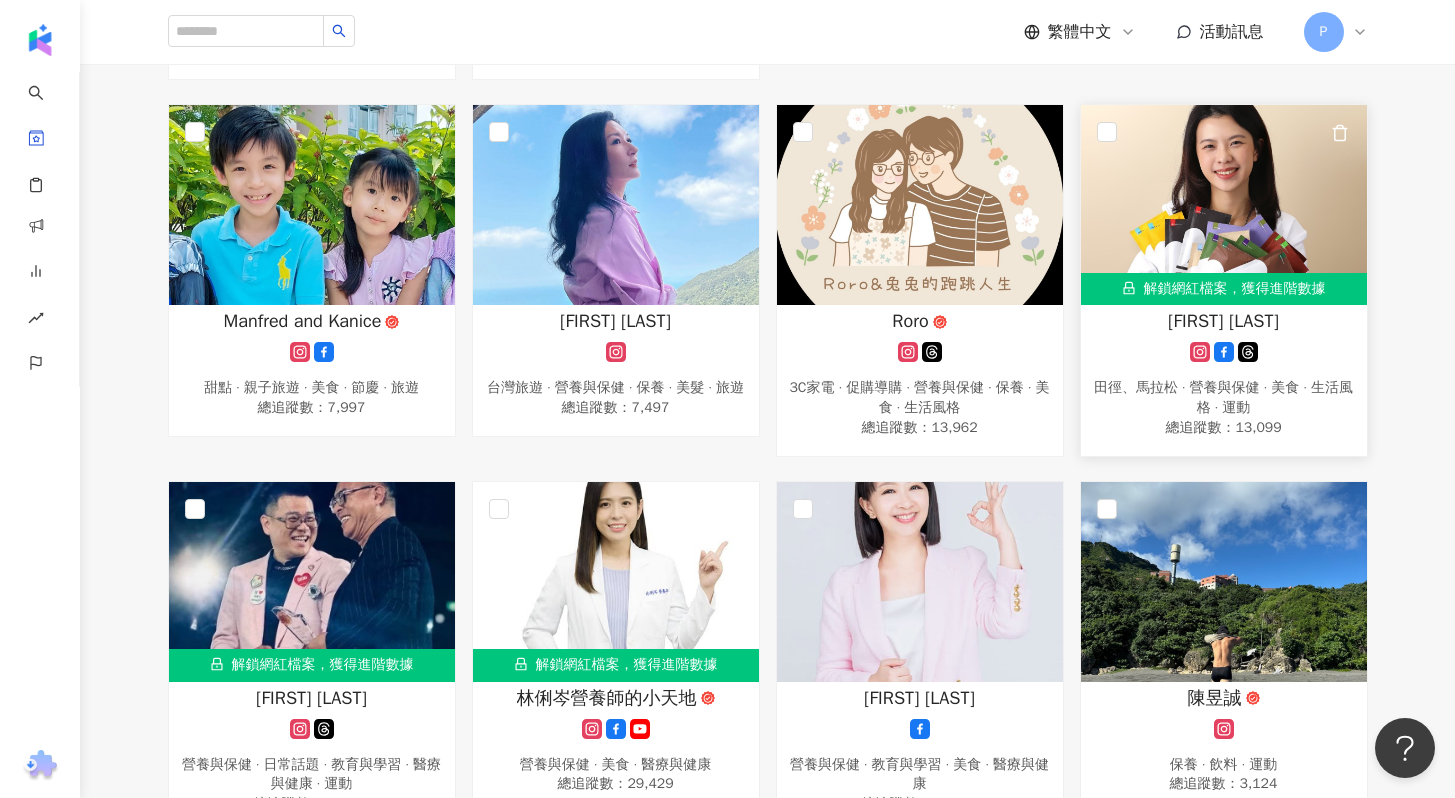 click on "[FIRST] [LAST]" at bounding box center (1223, 321) 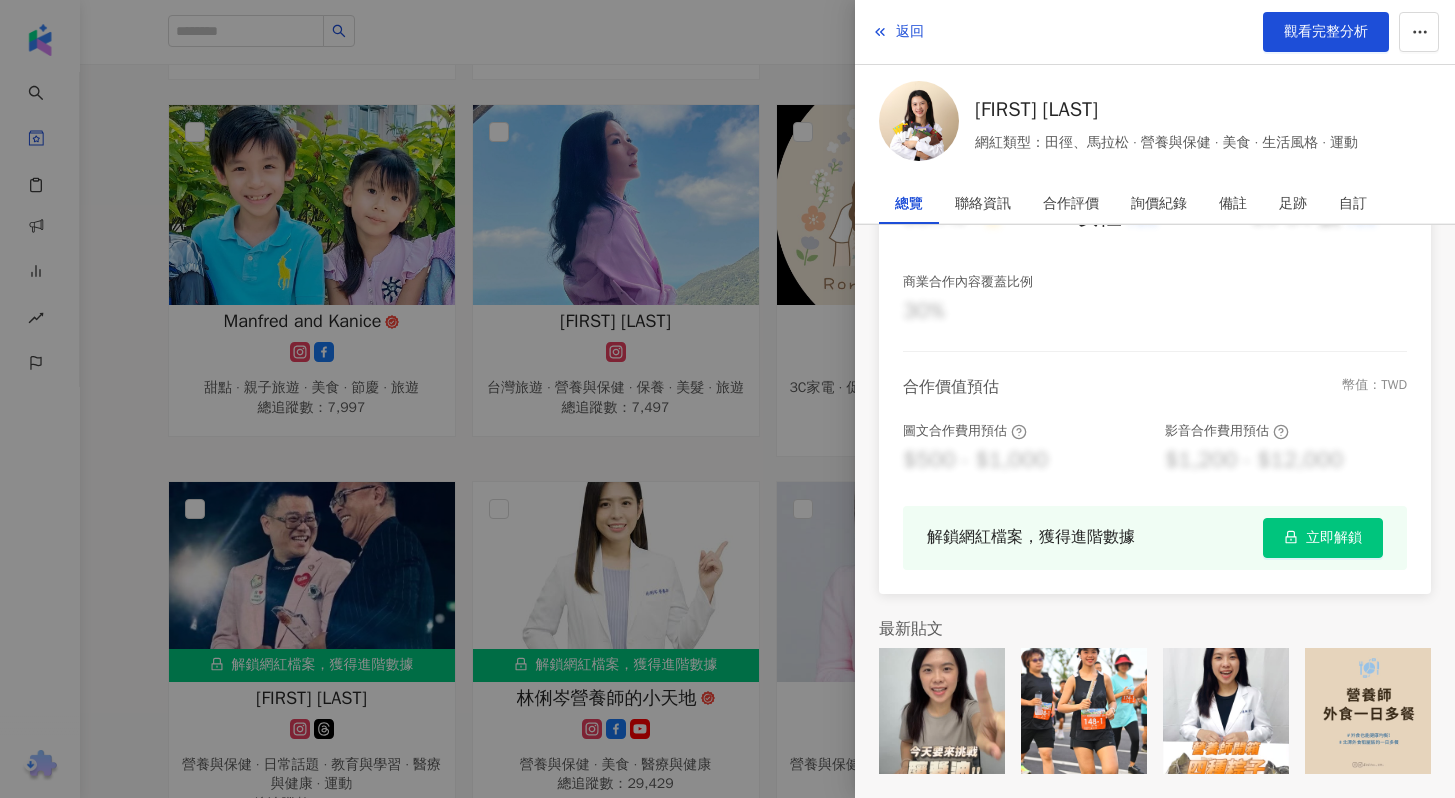 scroll, scrollTop: 0, scrollLeft: 0, axis: both 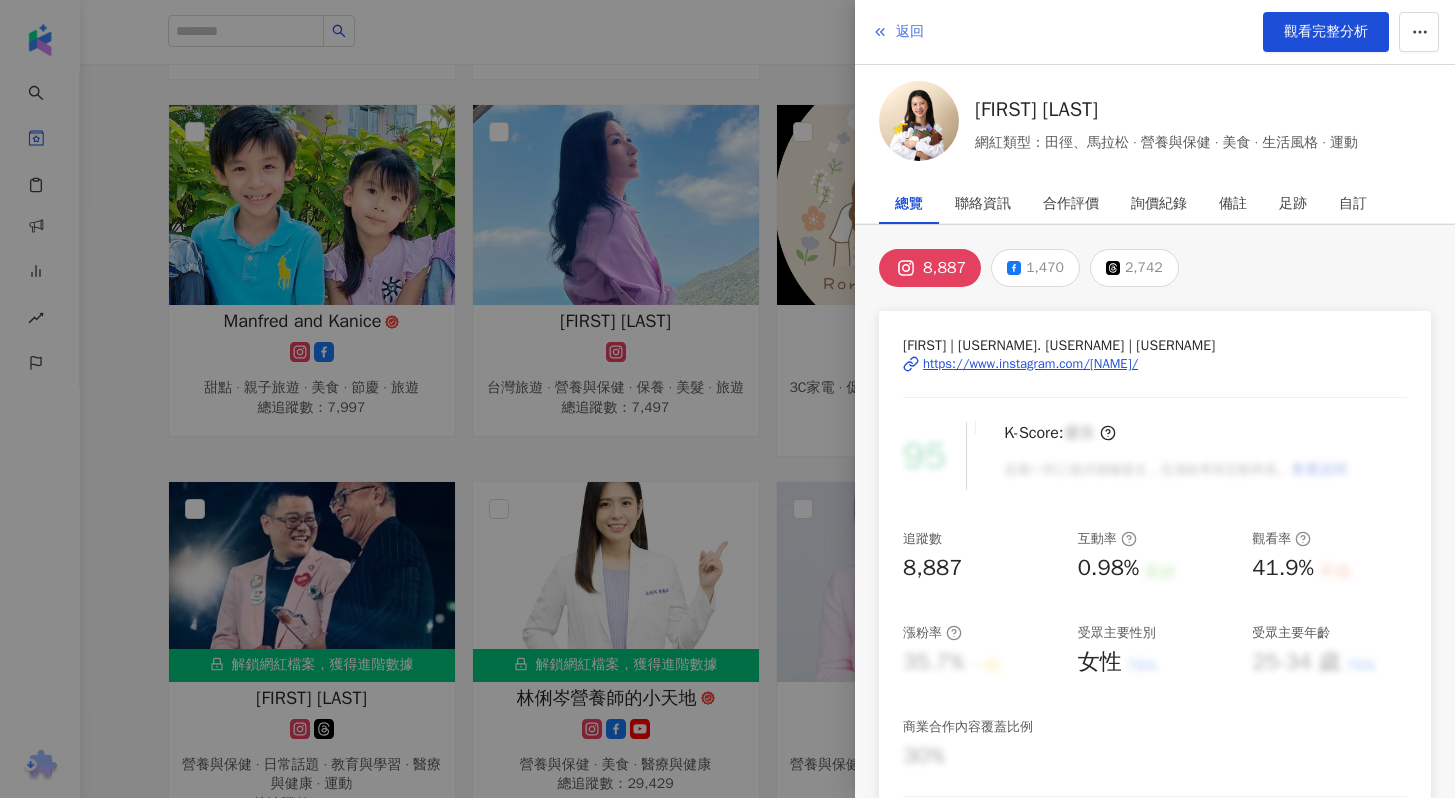 click on "返回" at bounding box center [910, 32] 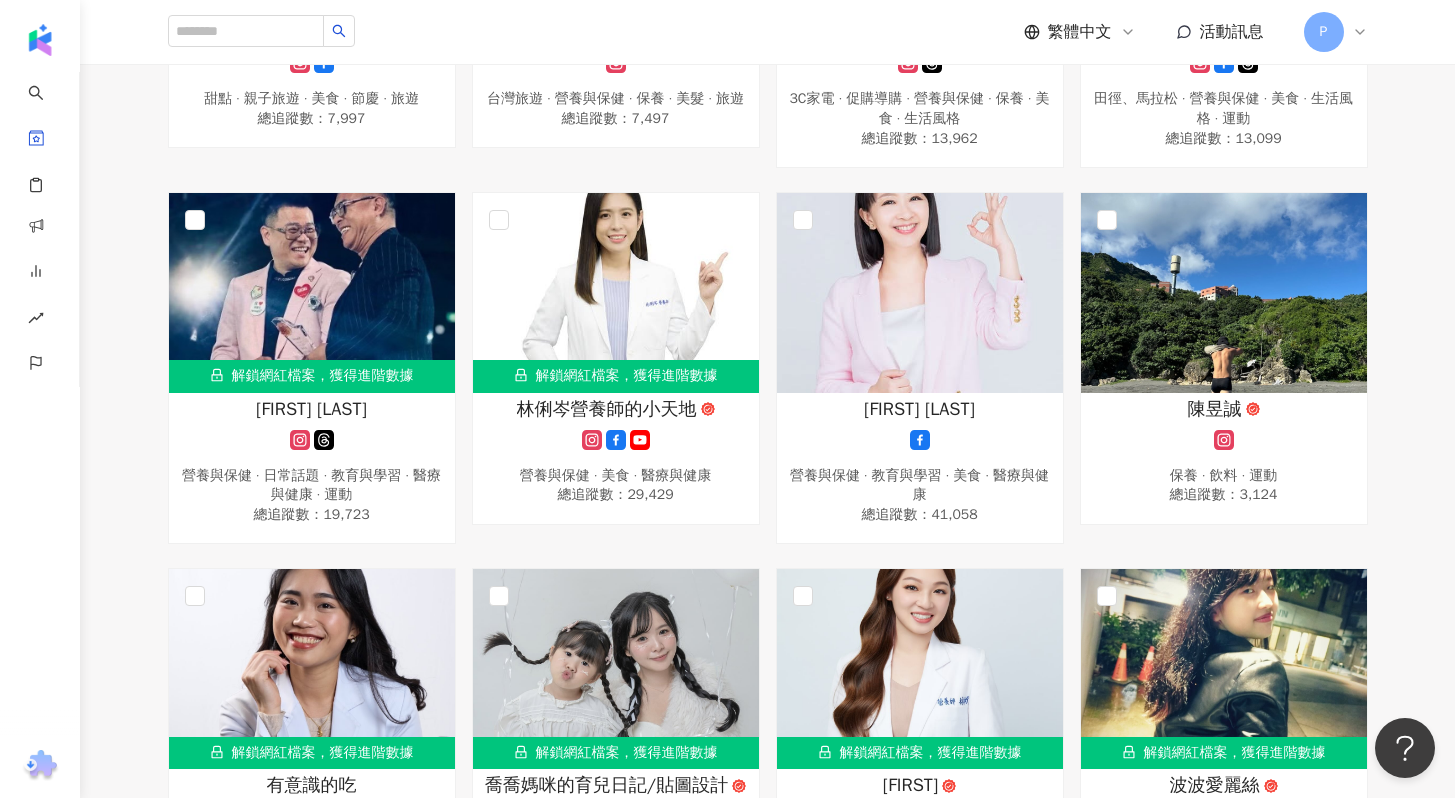 scroll, scrollTop: 1097, scrollLeft: 0, axis: vertical 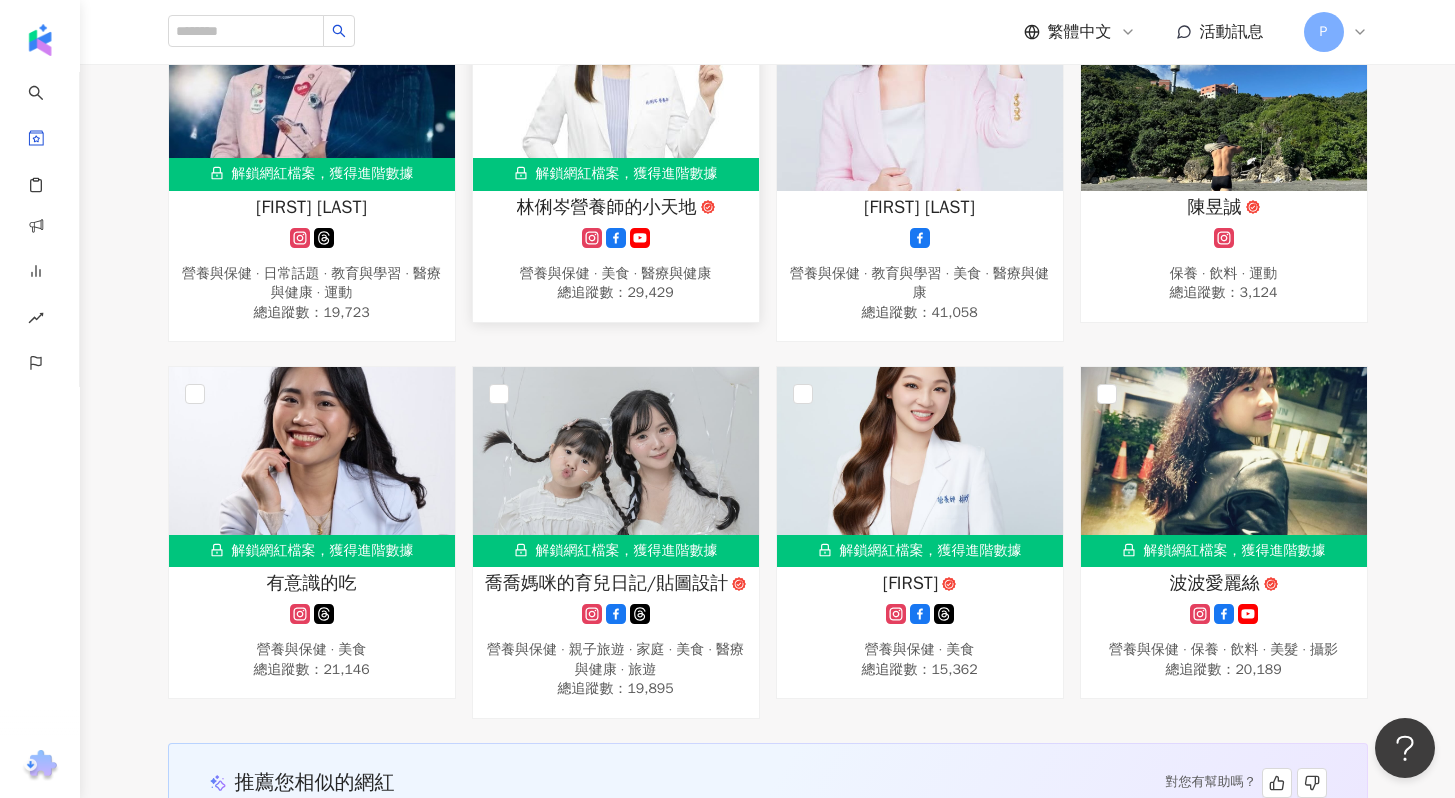 click on "林俐岑營養師的小天地" at bounding box center [607, 207] 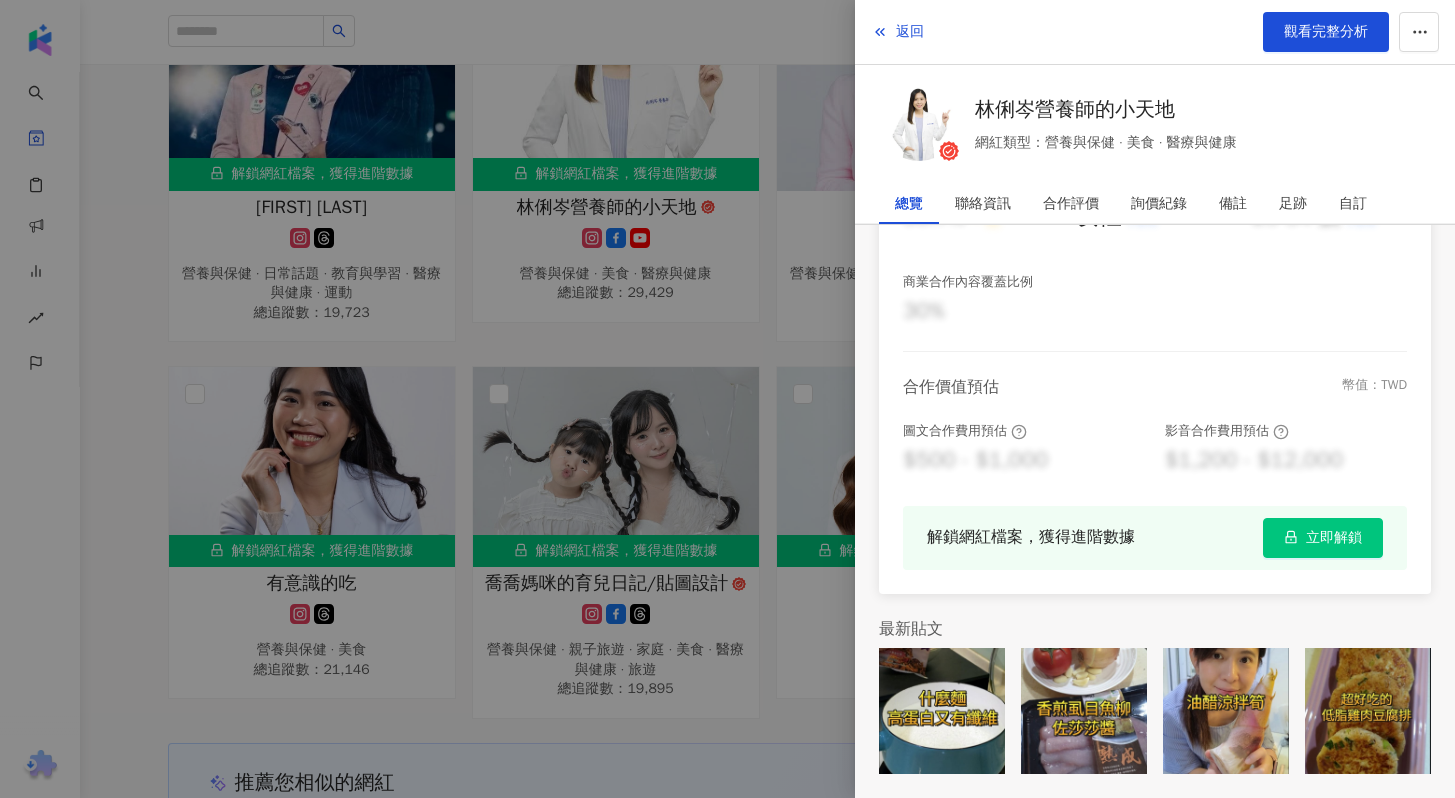 scroll, scrollTop: 0, scrollLeft: 0, axis: both 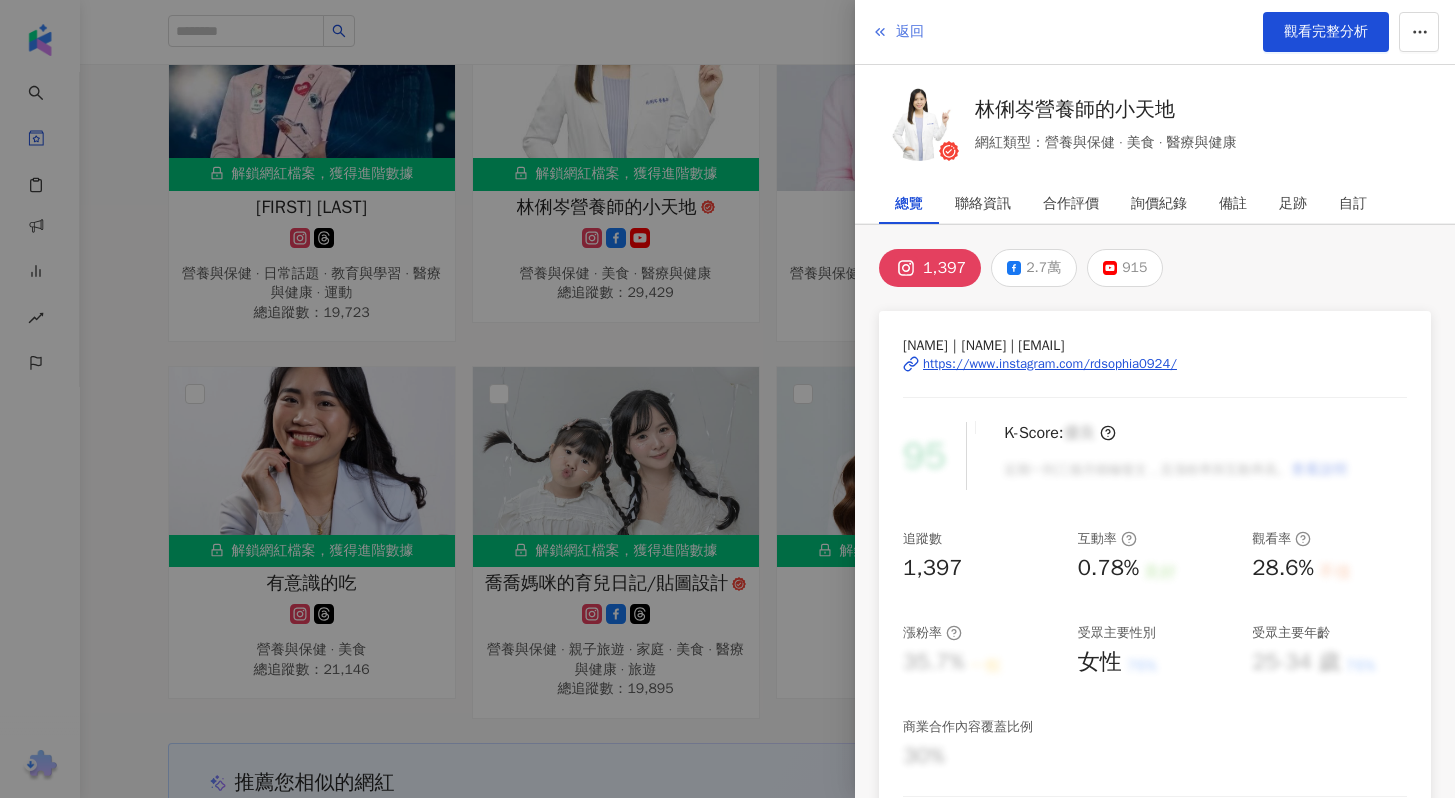 click on "返回" at bounding box center [910, 32] 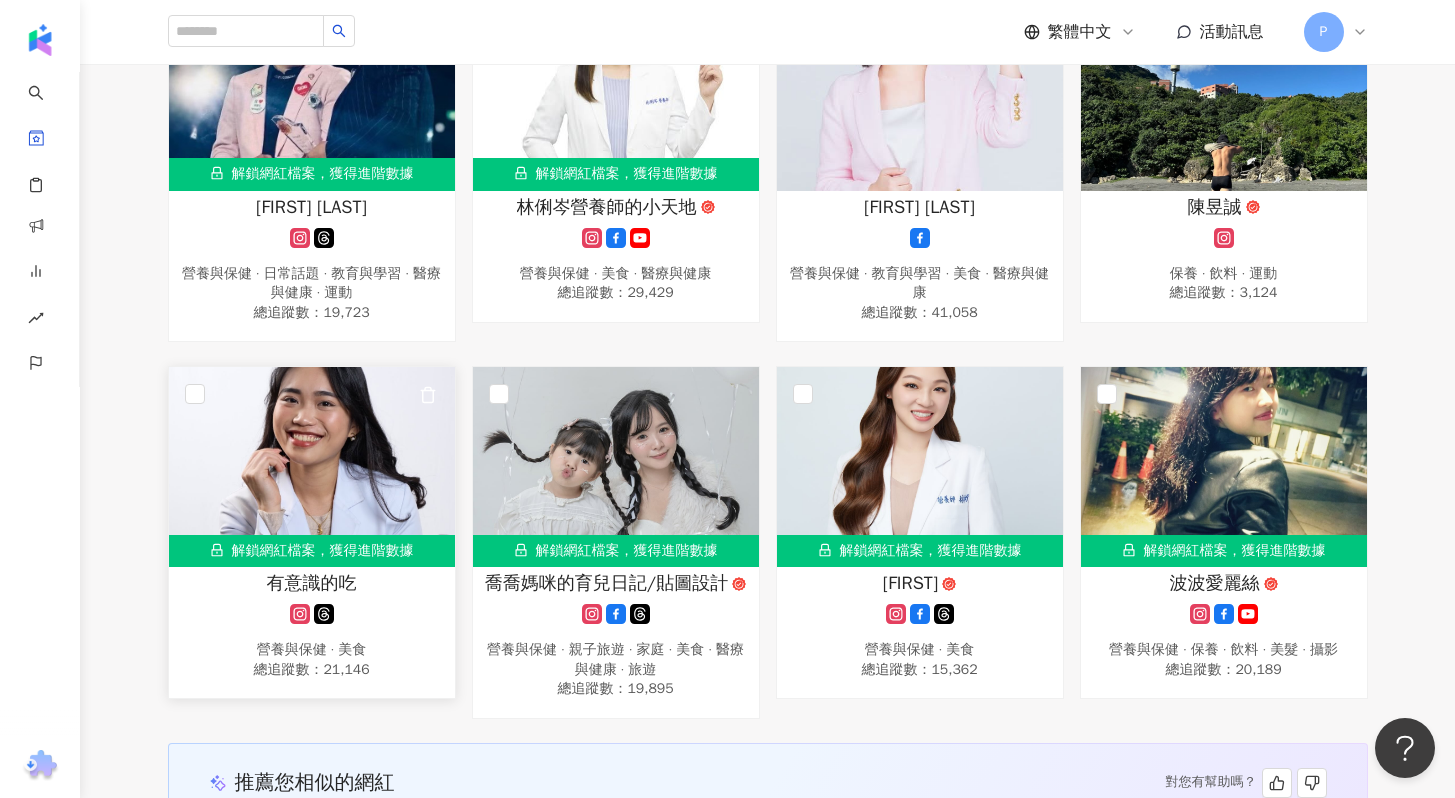 click on "有意識的吃" at bounding box center [312, 583] 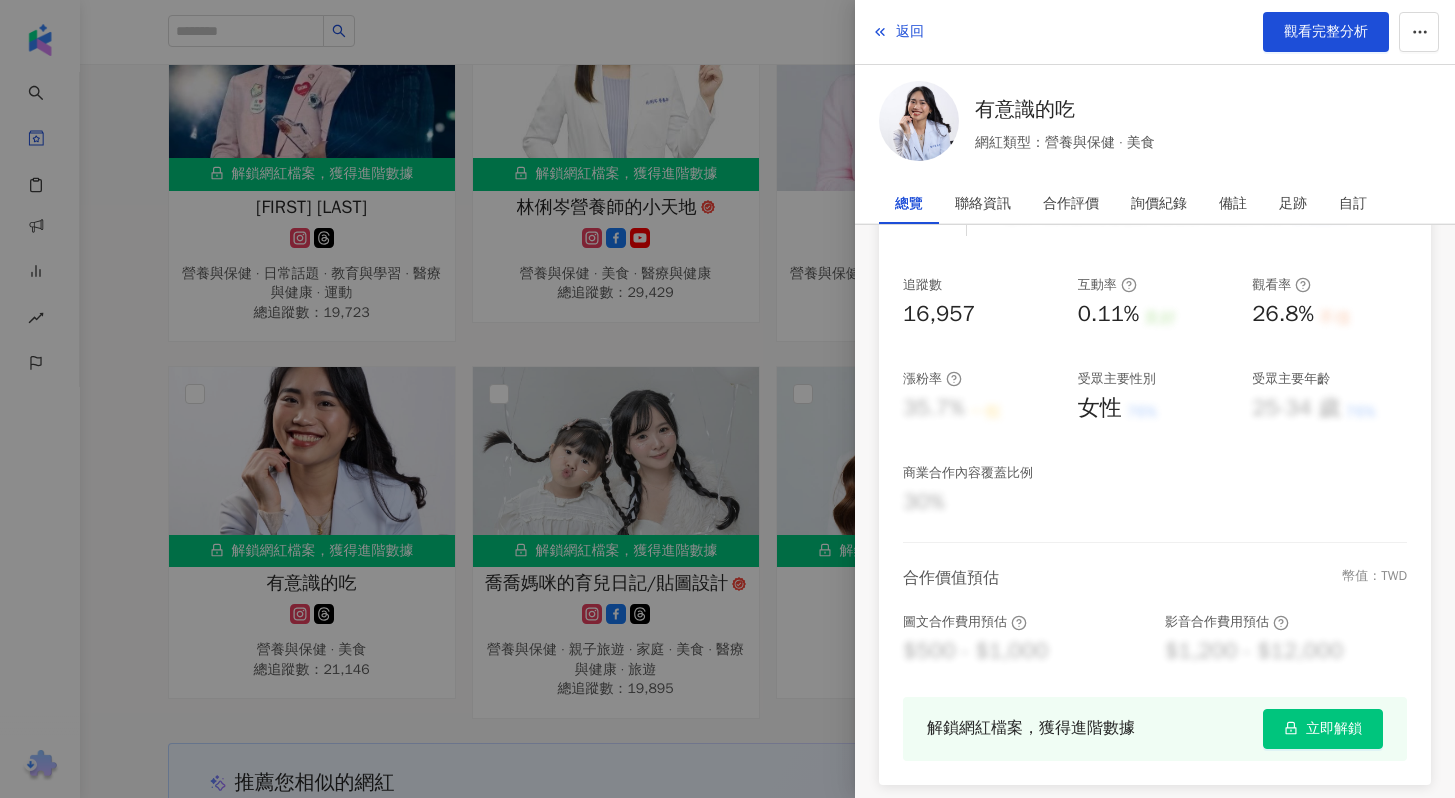 scroll, scrollTop: 445, scrollLeft: 0, axis: vertical 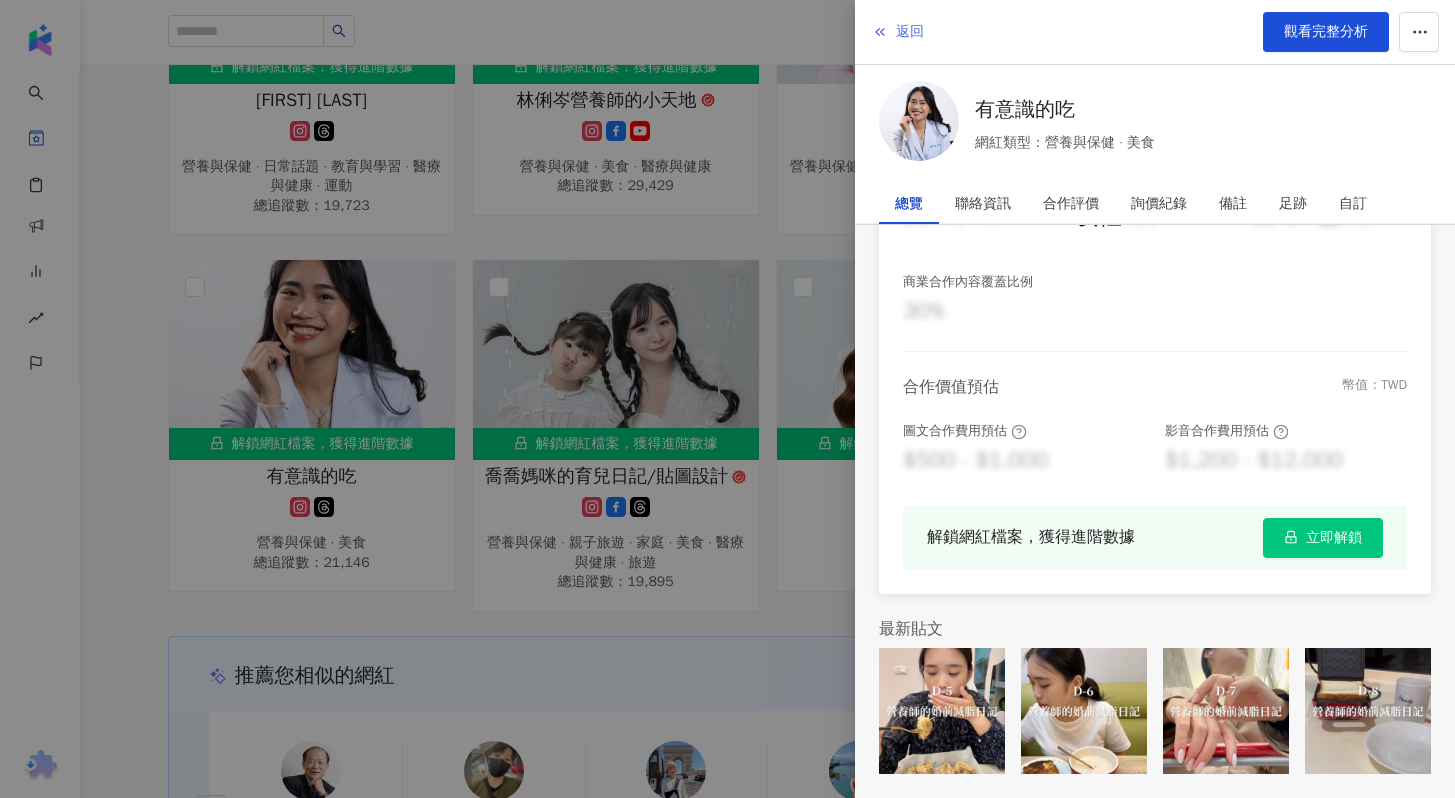 click on "返回" at bounding box center [910, 32] 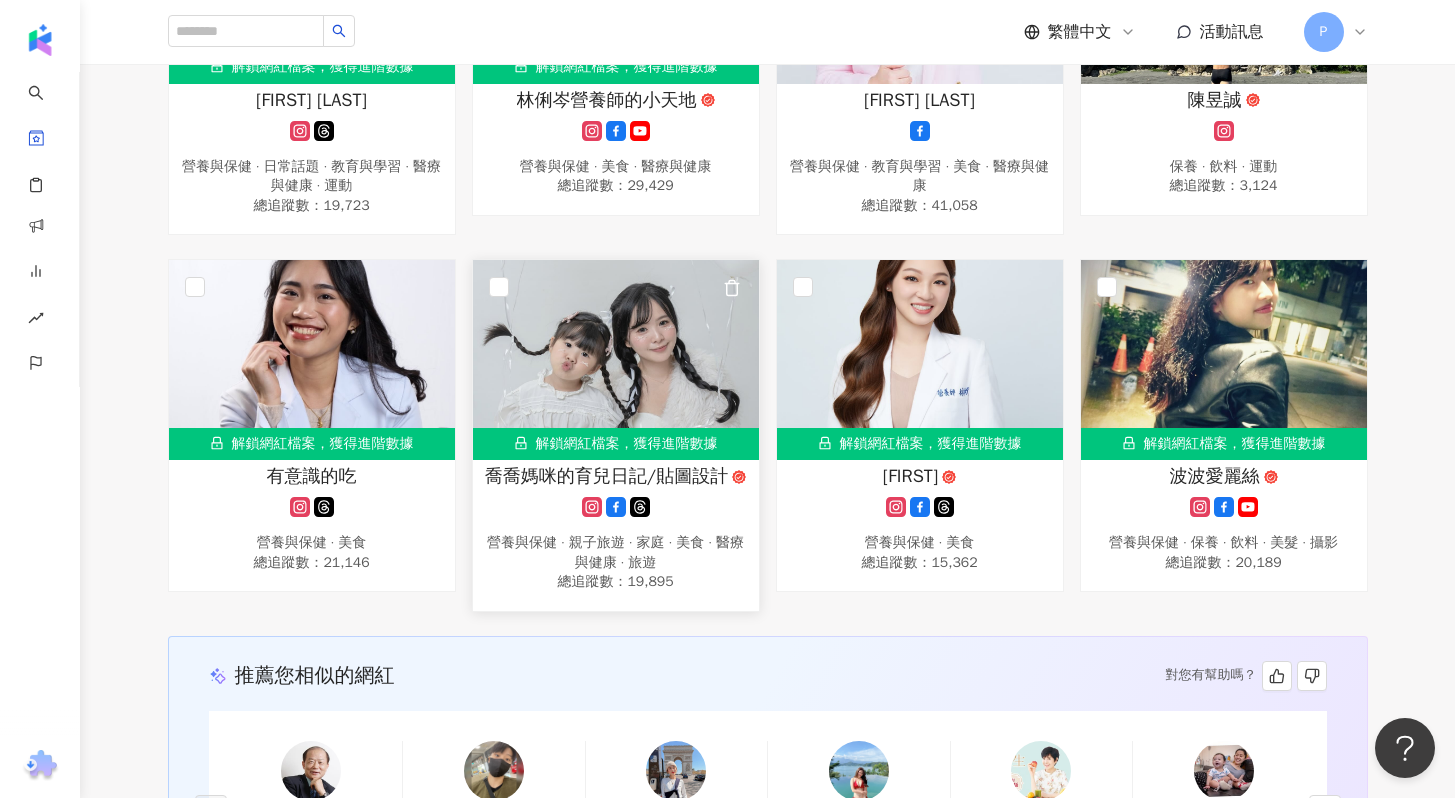 click on "喬喬媽咪的育兒日記/貼圖設計" at bounding box center [606, 476] 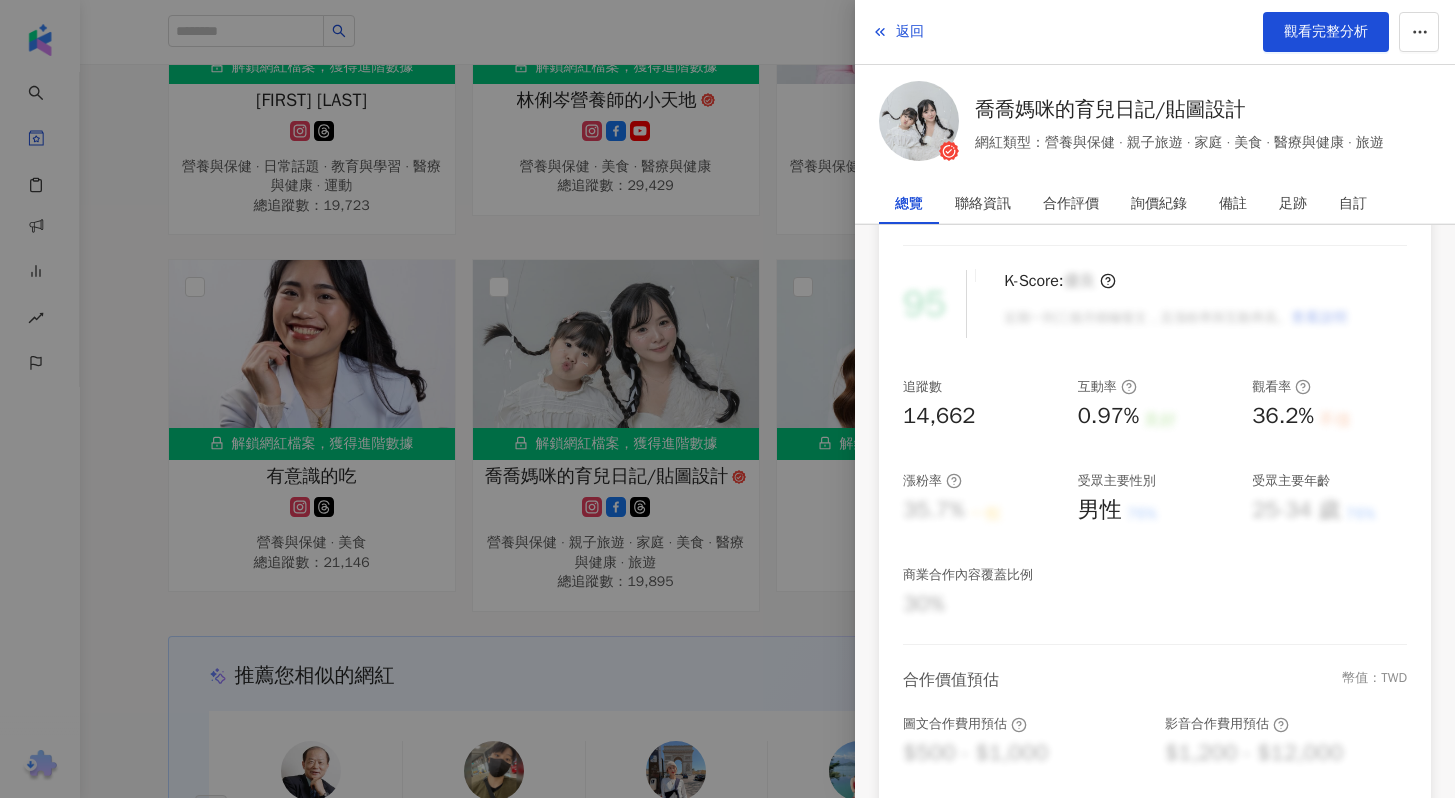 scroll, scrollTop: 0, scrollLeft: 0, axis: both 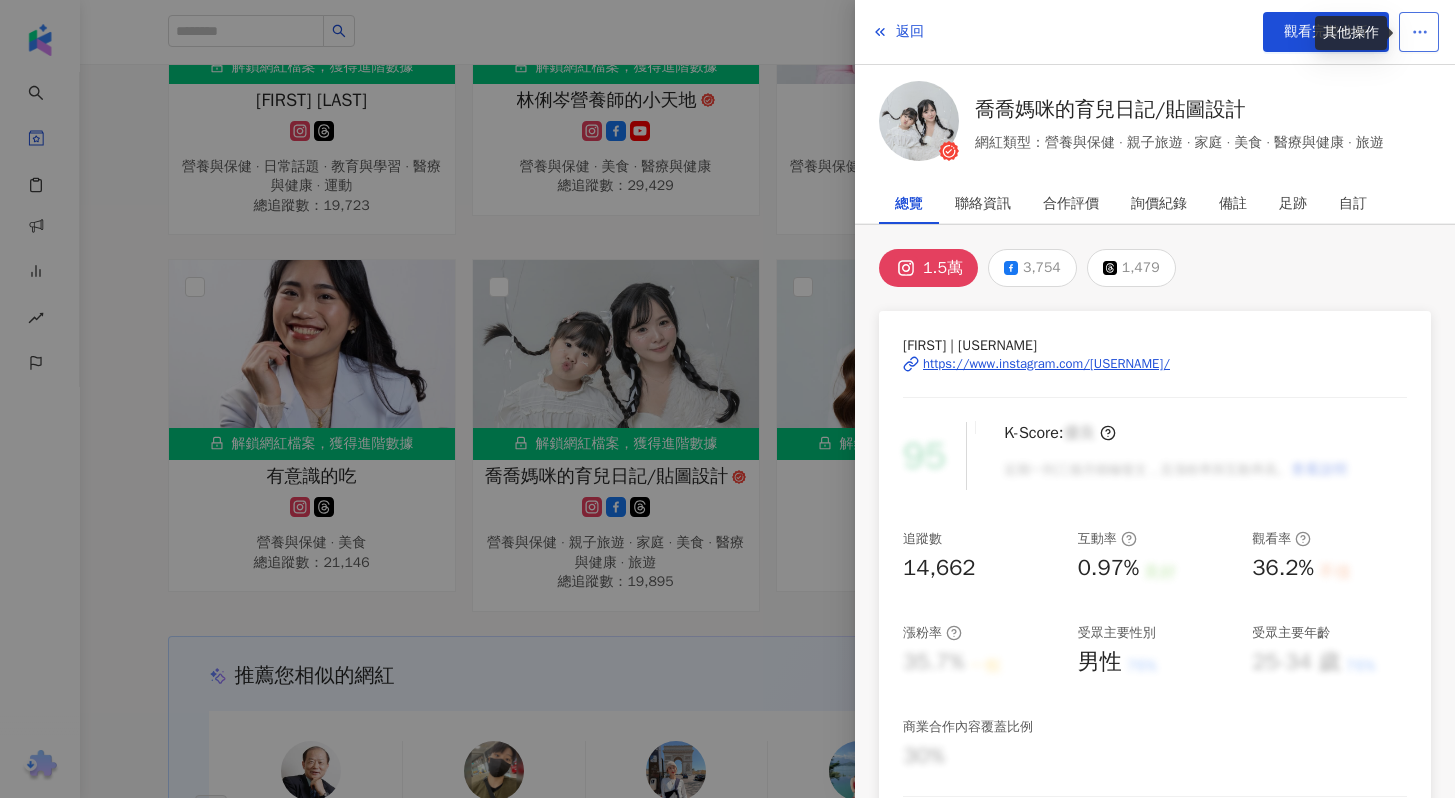 click 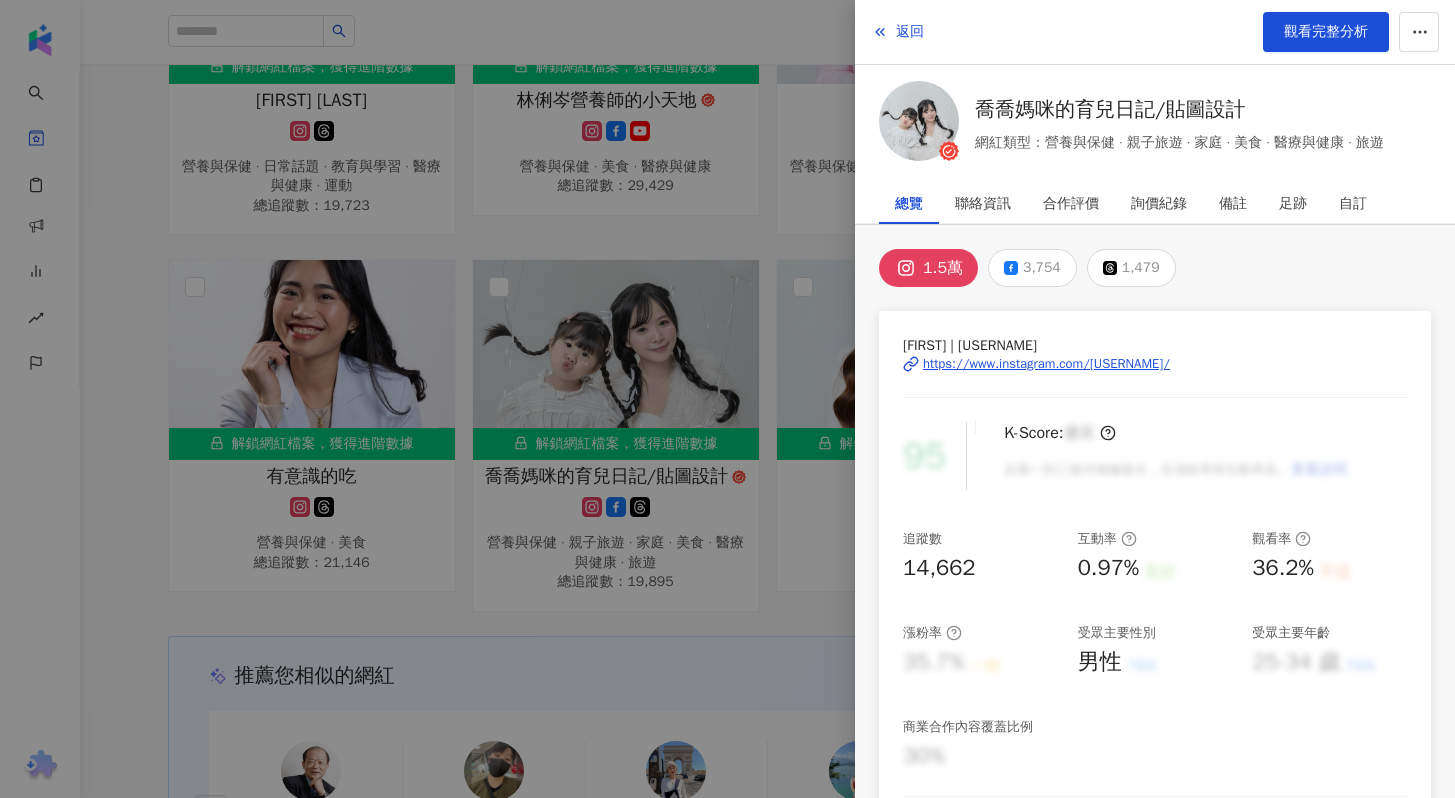 click on "1.5萬 3,754 1,479" at bounding box center [1155, 268] 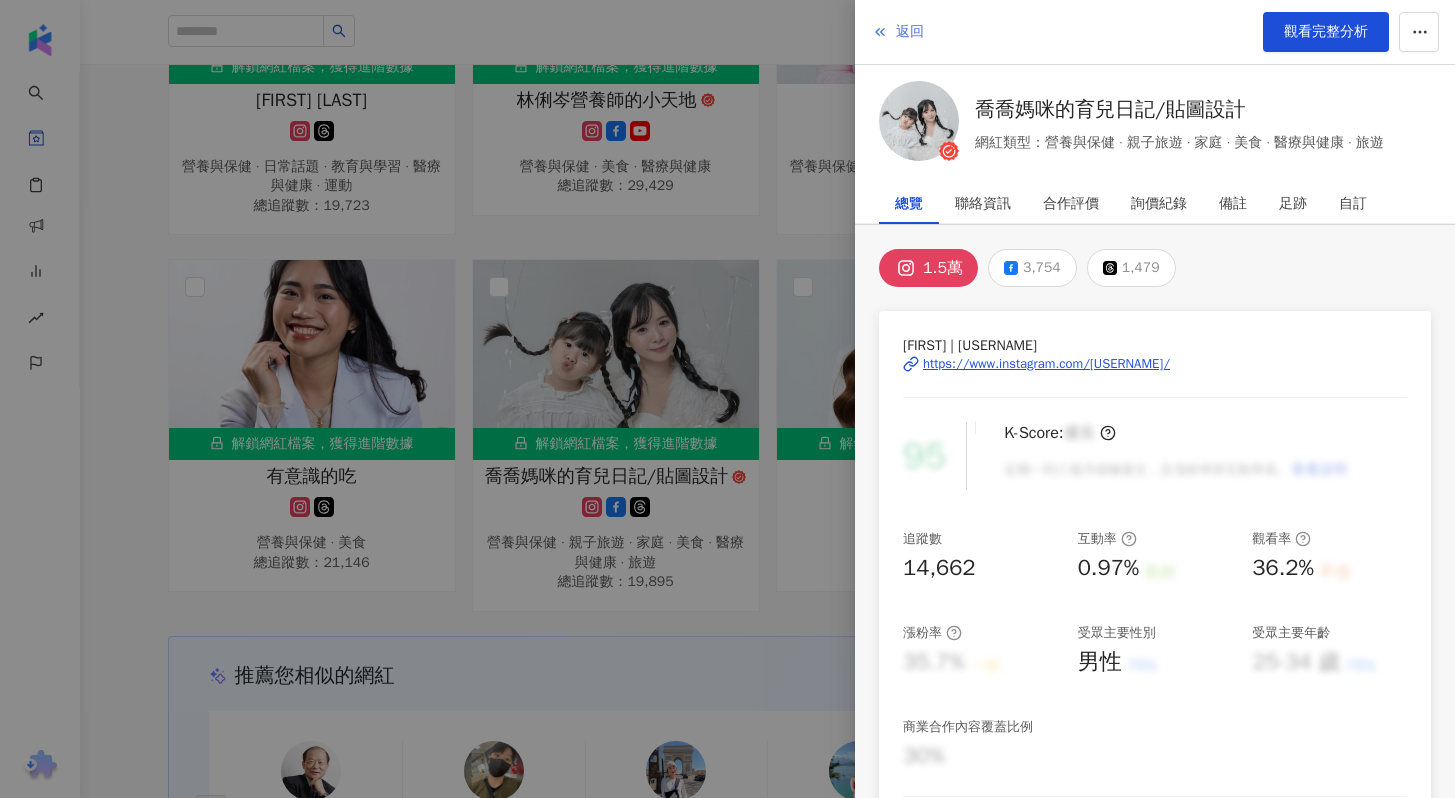 click on "返回" at bounding box center [910, 32] 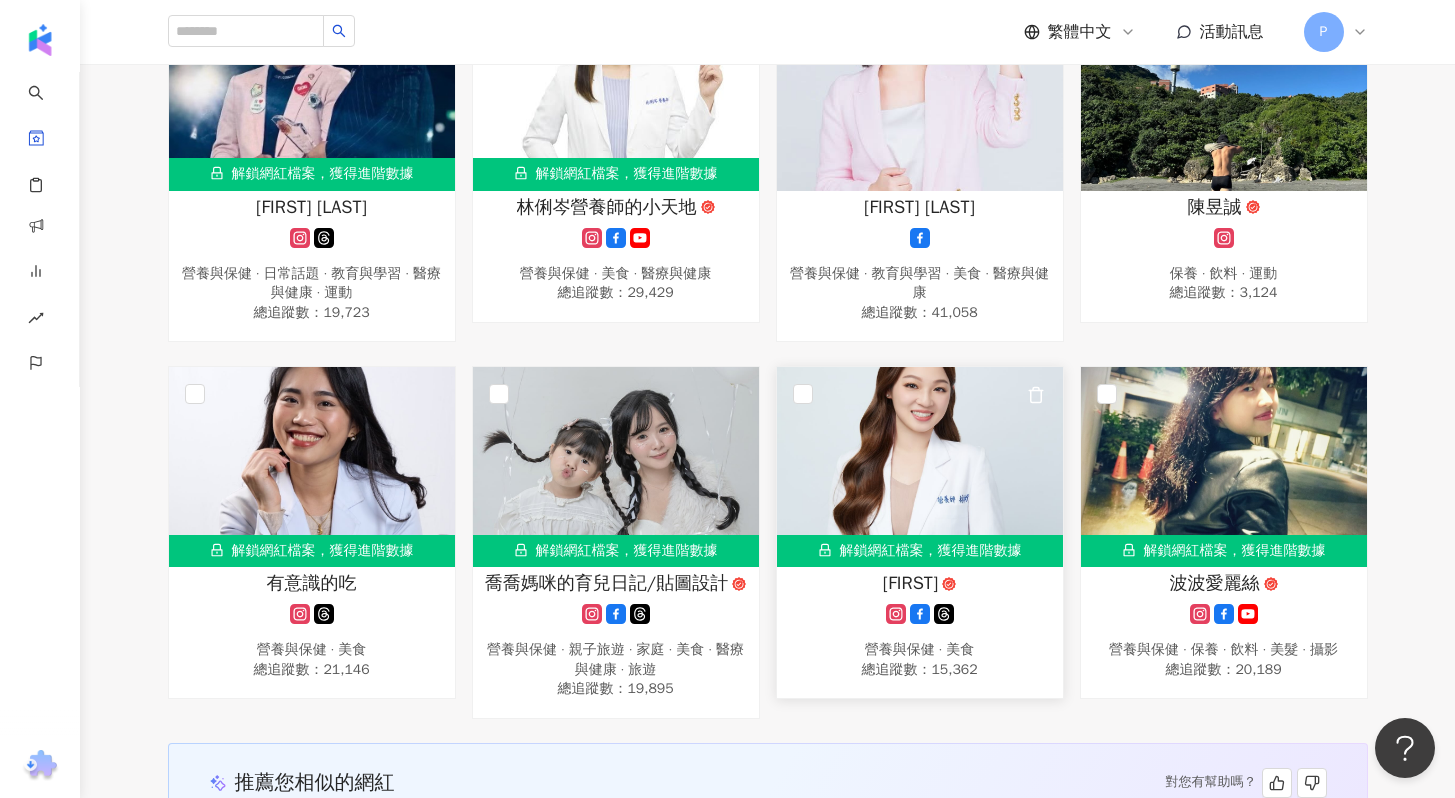 scroll, scrollTop: 1099, scrollLeft: 0, axis: vertical 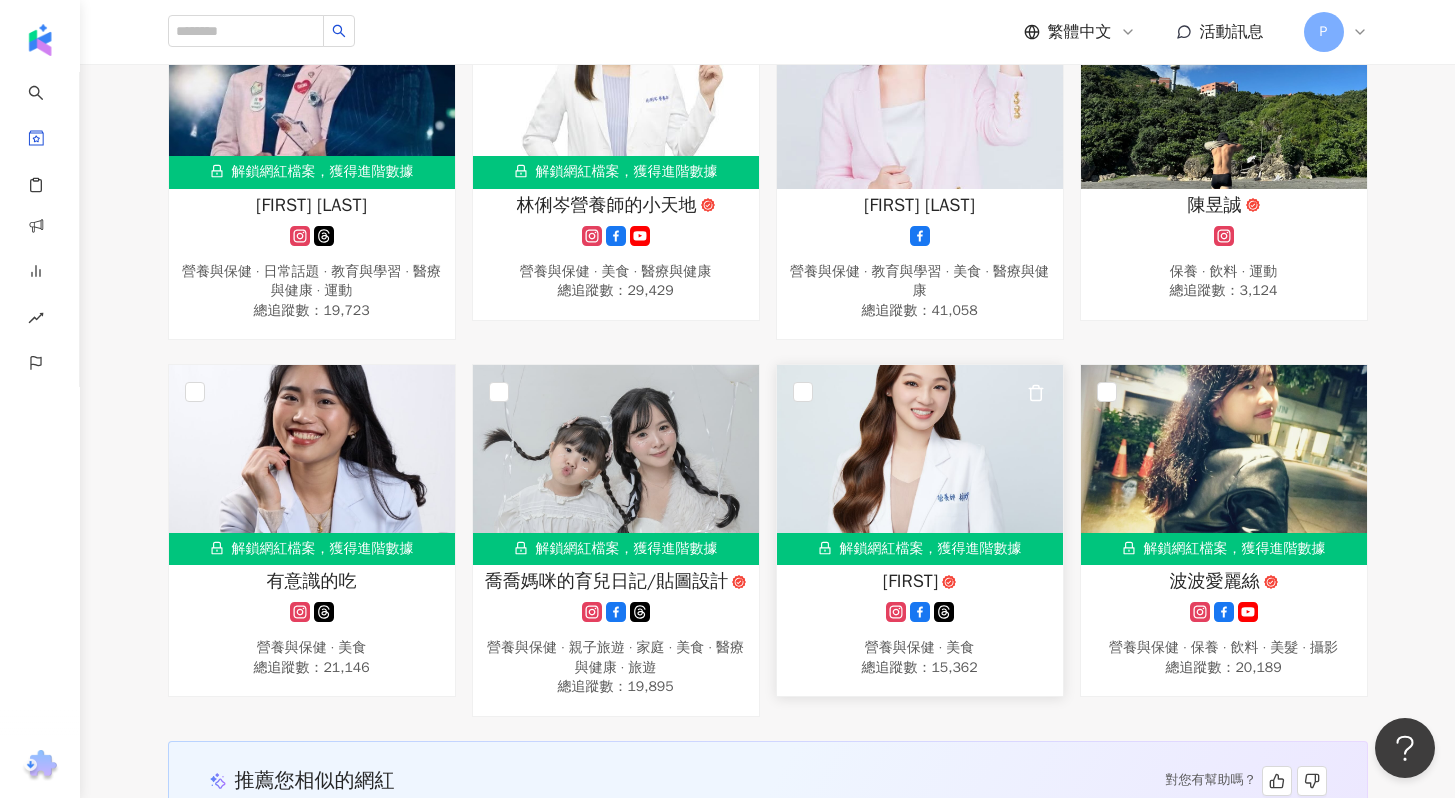 click on "[FIRST]" at bounding box center [910, 581] 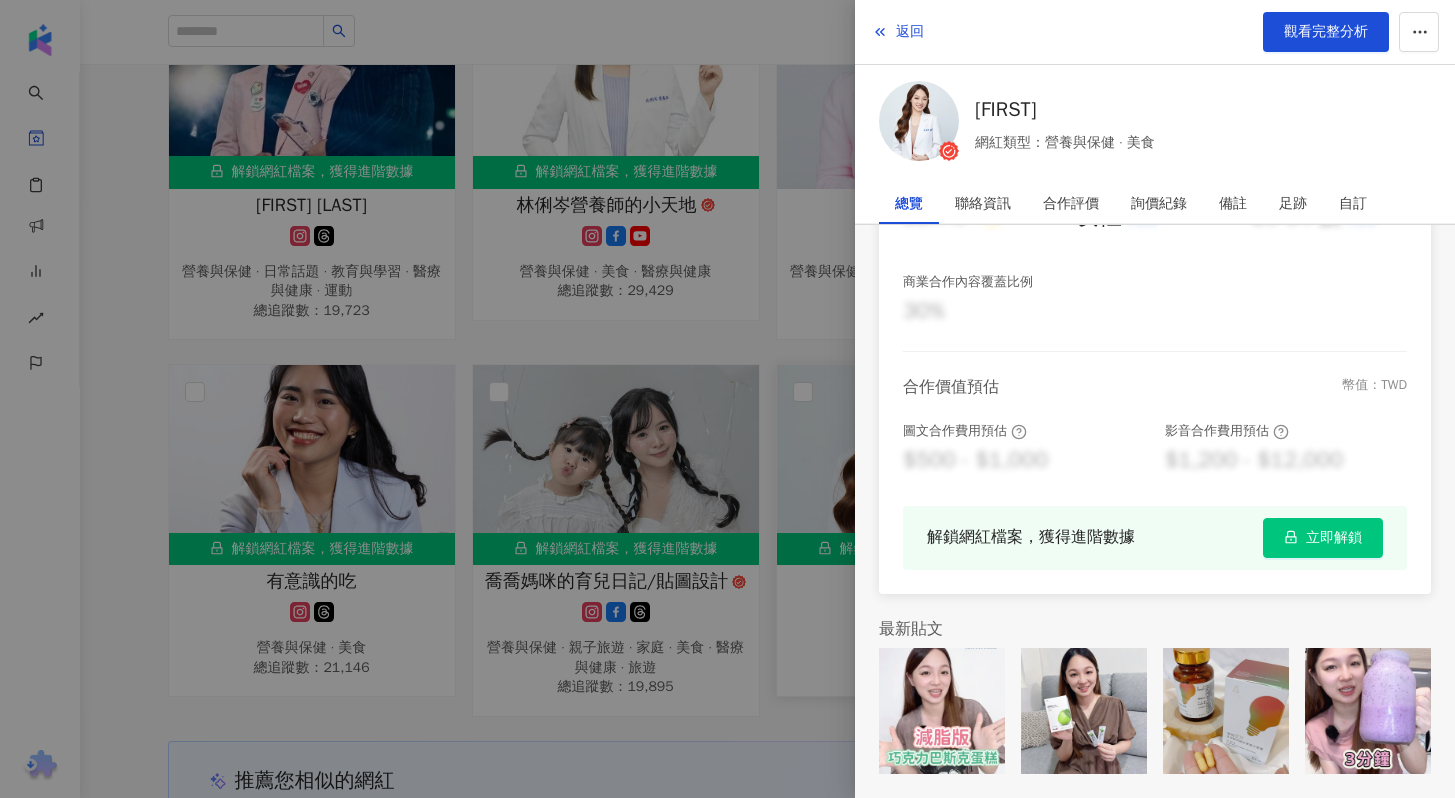 scroll, scrollTop: 0, scrollLeft: 0, axis: both 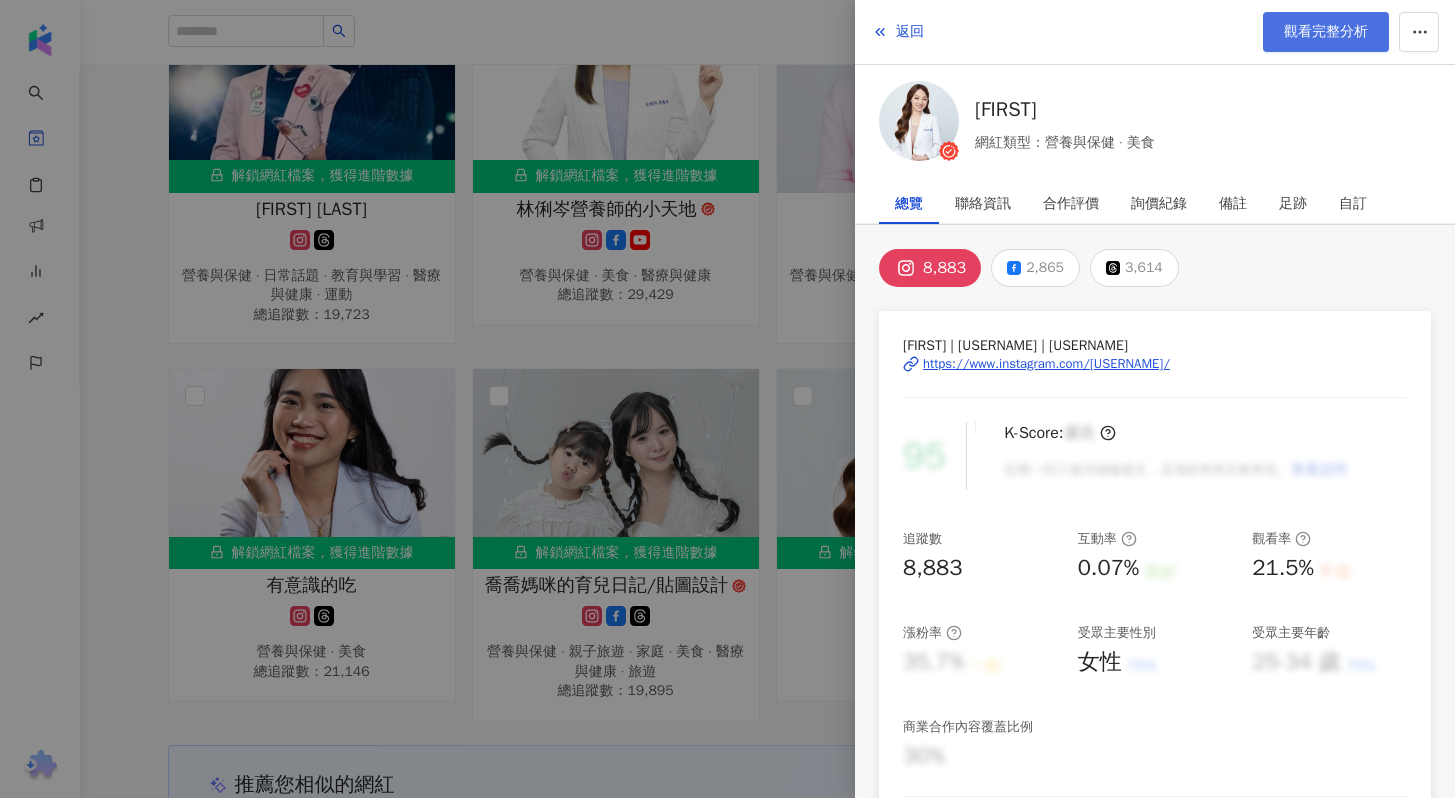 click on "觀看完整分析" at bounding box center [1326, 32] 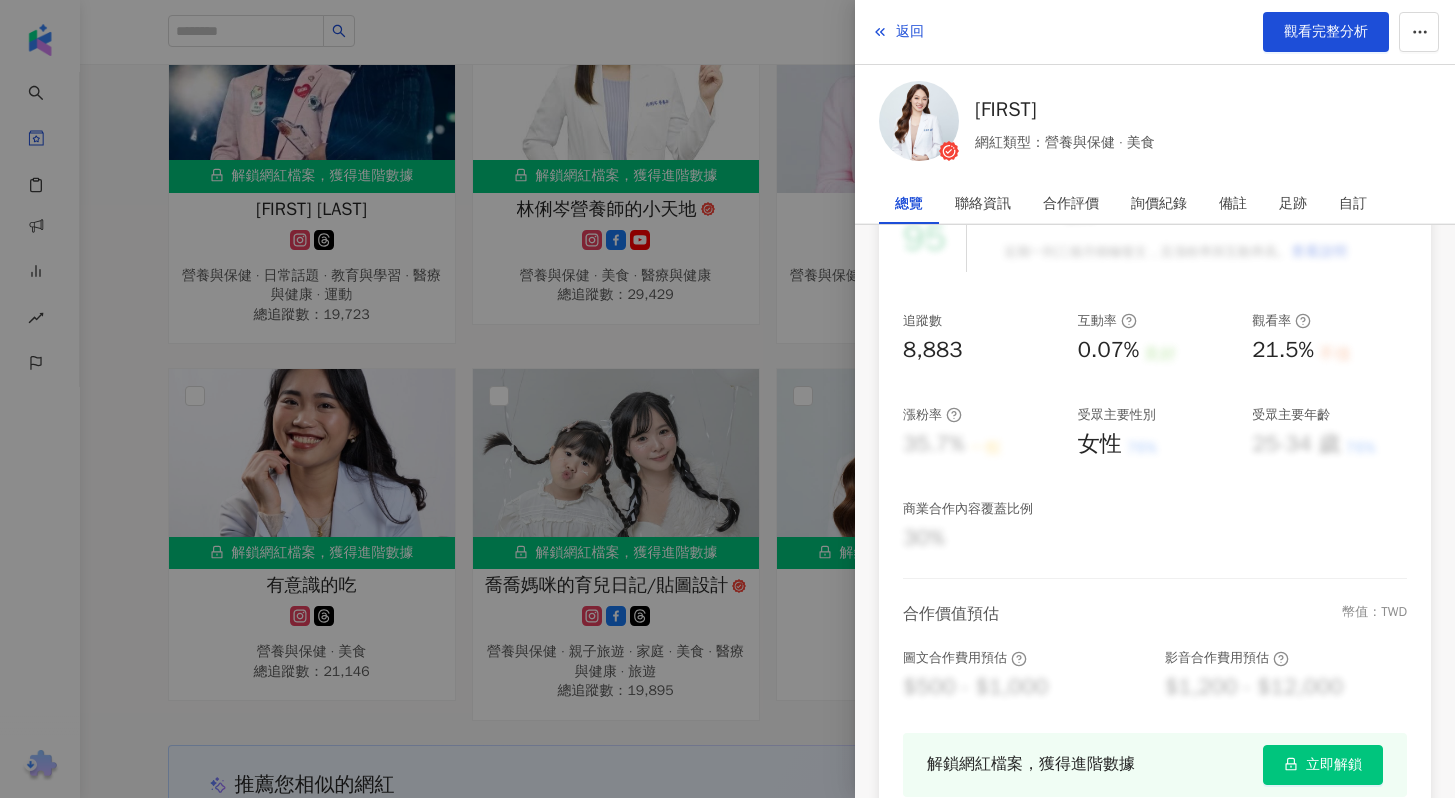 scroll, scrollTop: 445, scrollLeft: 0, axis: vertical 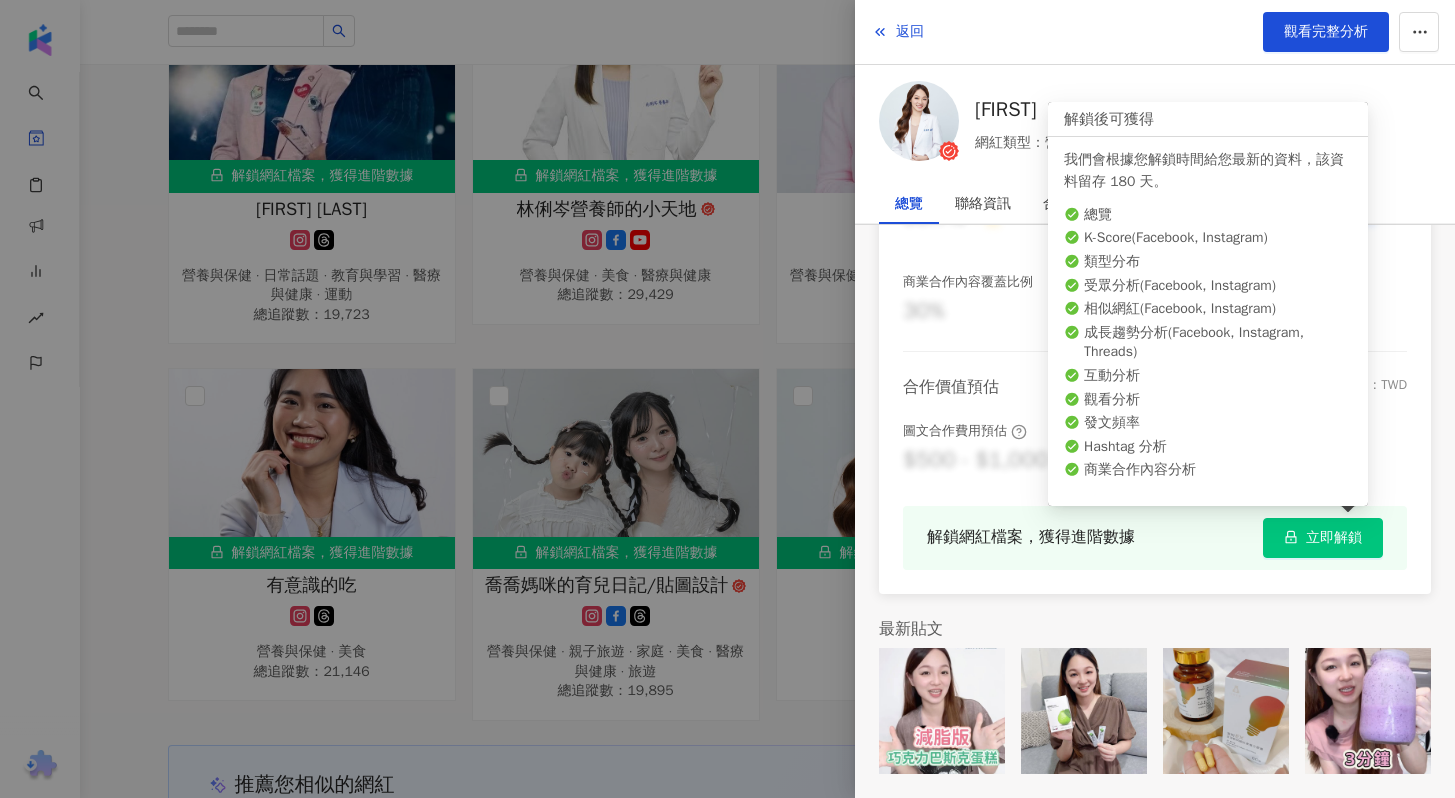 click on "立即解鎖" at bounding box center (1323, 538) 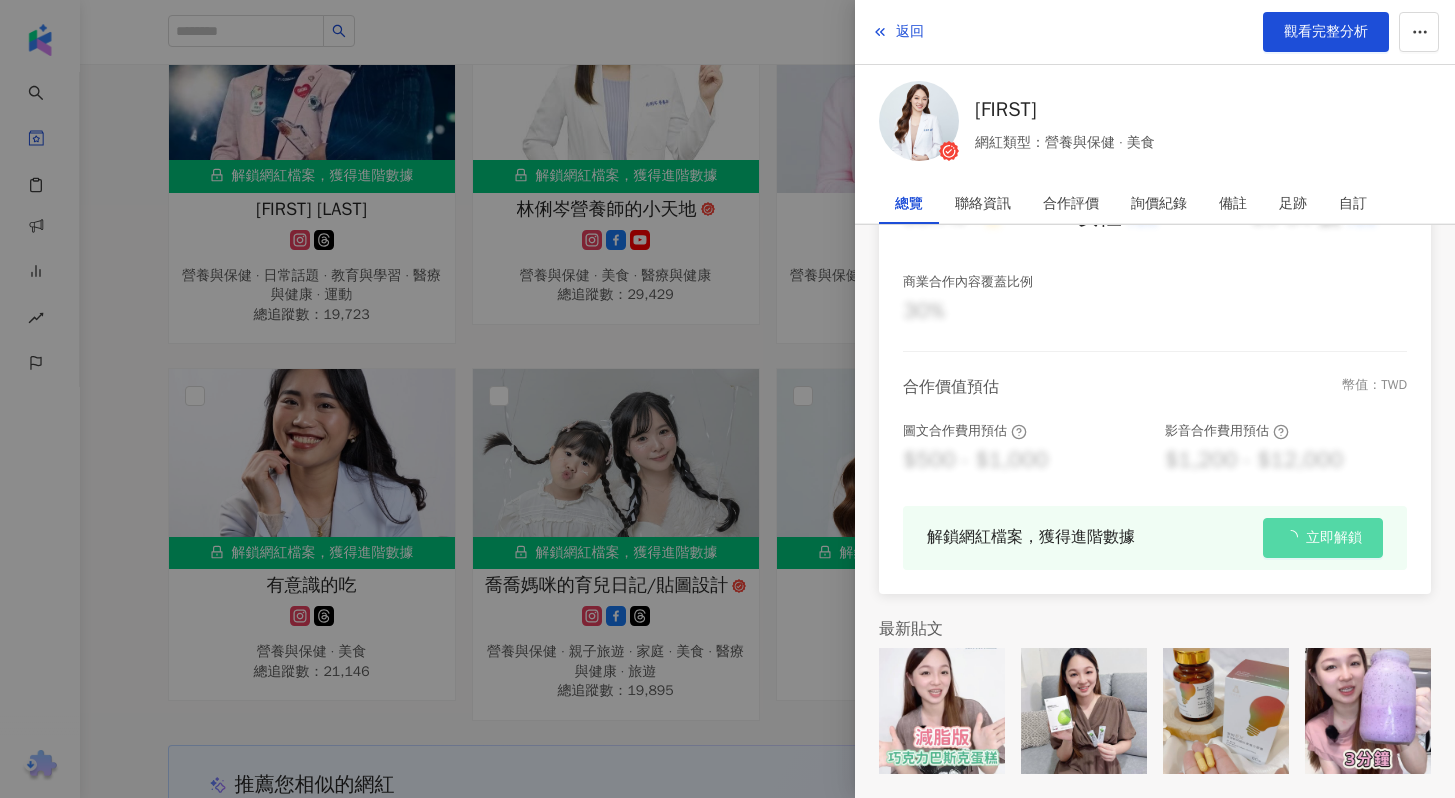 click at bounding box center (727, 399) 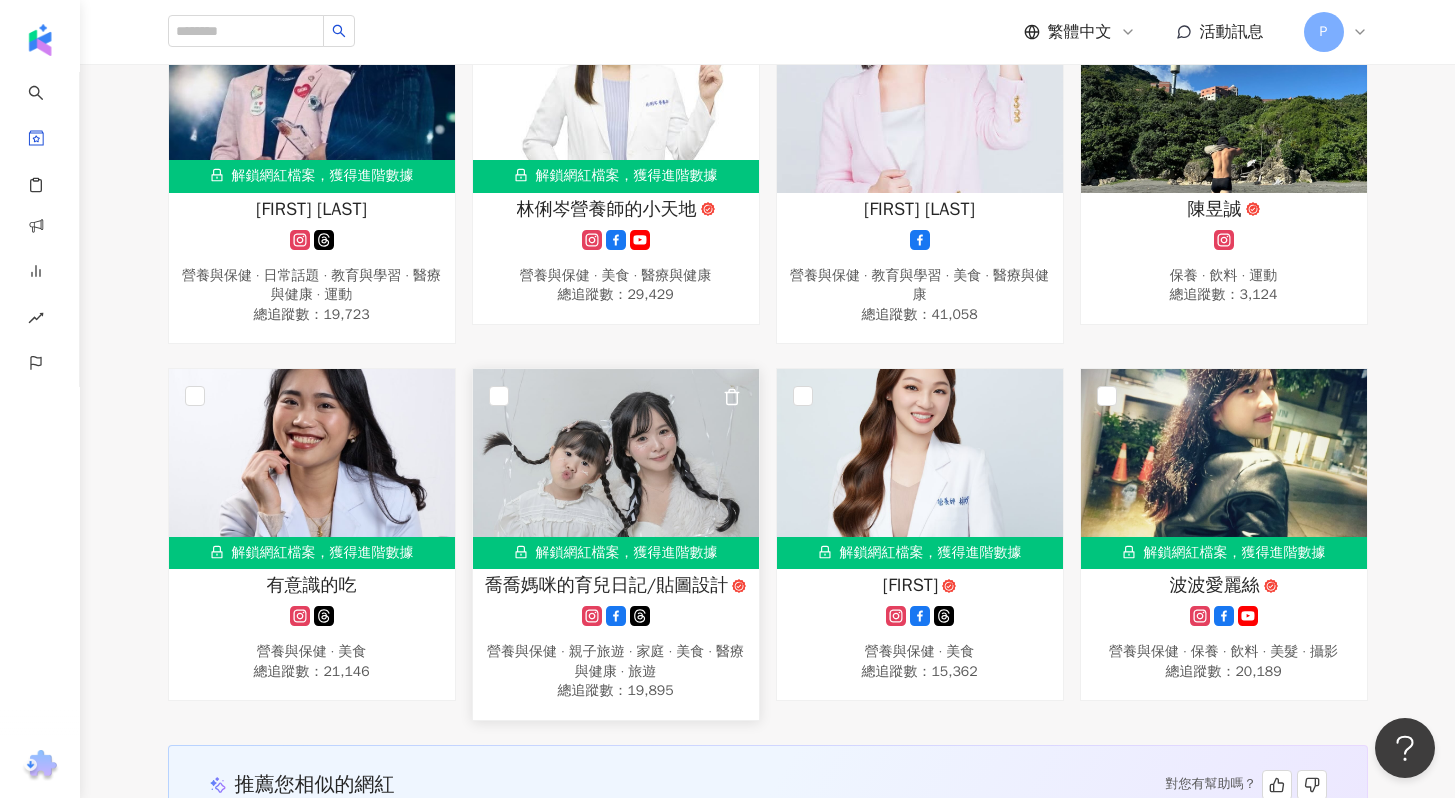 click on "喬喬媽咪的育兒日記/貼圖設計" at bounding box center (606, 585) 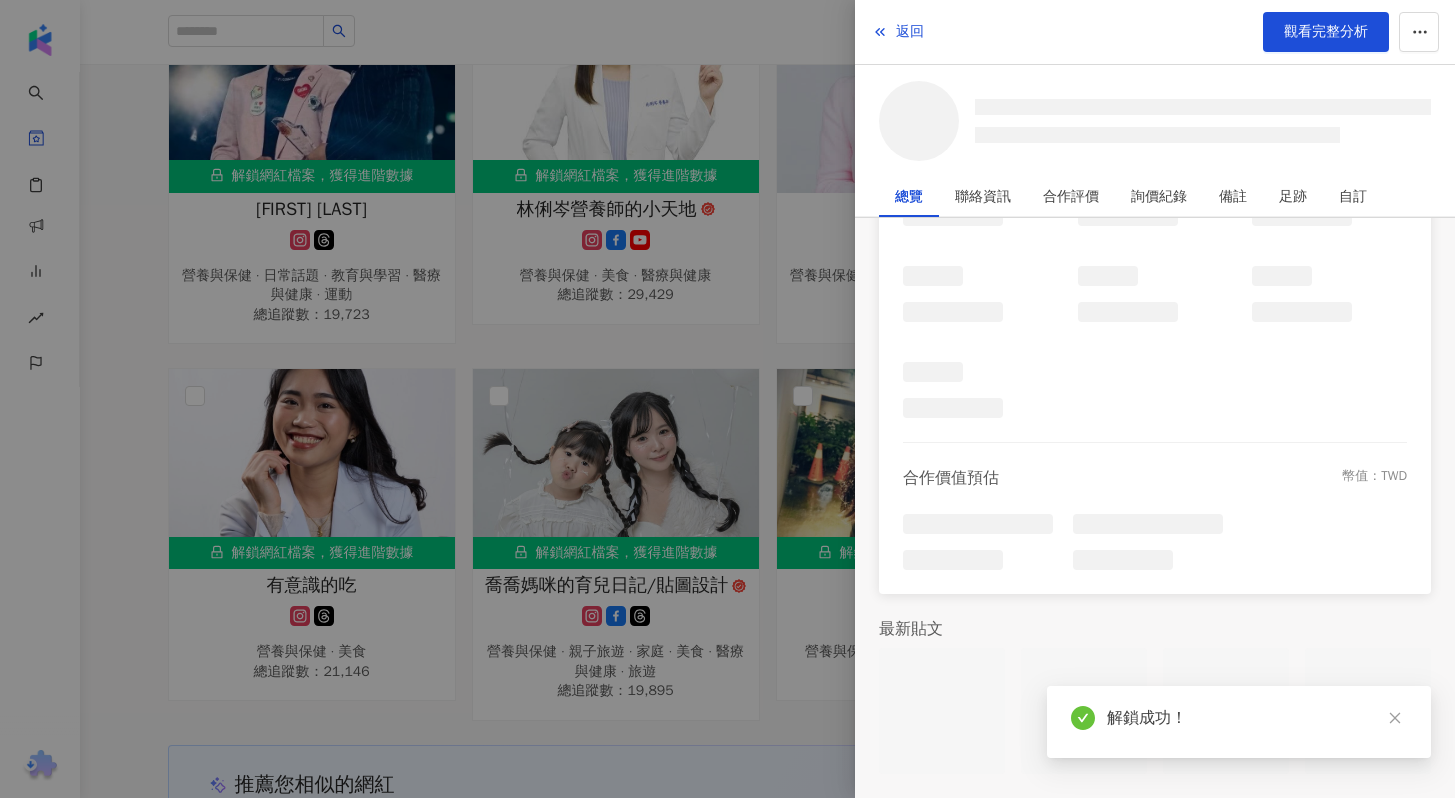 scroll, scrollTop: 374, scrollLeft: 0, axis: vertical 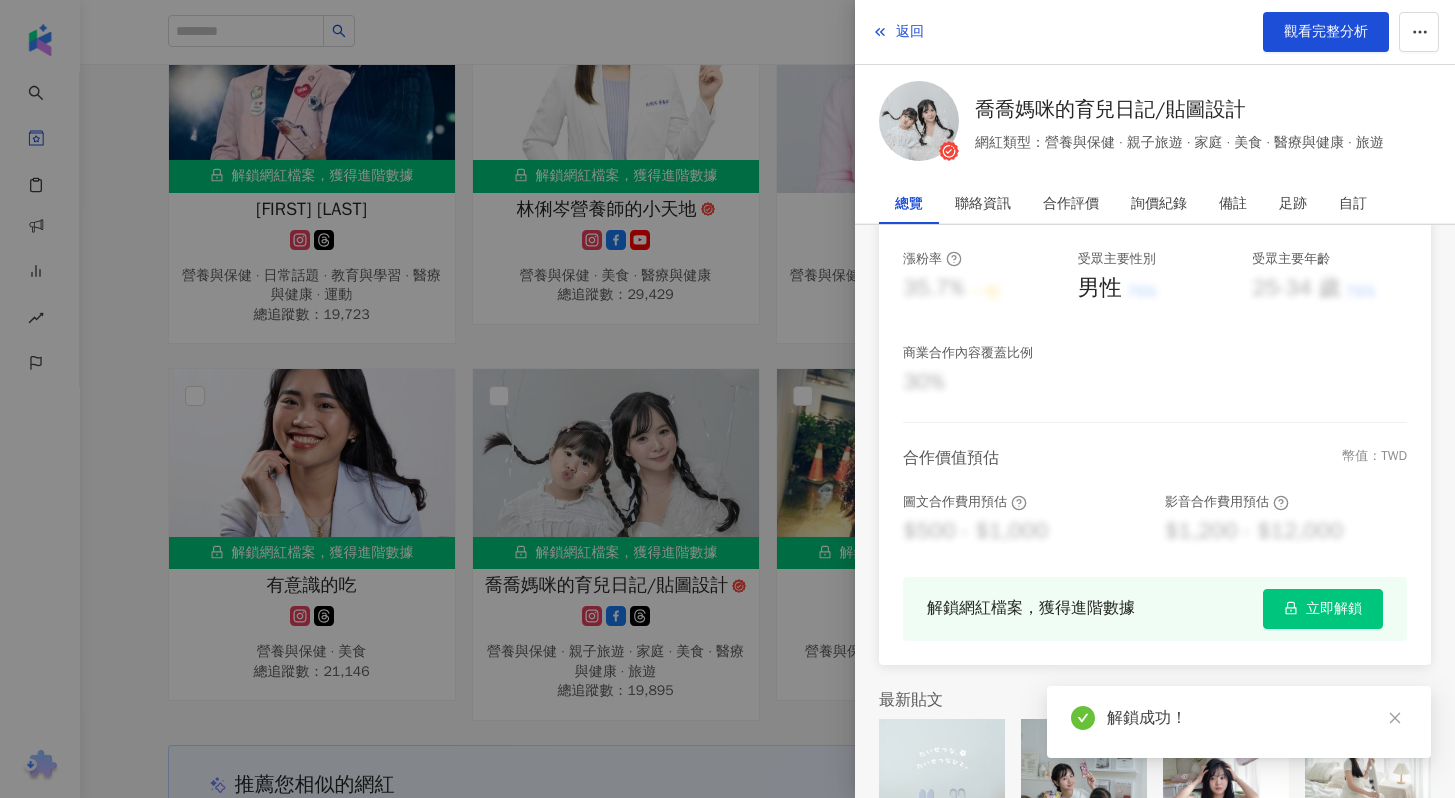 click at bounding box center (727, 399) 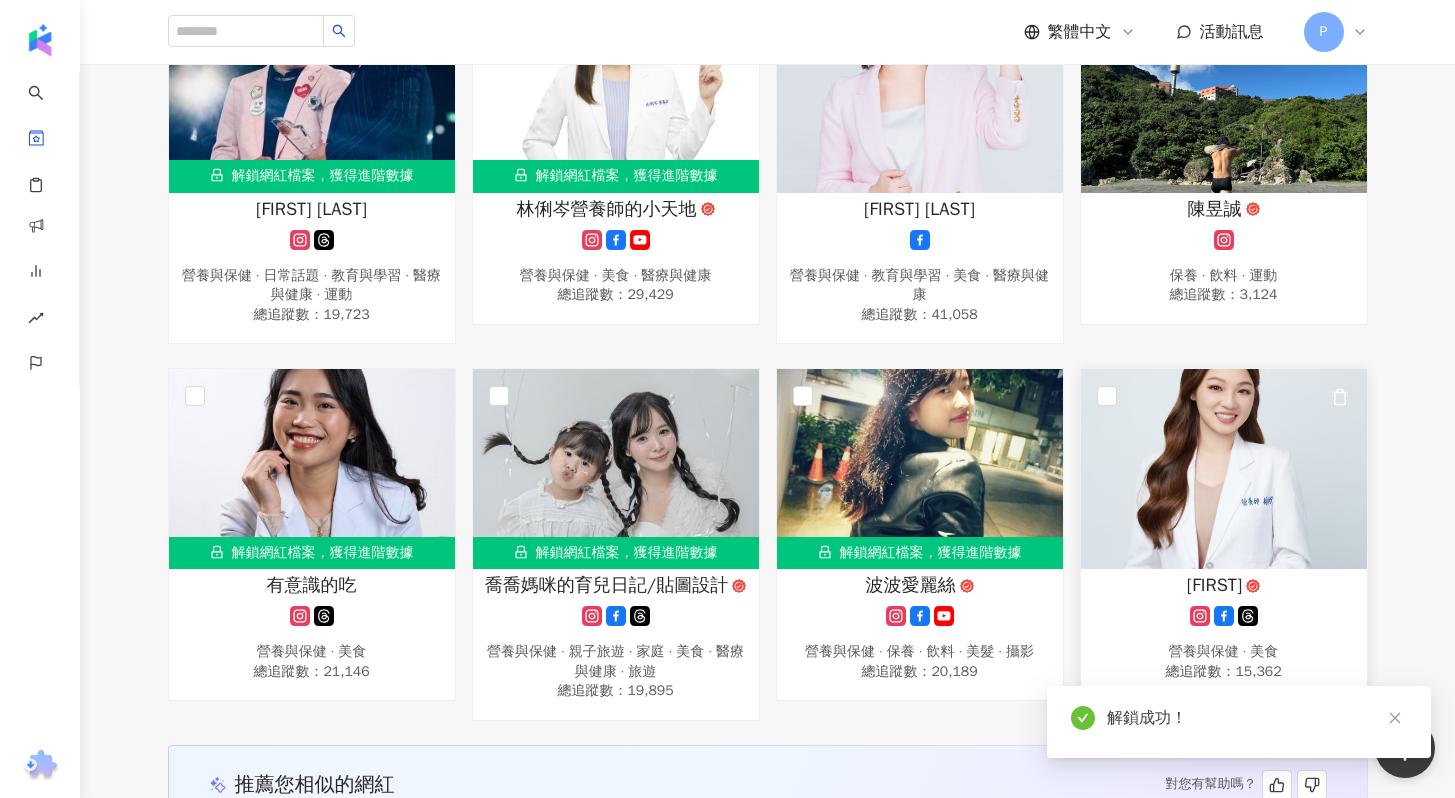 click on "[FIRST]" at bounding box center (1214, 585) 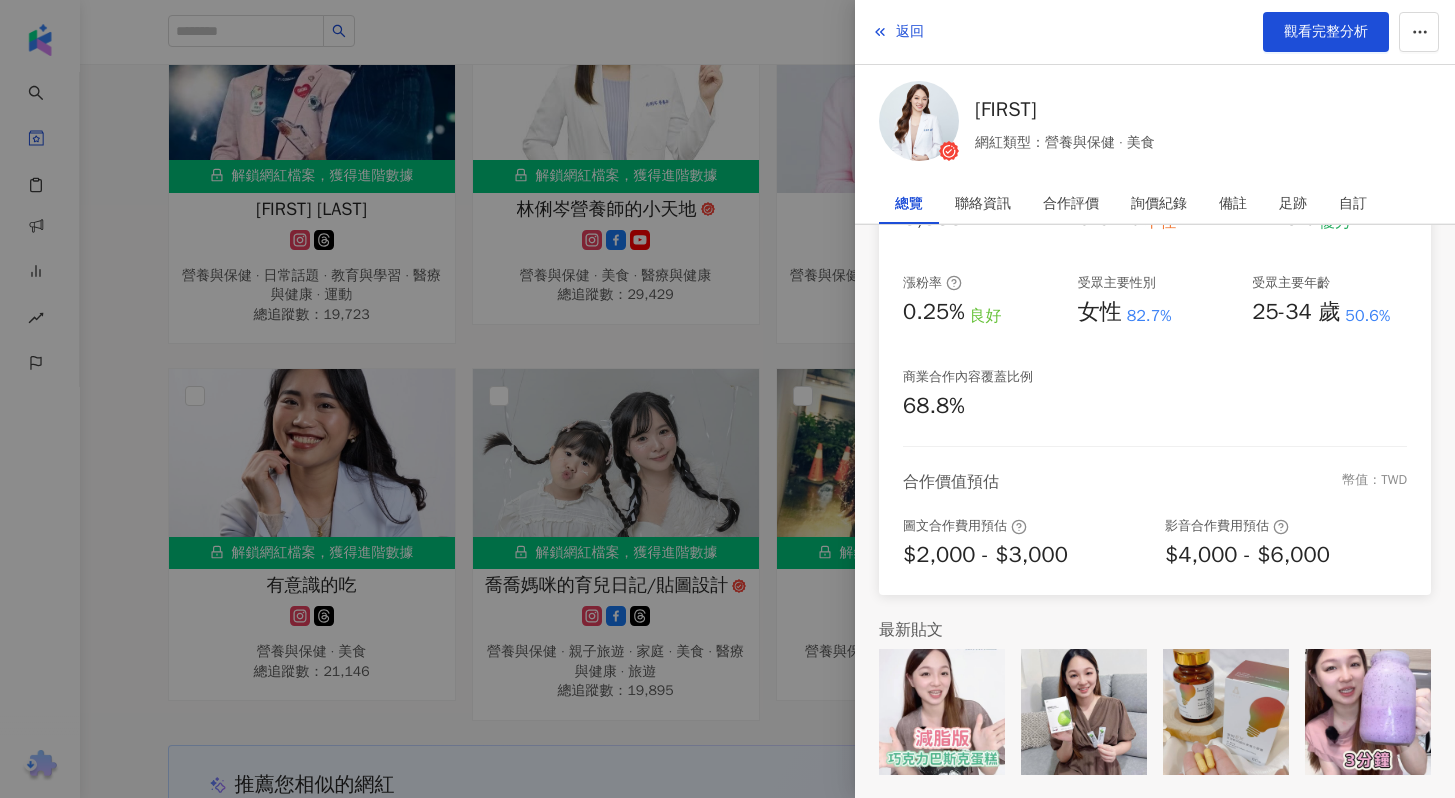 scroll, scrollTop: 351, scrollLeft: 0, axis: vertical 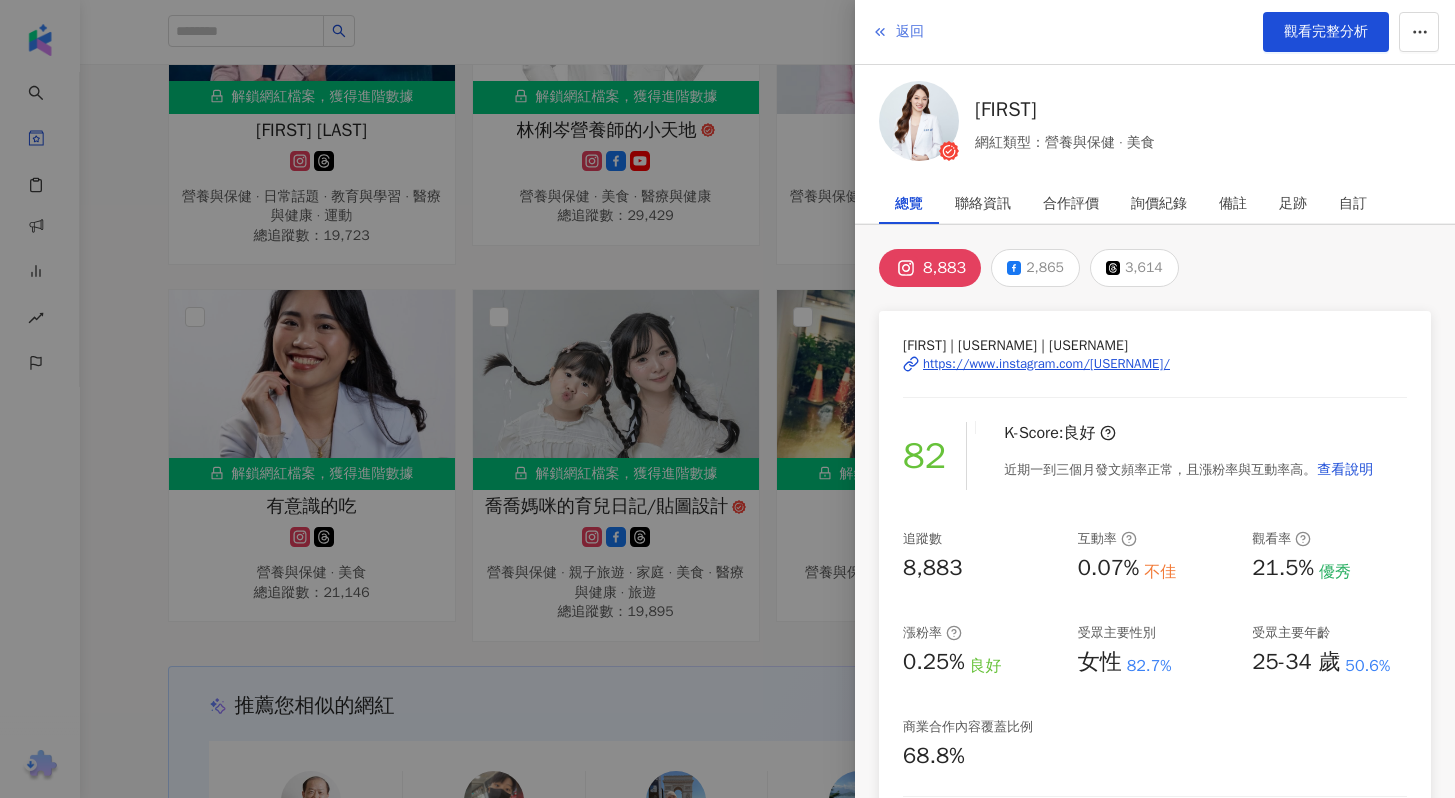 click on "返回" at bounding box center [910, 32] 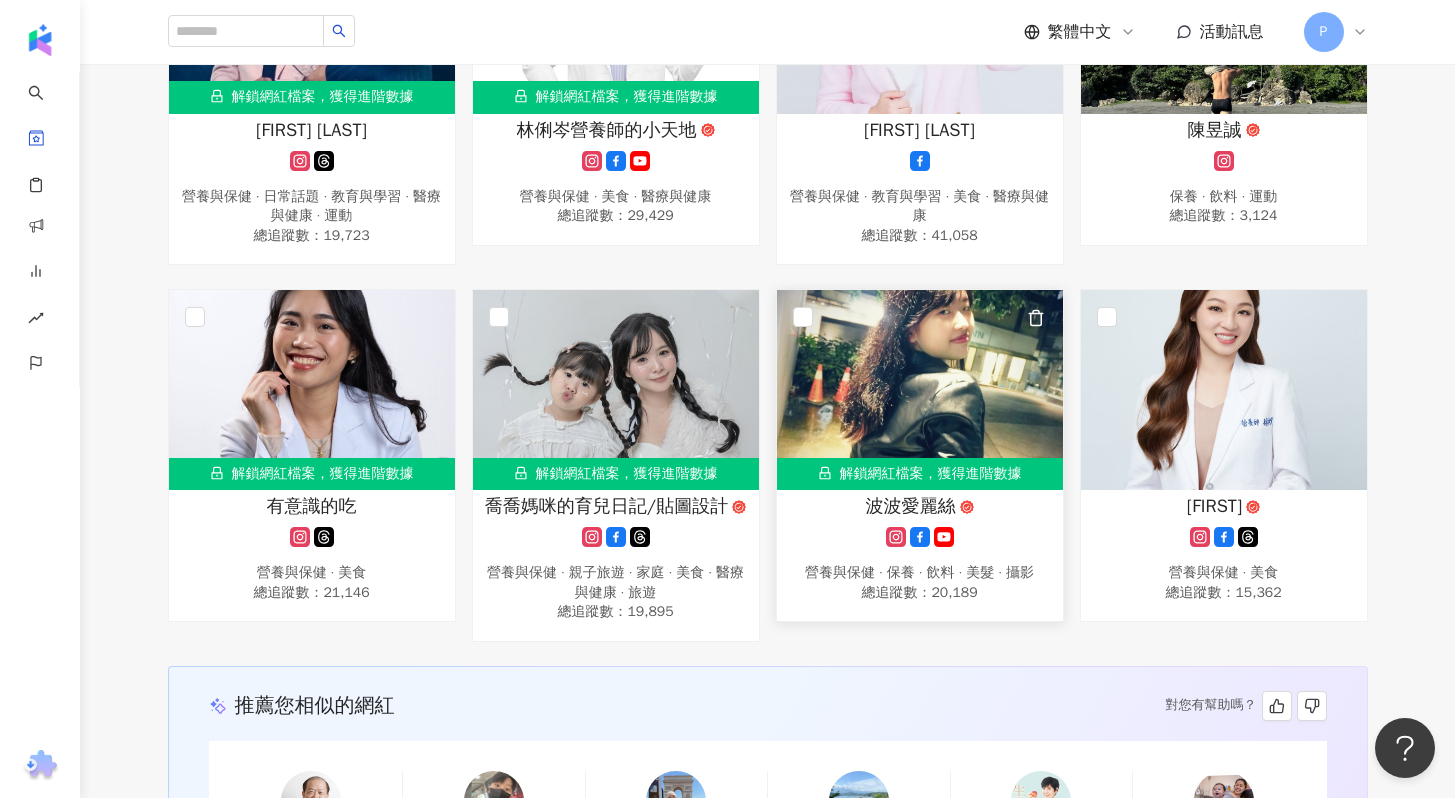 click on "波波愛麗絲" at bounding box center (911, 506) 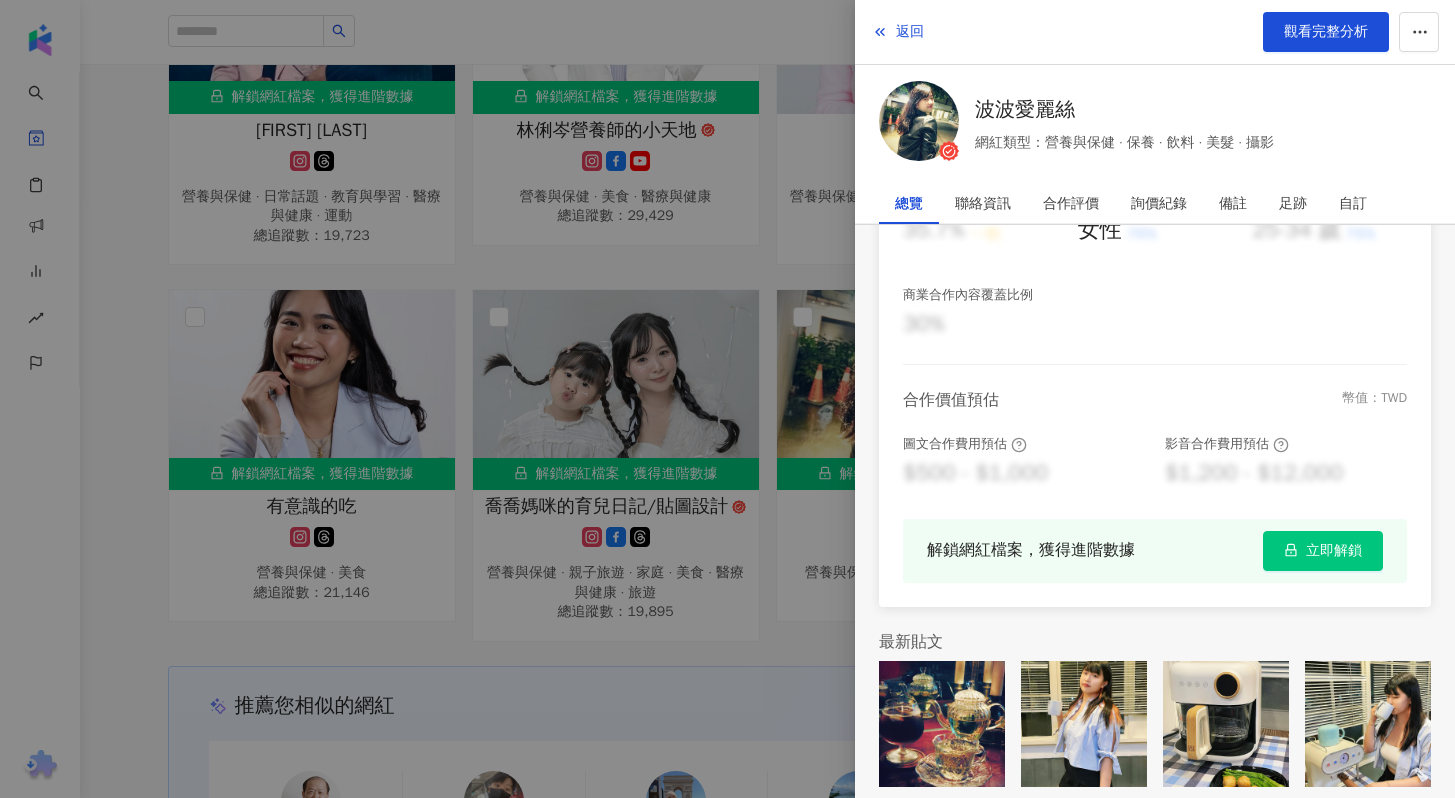 scroll, scrollTop: 445, scrollLeft: 0, axis: vertical 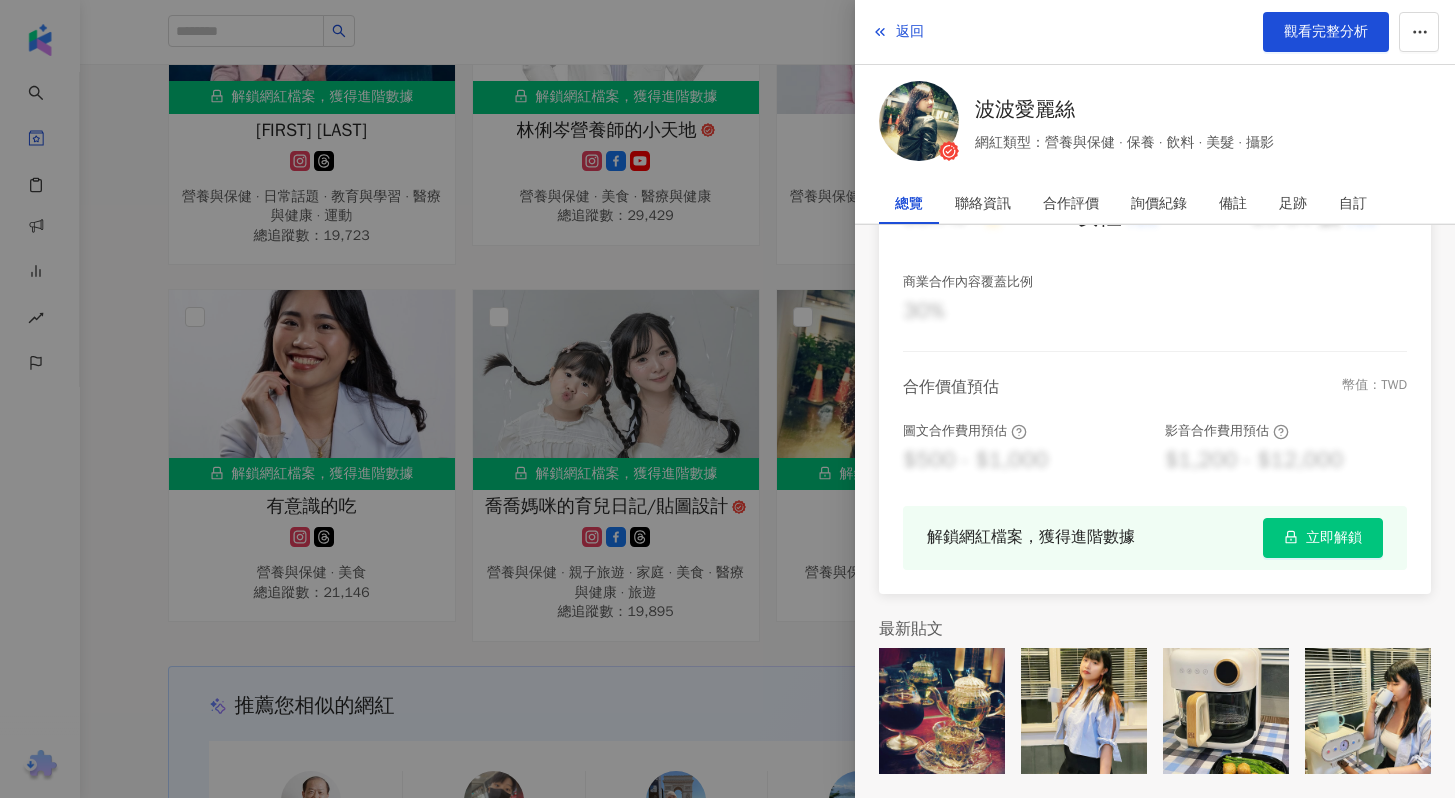 click at bounding box center (727, 399) 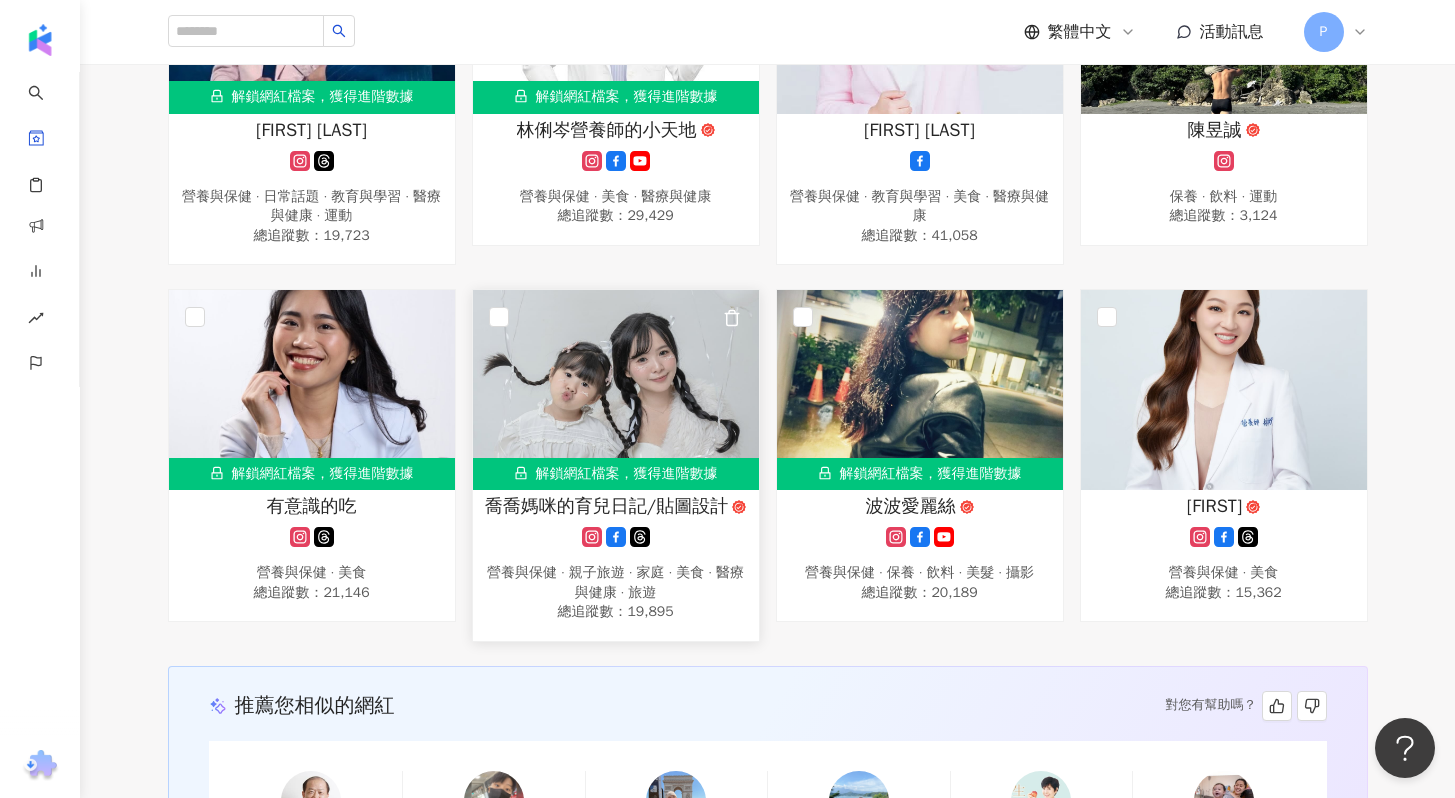click on "喬喬媽咪的育兒日記/貼圖設計" at bounding box center (606, 506) 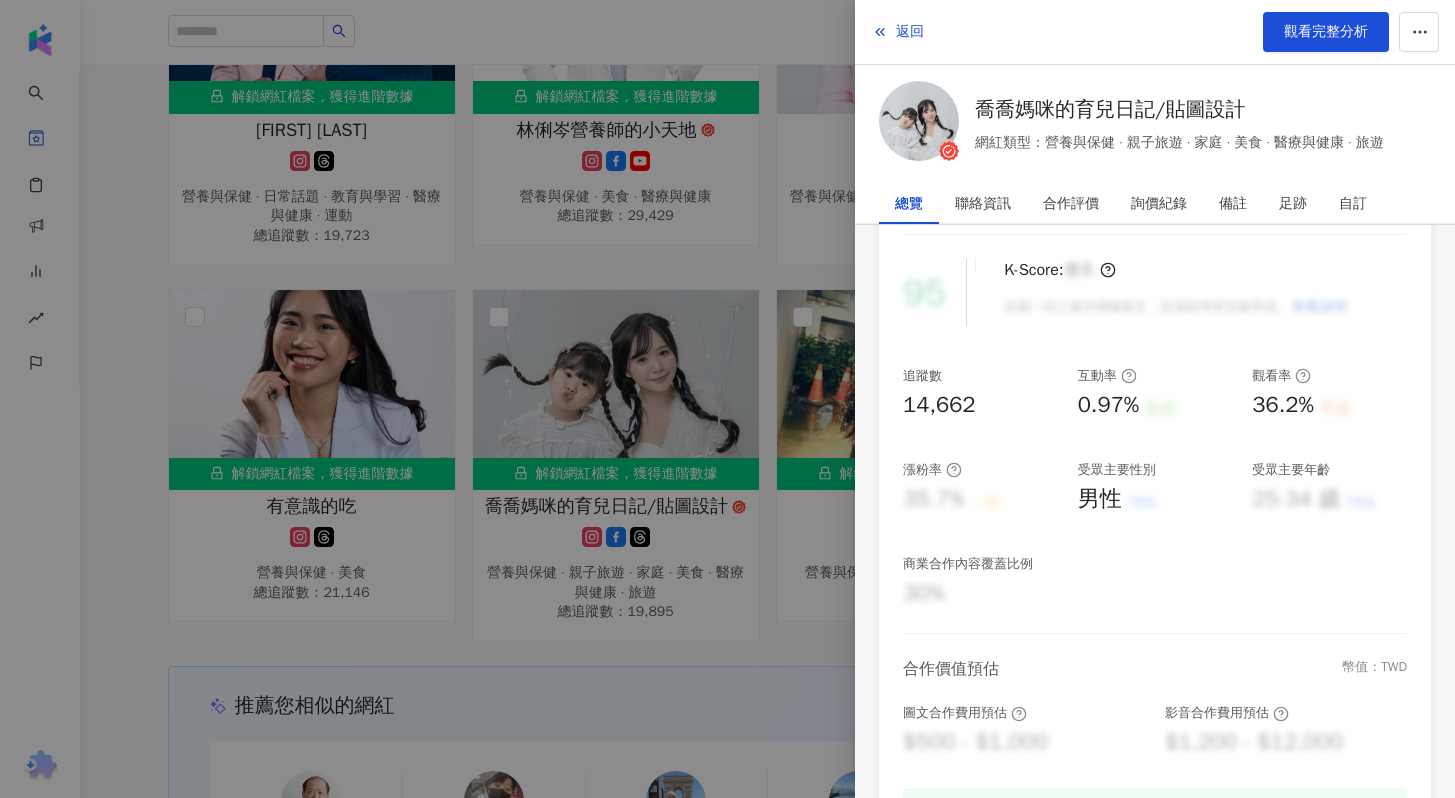 scroll, scrollTop: 445, scrollLeft: 0, axis: vertical 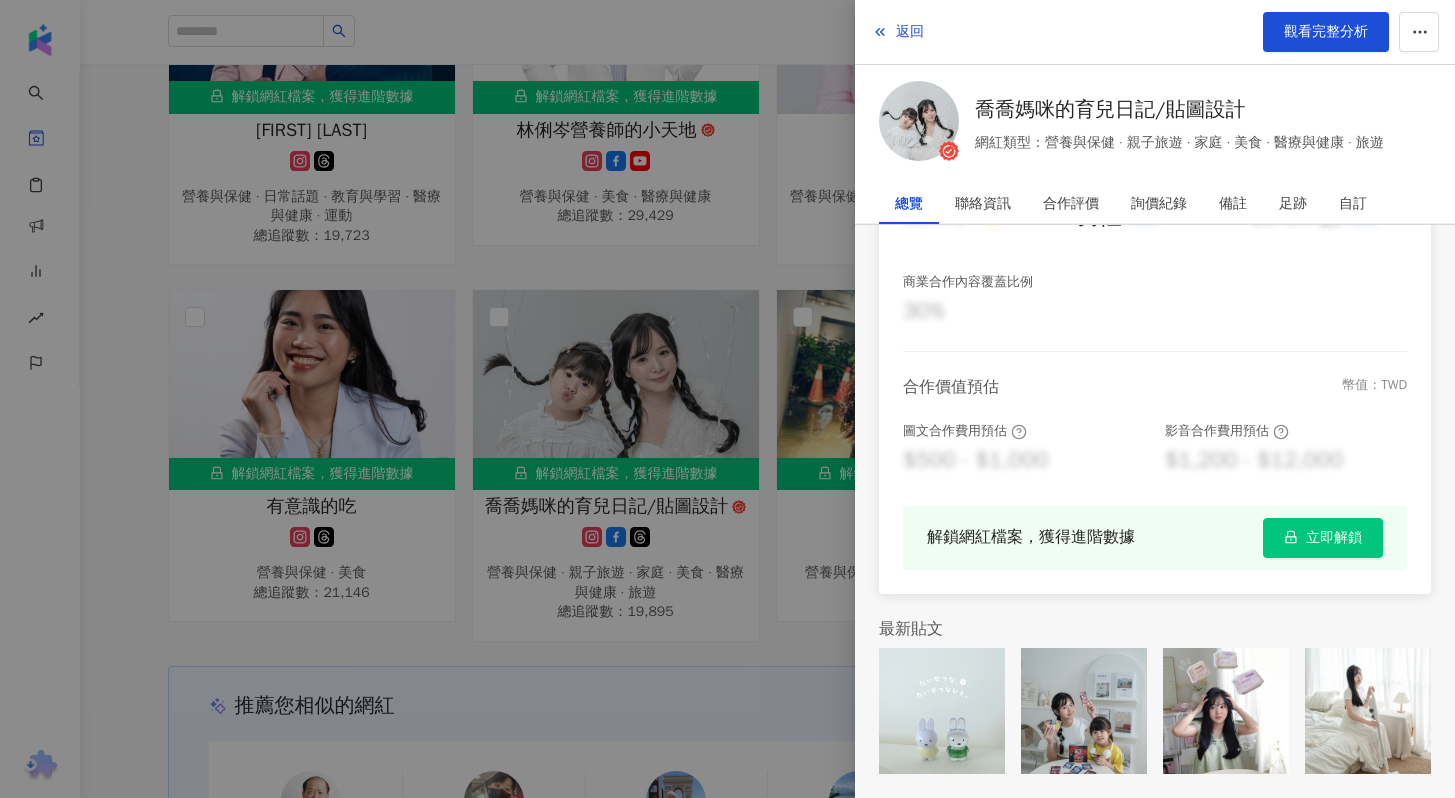 click on "立即解鎖" at bounding box center (1334, 538) 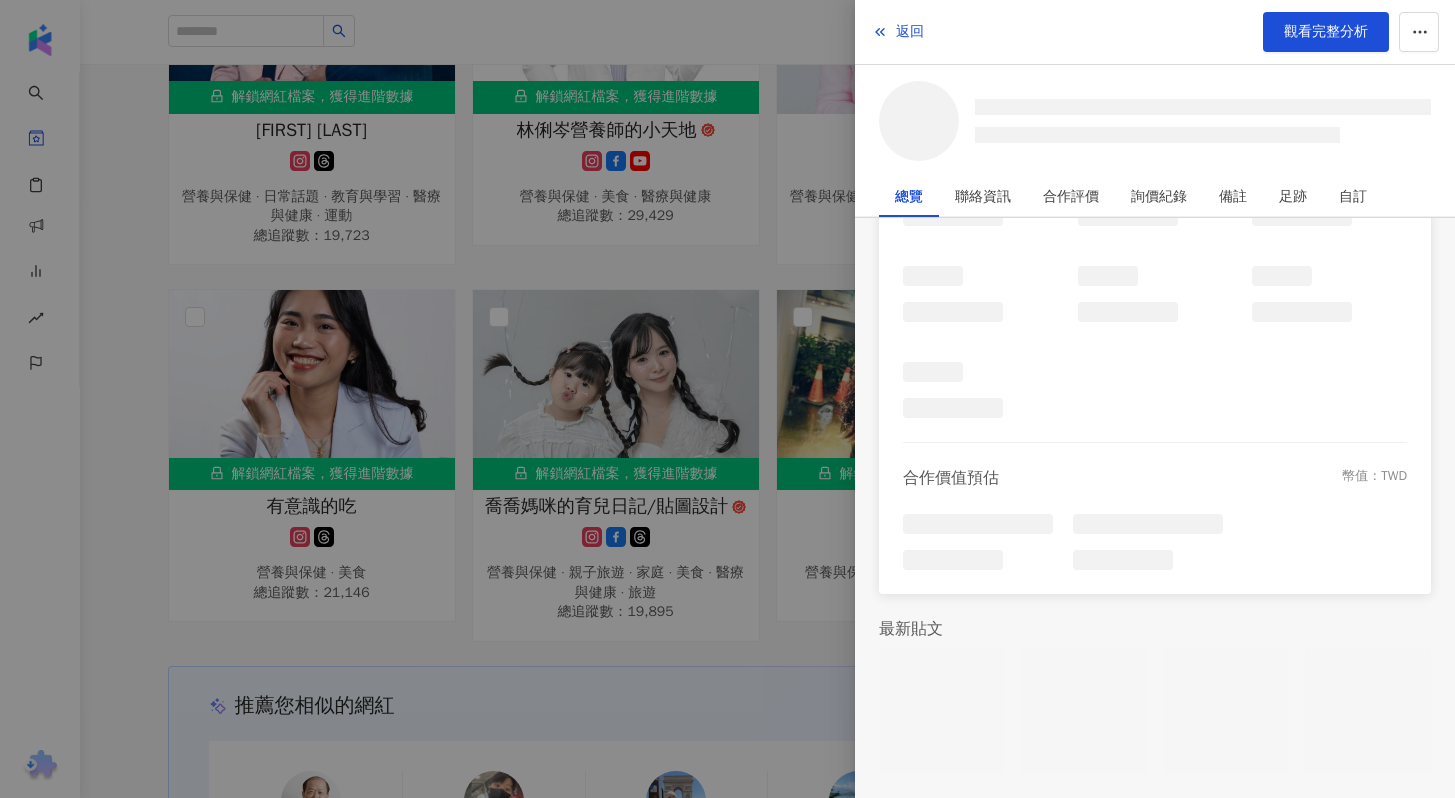 scroll, scrollTop: 366, scrollLeft: 0, axis: vertical 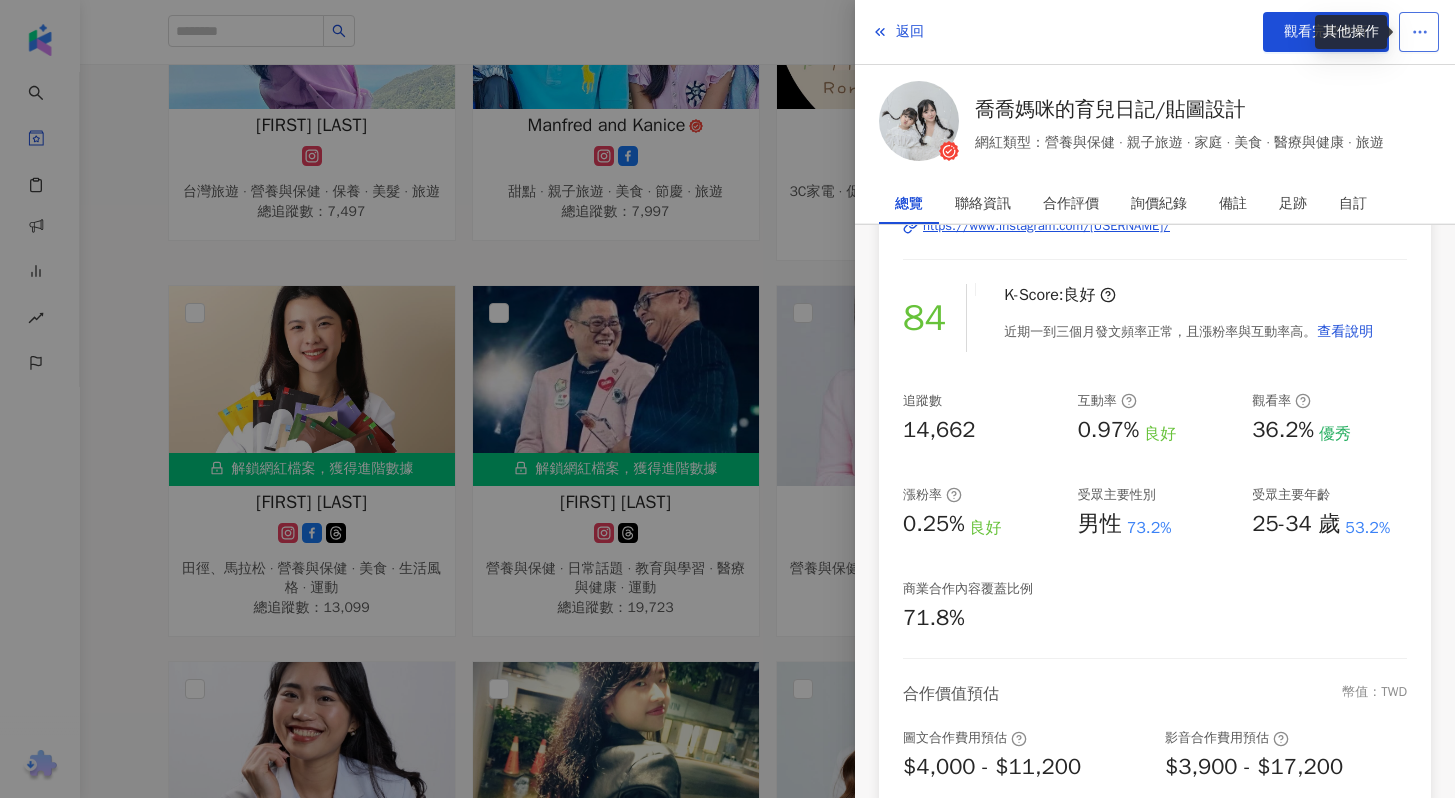 click 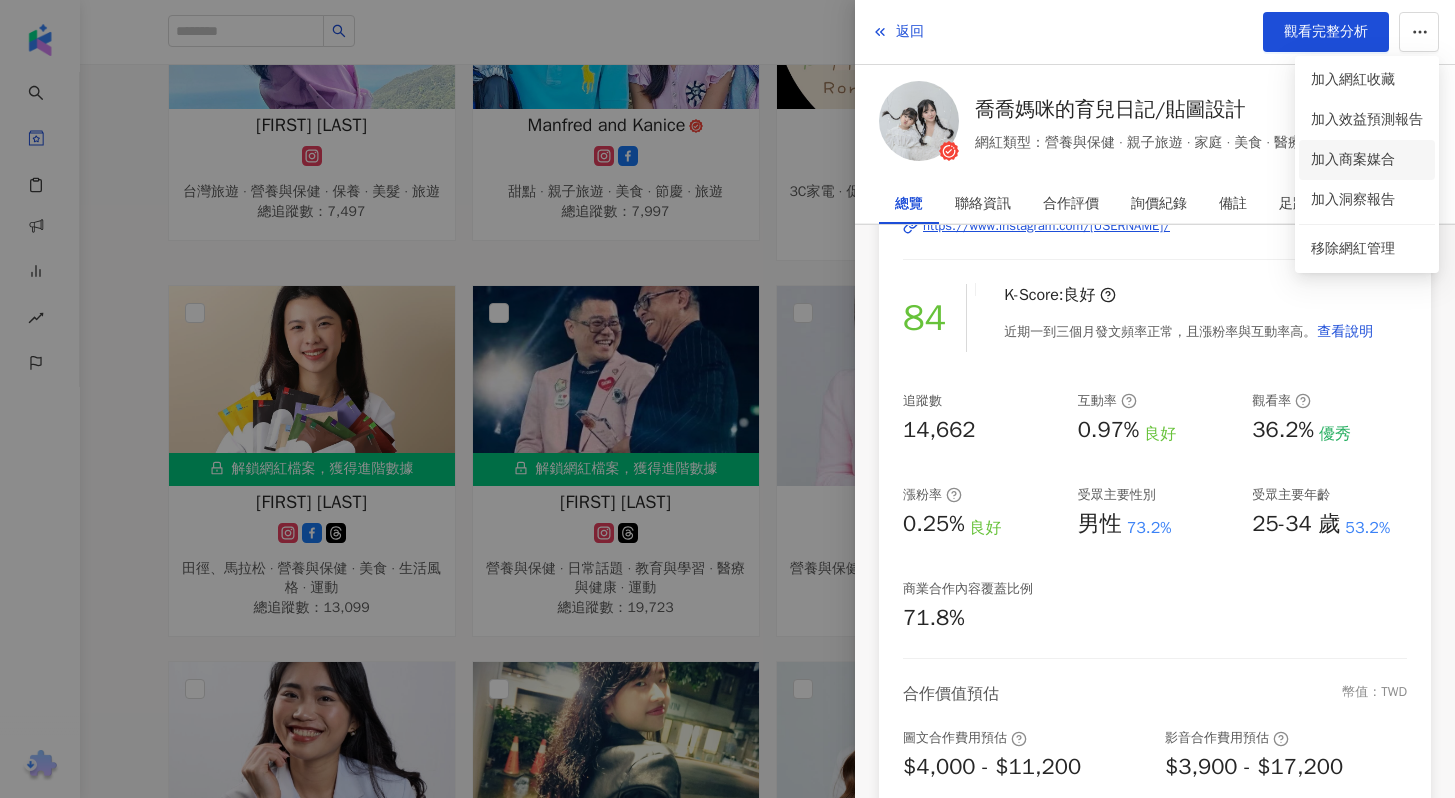 click on "加入商案媒合" at bounding box center (1353, 159) 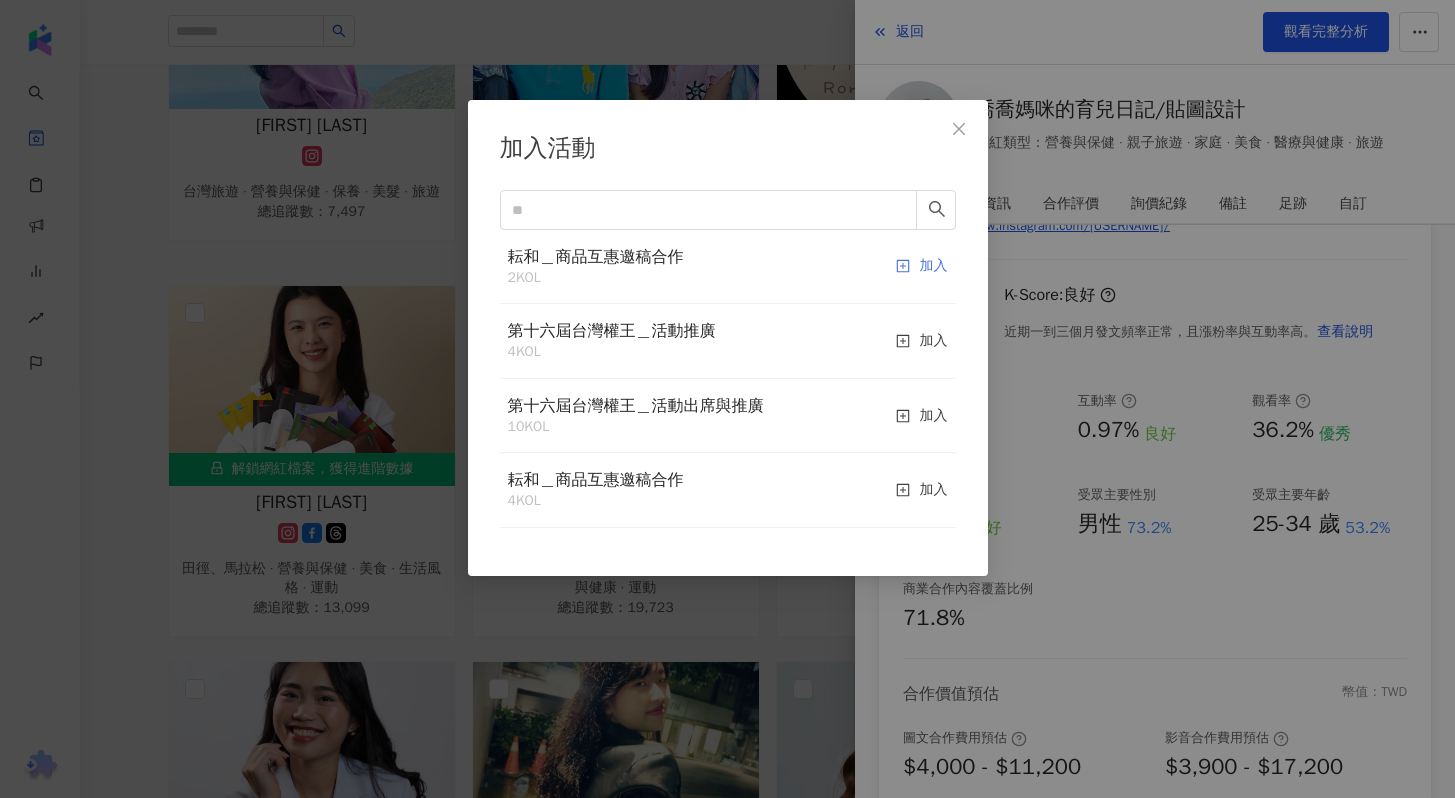 click on "加入" at bounding box center [922, 267] 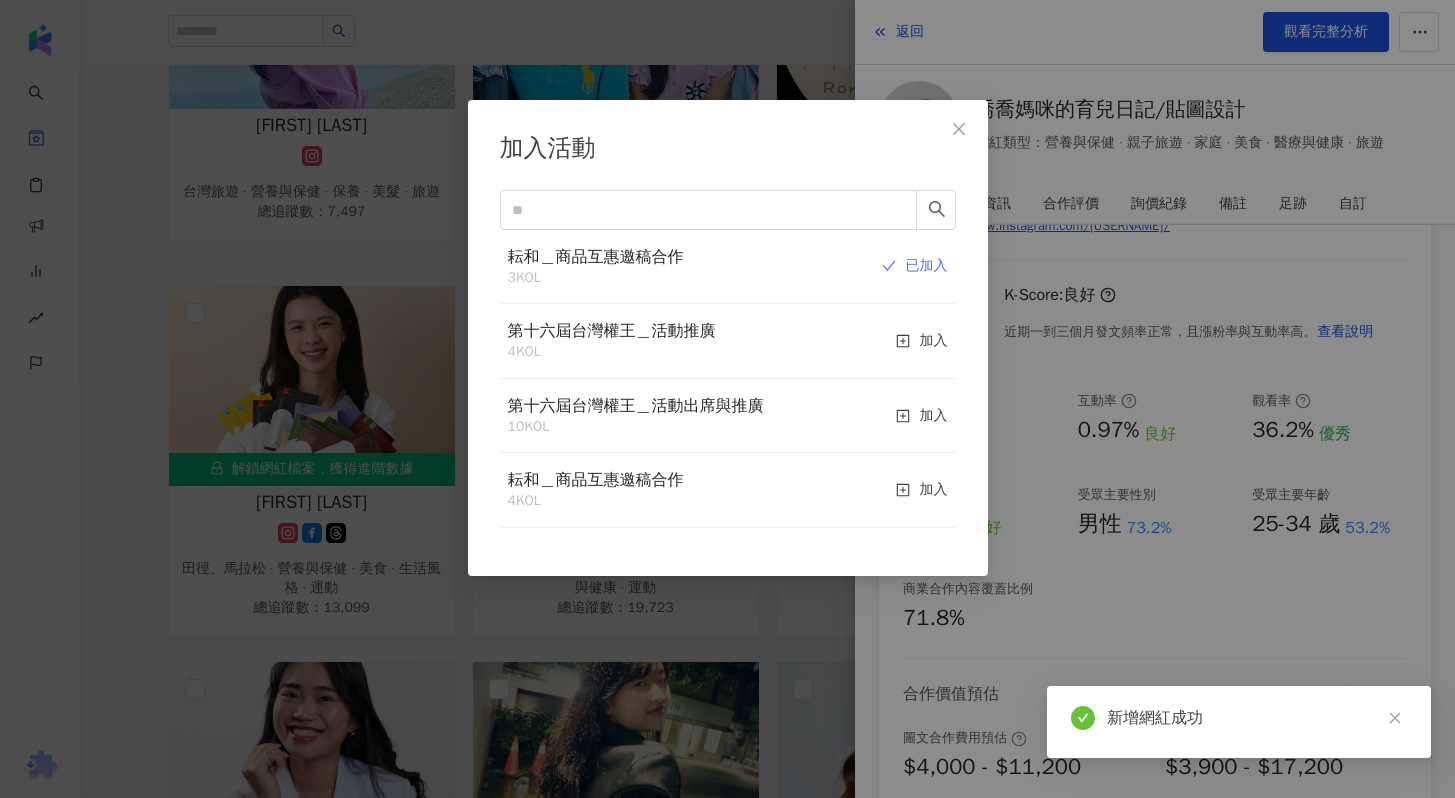 click on "加入活動 [BRAND] 3  KOL 已加入 第十六屆台灣權王＿活動推廣 4  KOL 加入 第十六屆台灣權王＿活動出席與推廣 10  KOL 加入 [BRAND] 4  KOL 加入 Cancel OK" at bounding box center (727, 399) 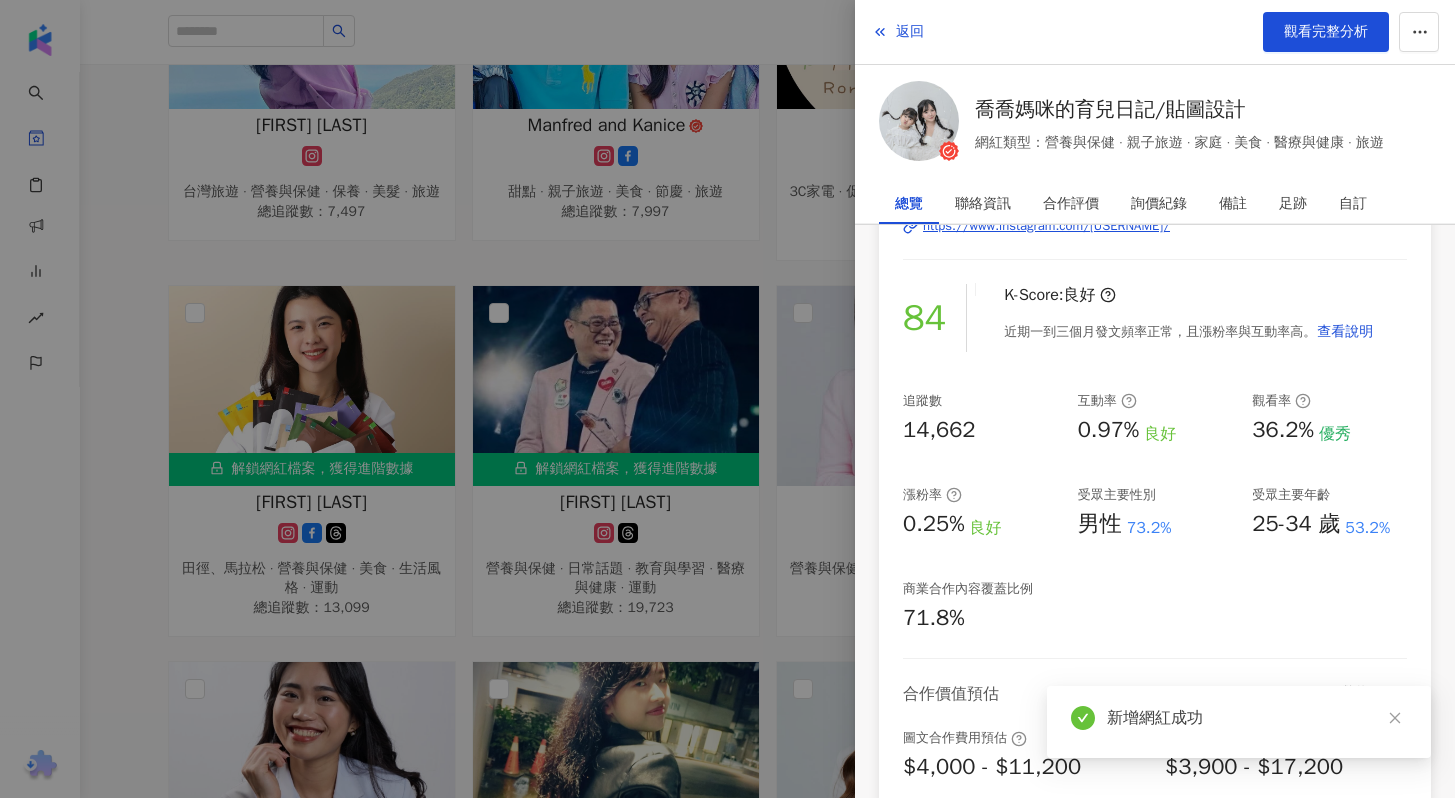 click 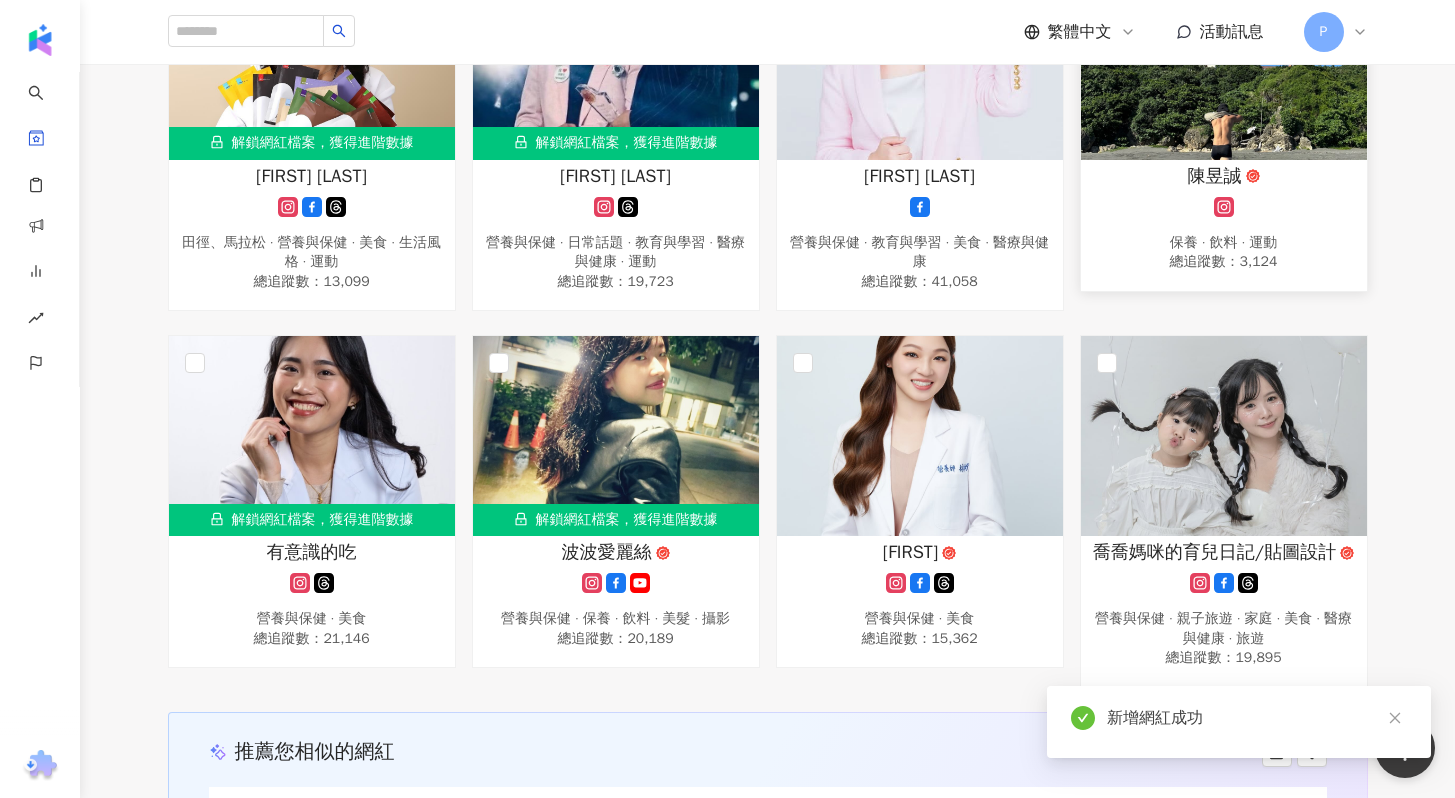 scroll, scrollTop: 1193, scrollLeft: 0, axis: vertical 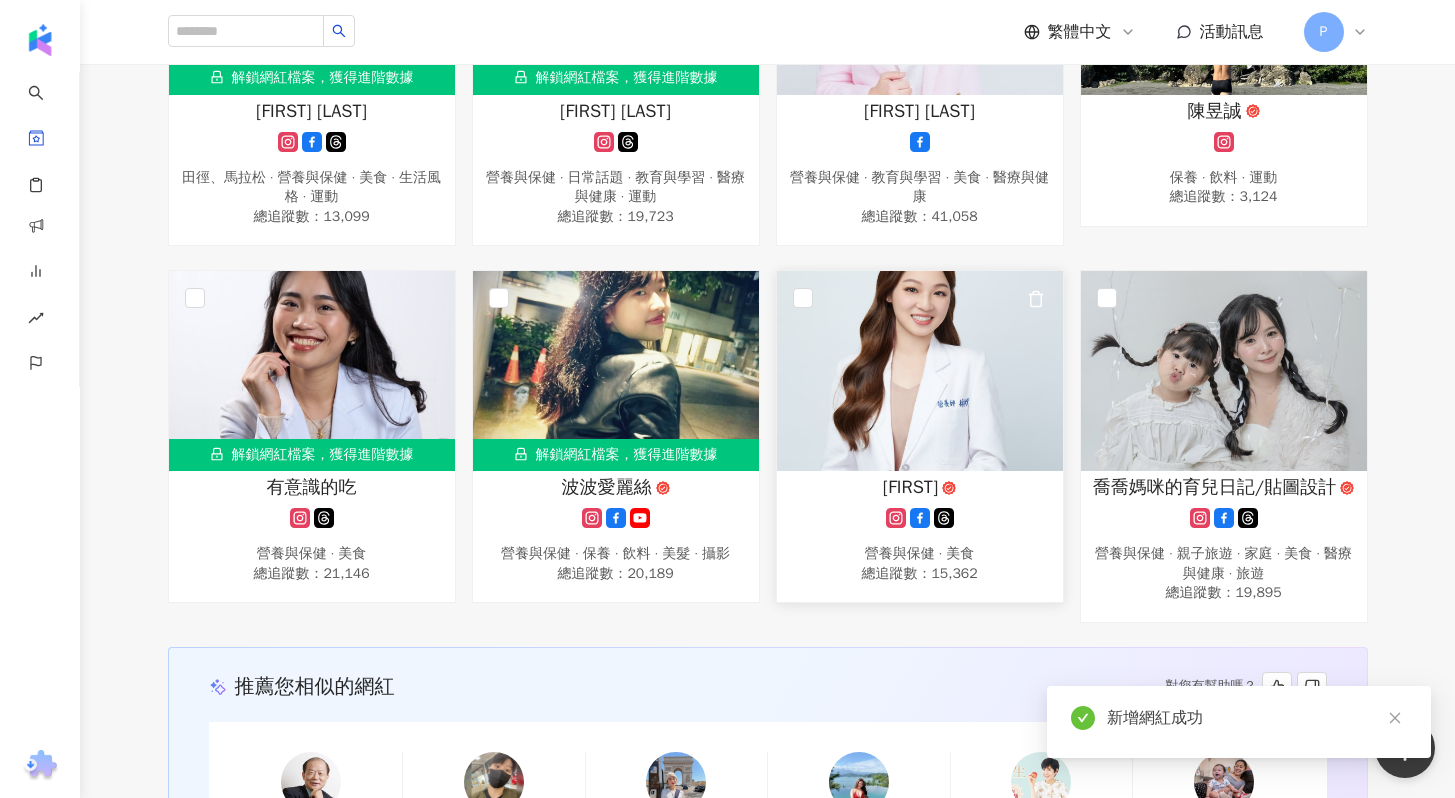click on "[FIRST]" at bounding box center [910, 487] 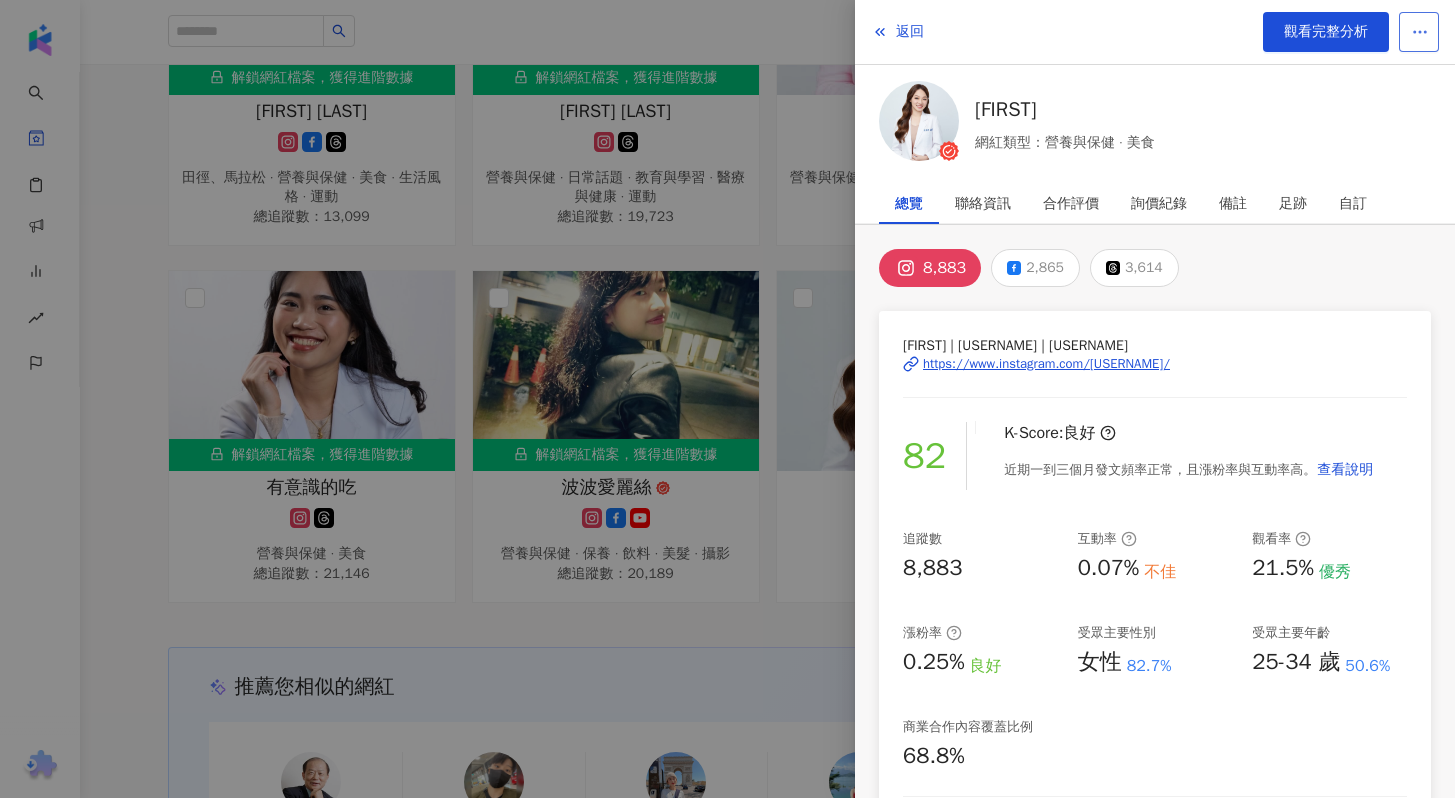 click 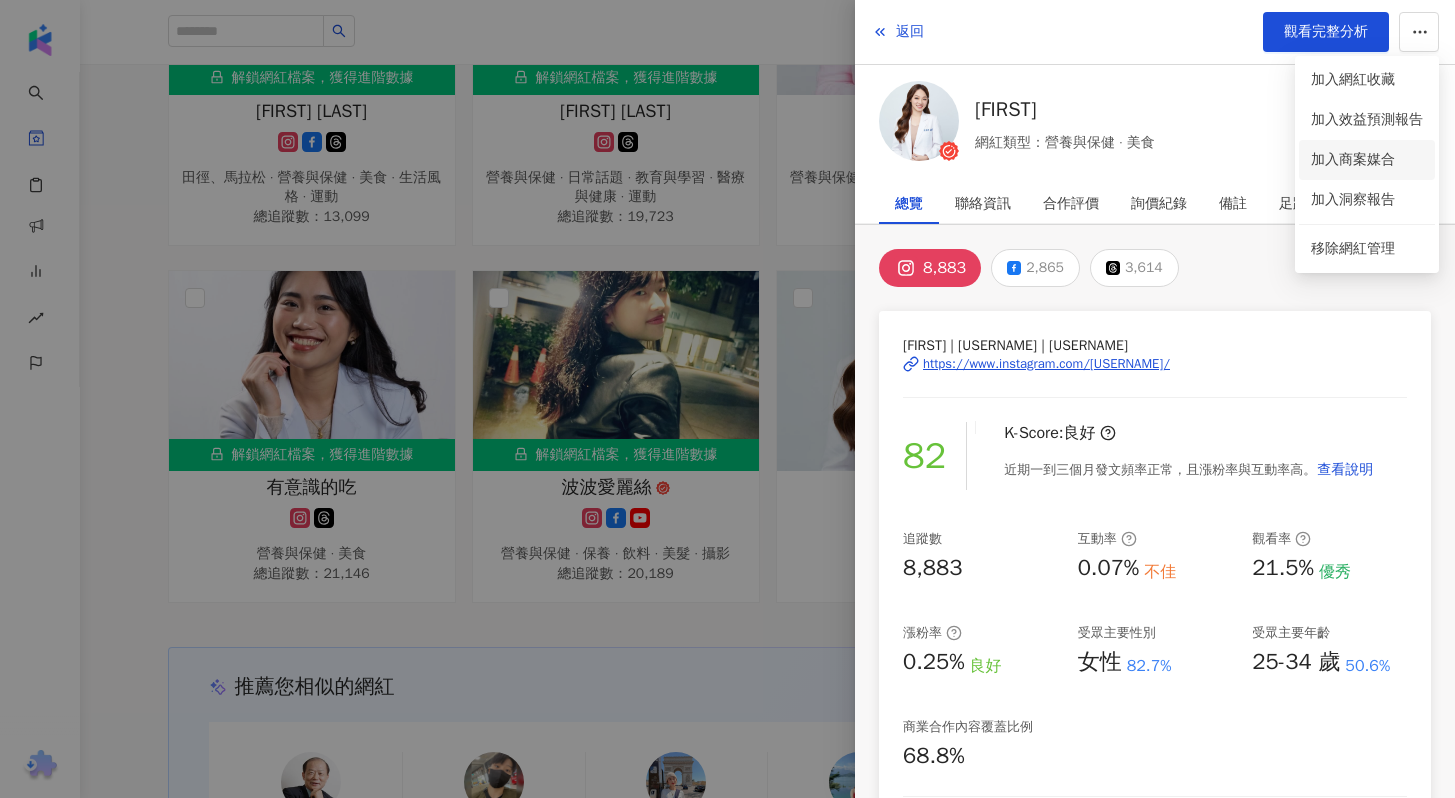 click on "加入商案媒合" at bounding box center [1353, 159] 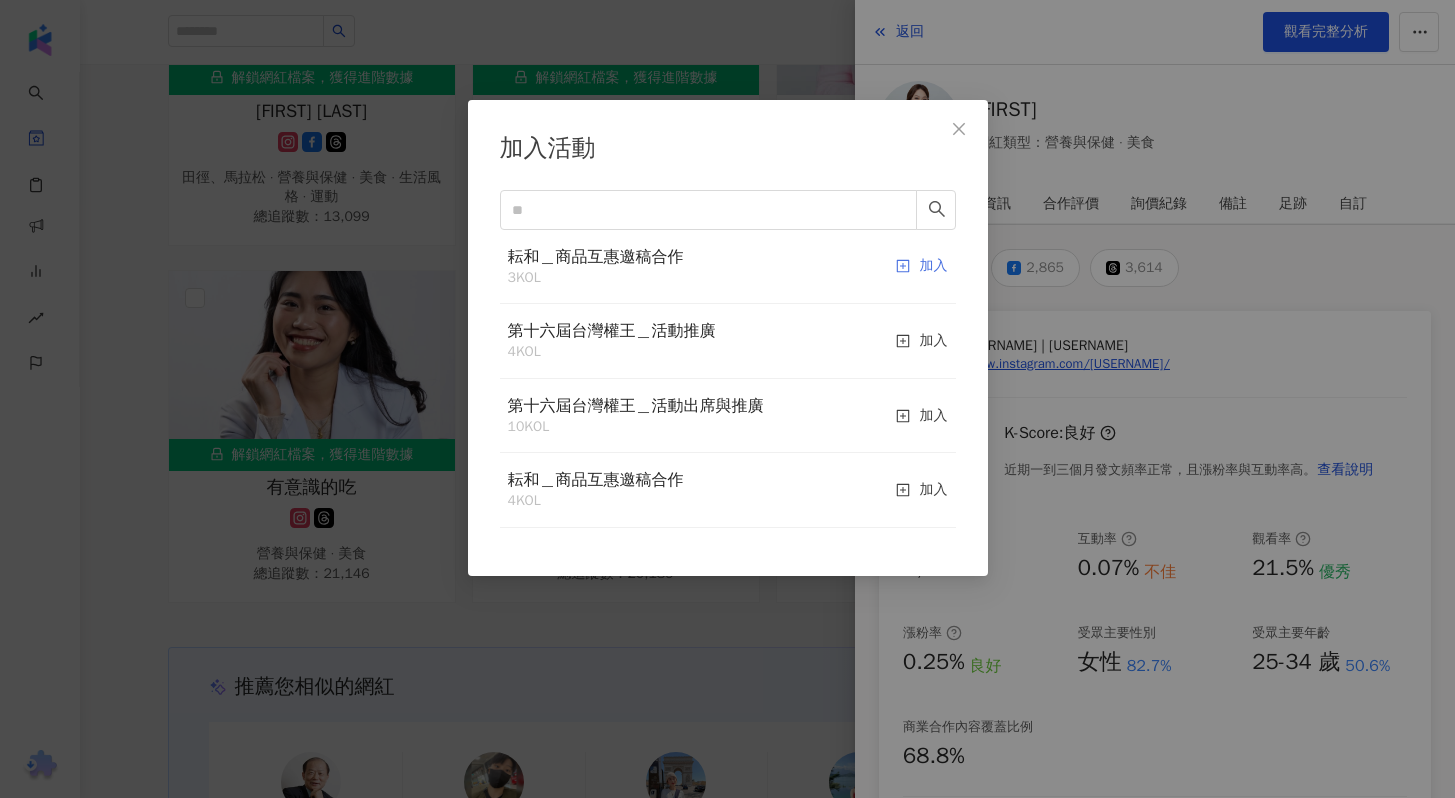 click 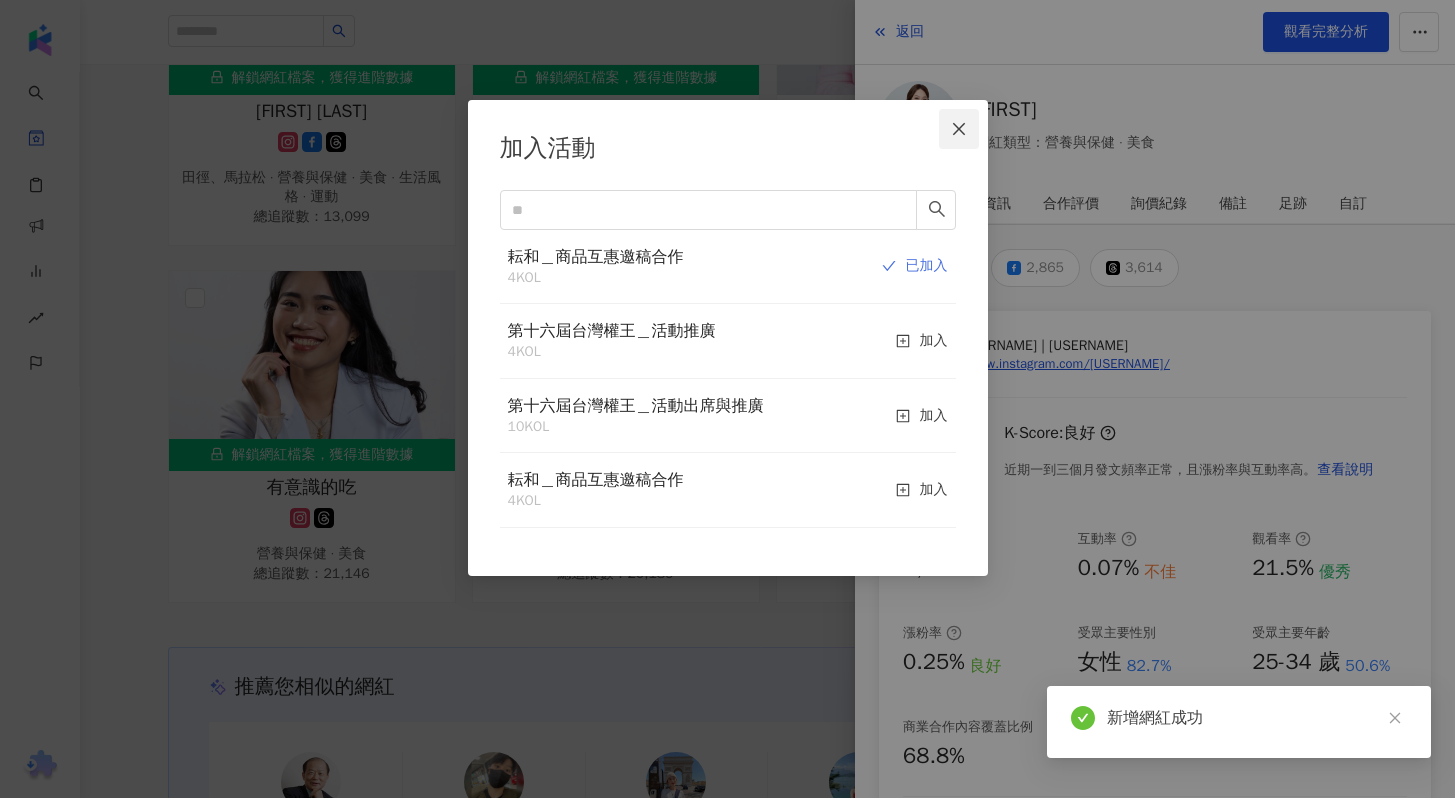 click at bounding box center (959, 129) 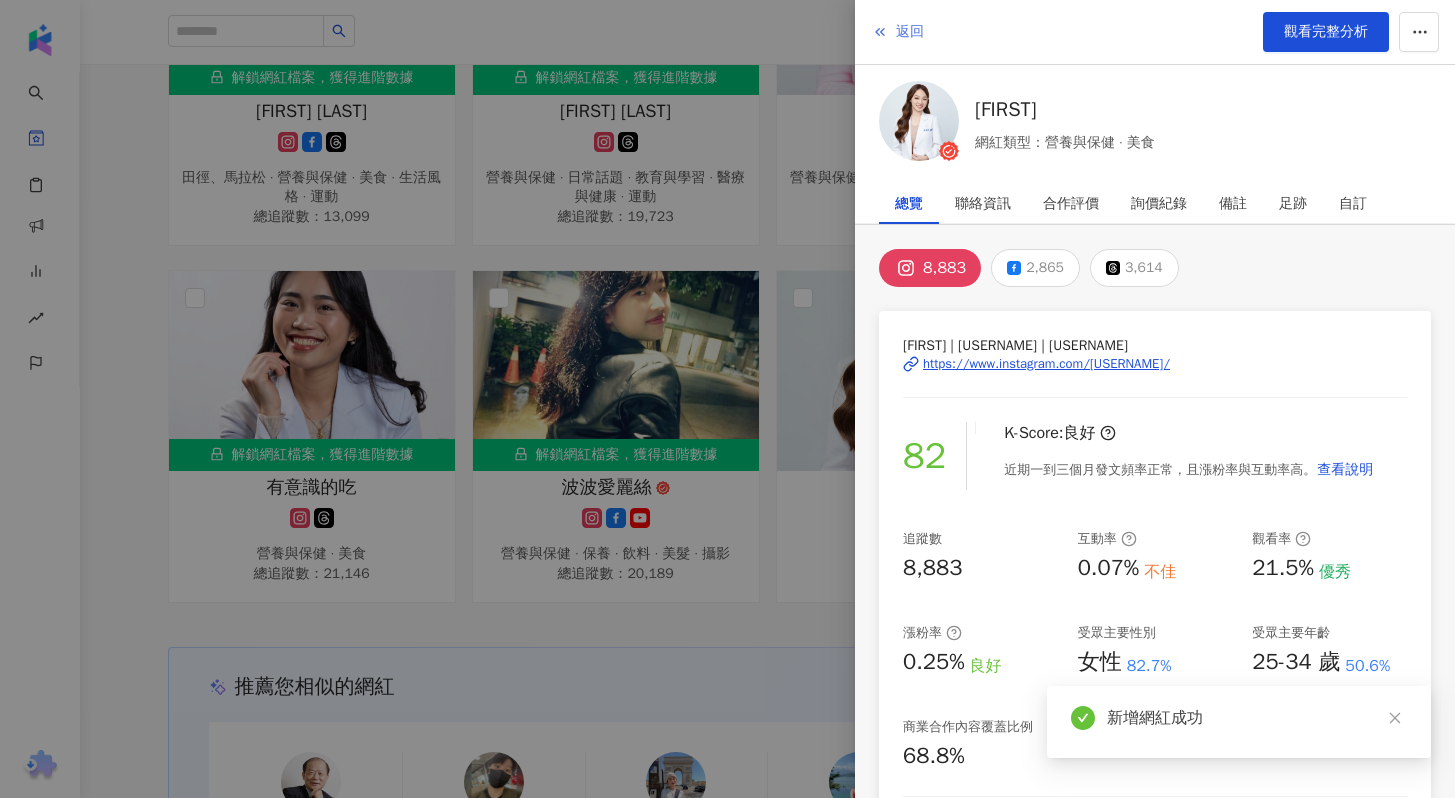 click on "返回" at bounding box center [898, 32] 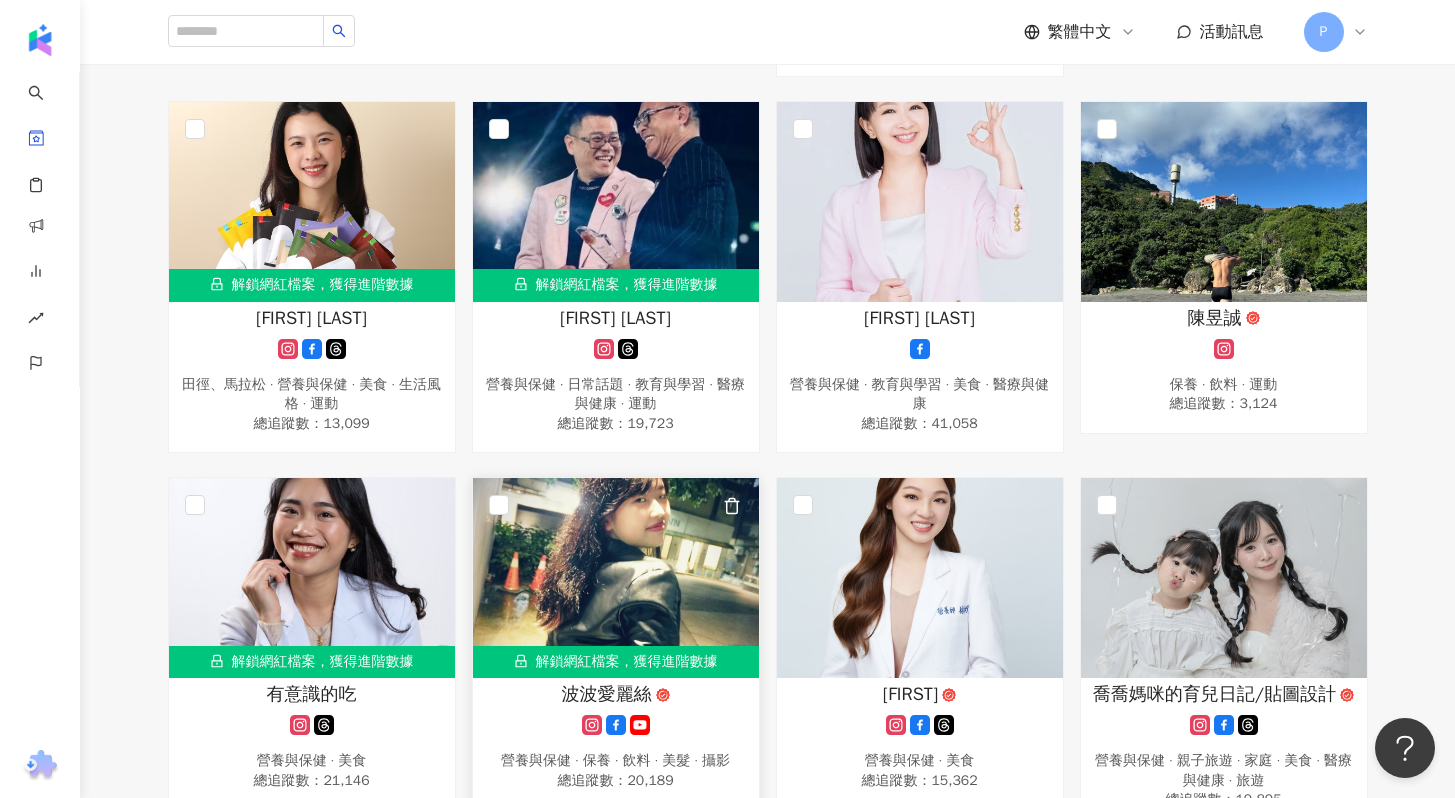 scroll, scrollTop: 754, scrollLeft: 0, axis: vertical 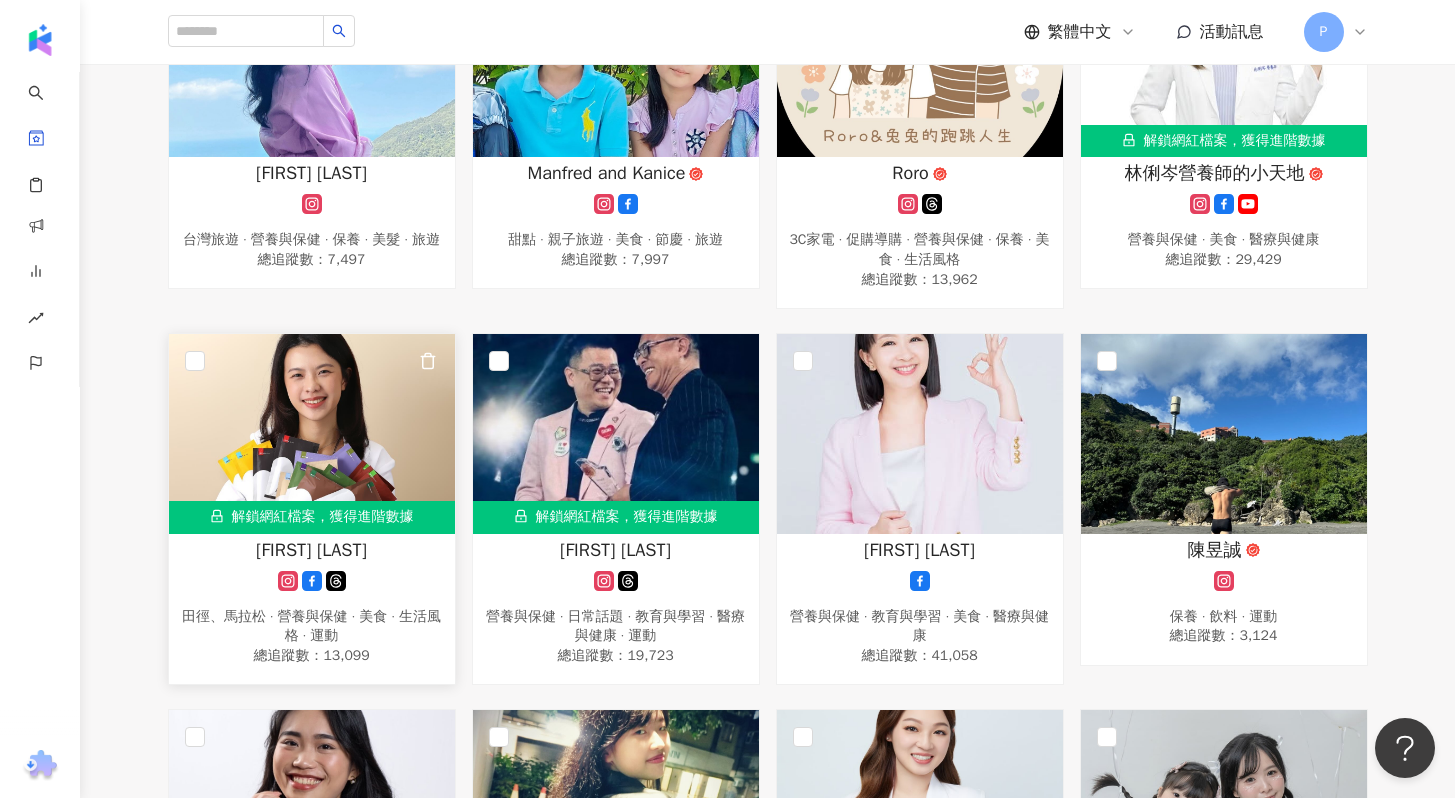 click on "[FIRST] [LAST]" at bounding box center [311, 550] 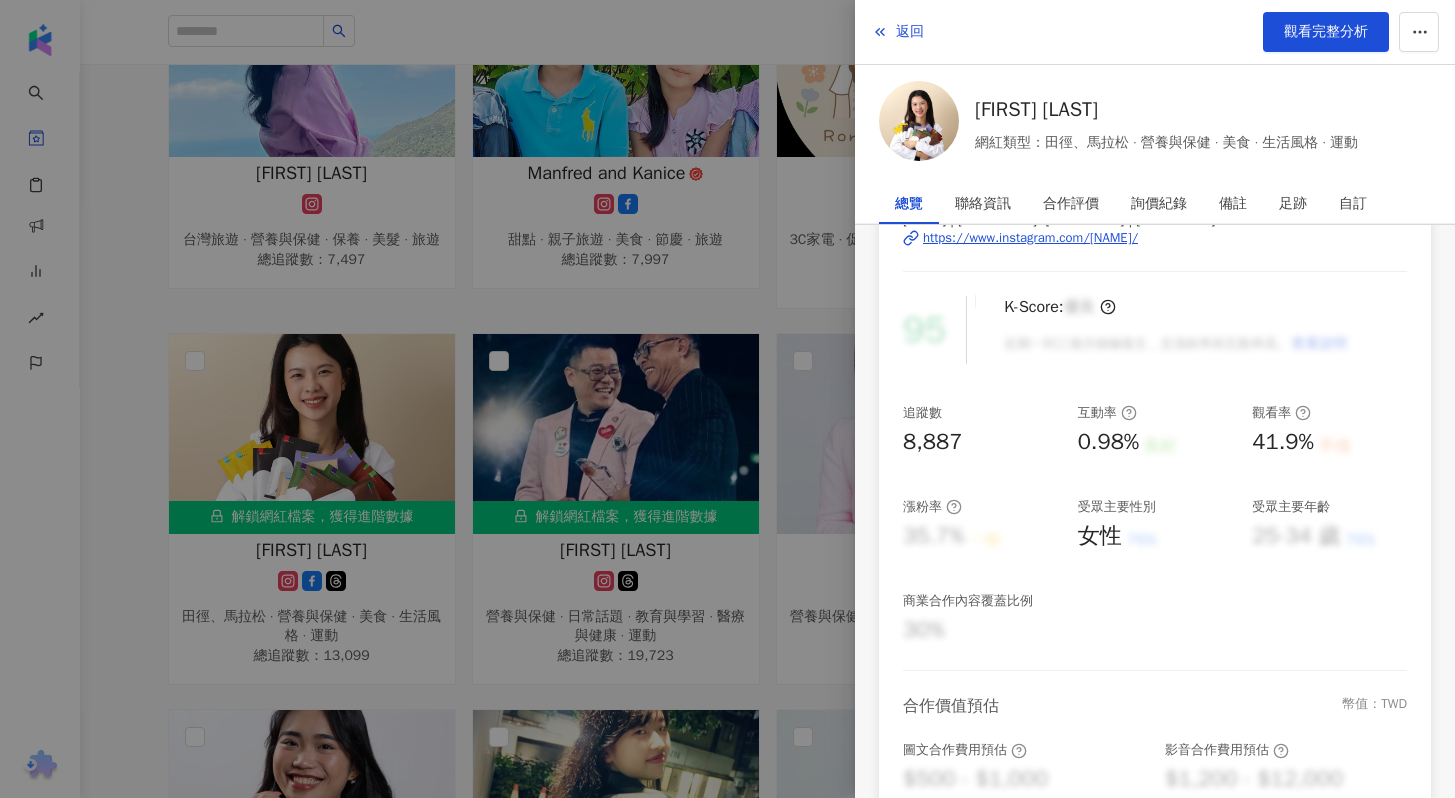 scroll, scrollTop: 445, scrollLeft: 0, axis: vertical 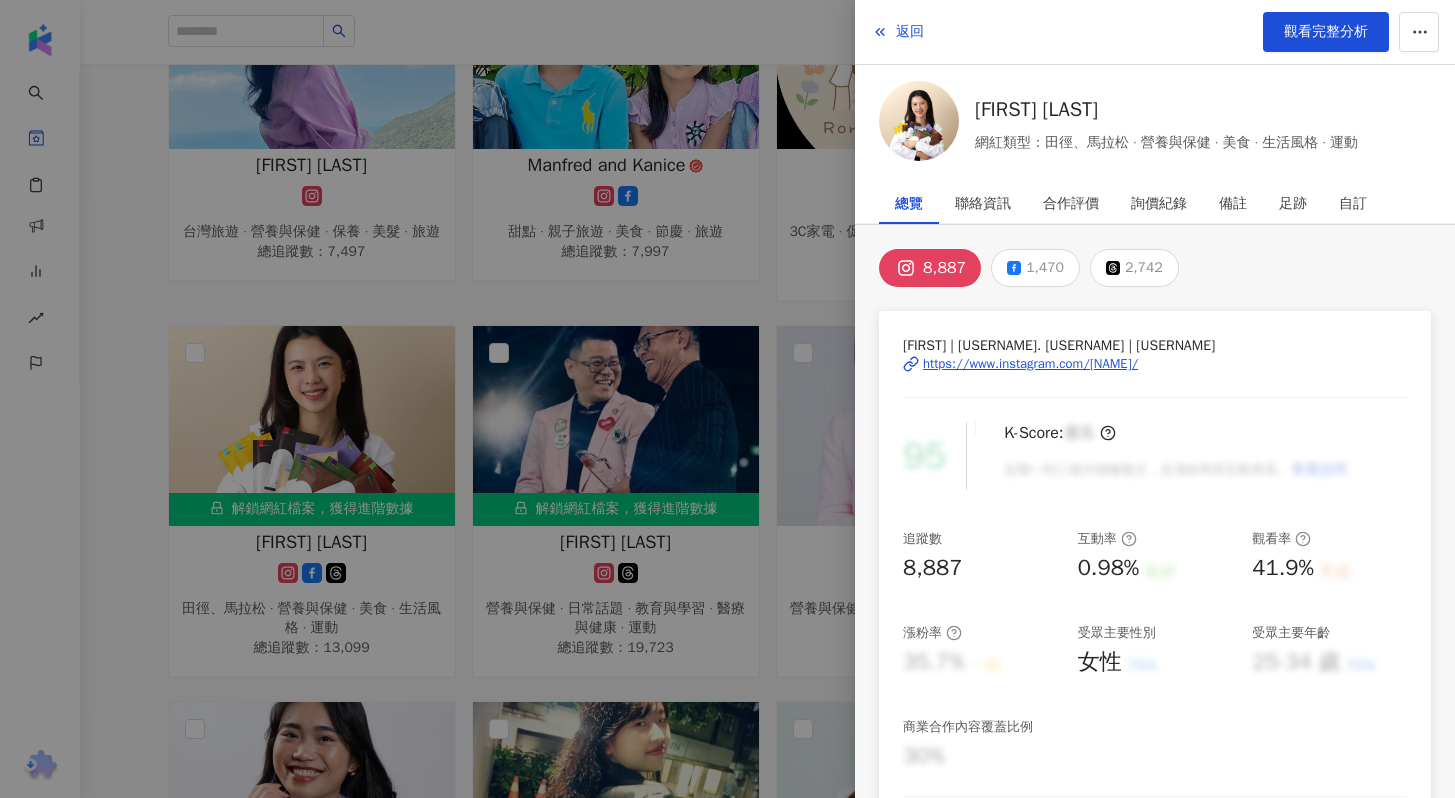 click at bounding box center [727, 399] 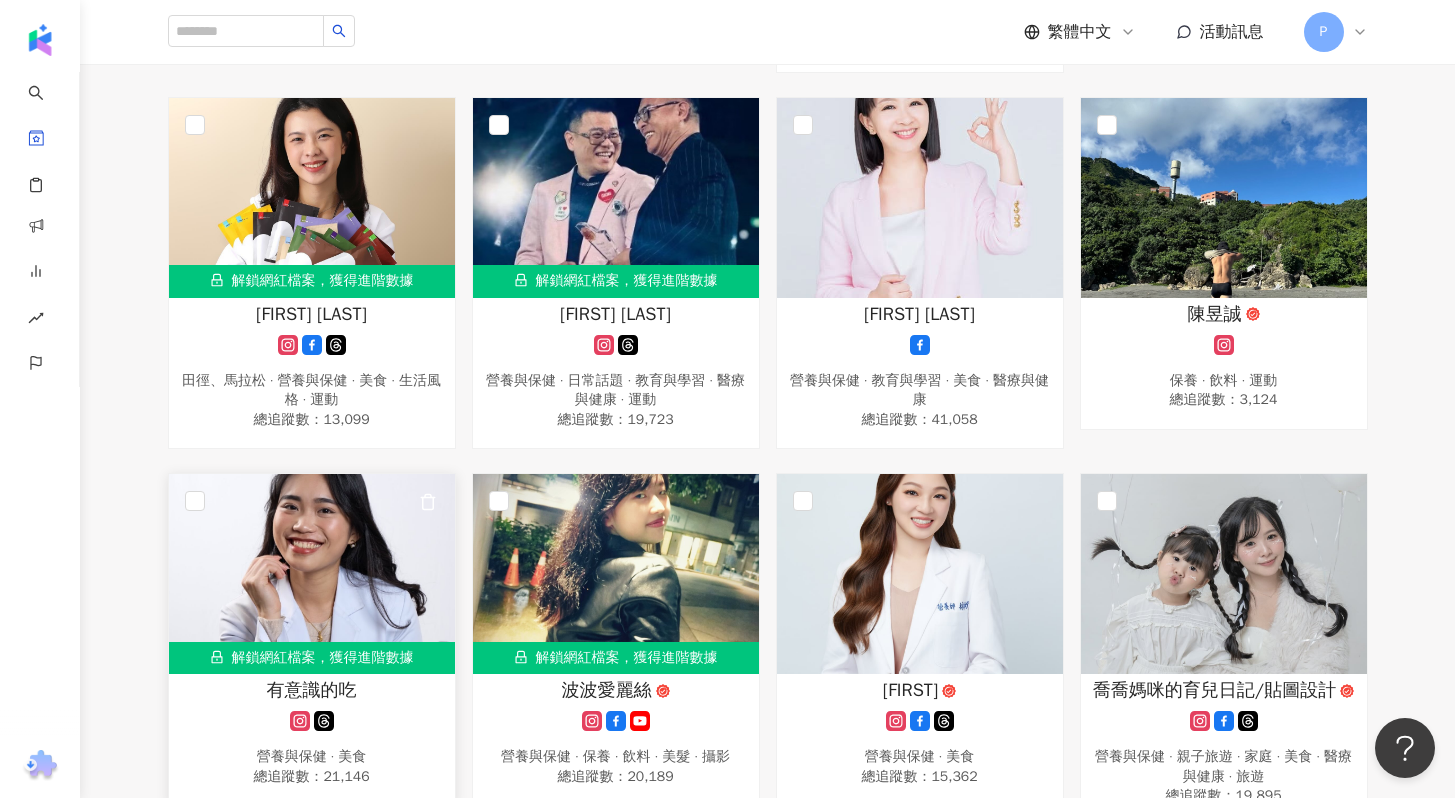 scroll, scrollTop: 991, scrollLeft: 0, axis: vertical 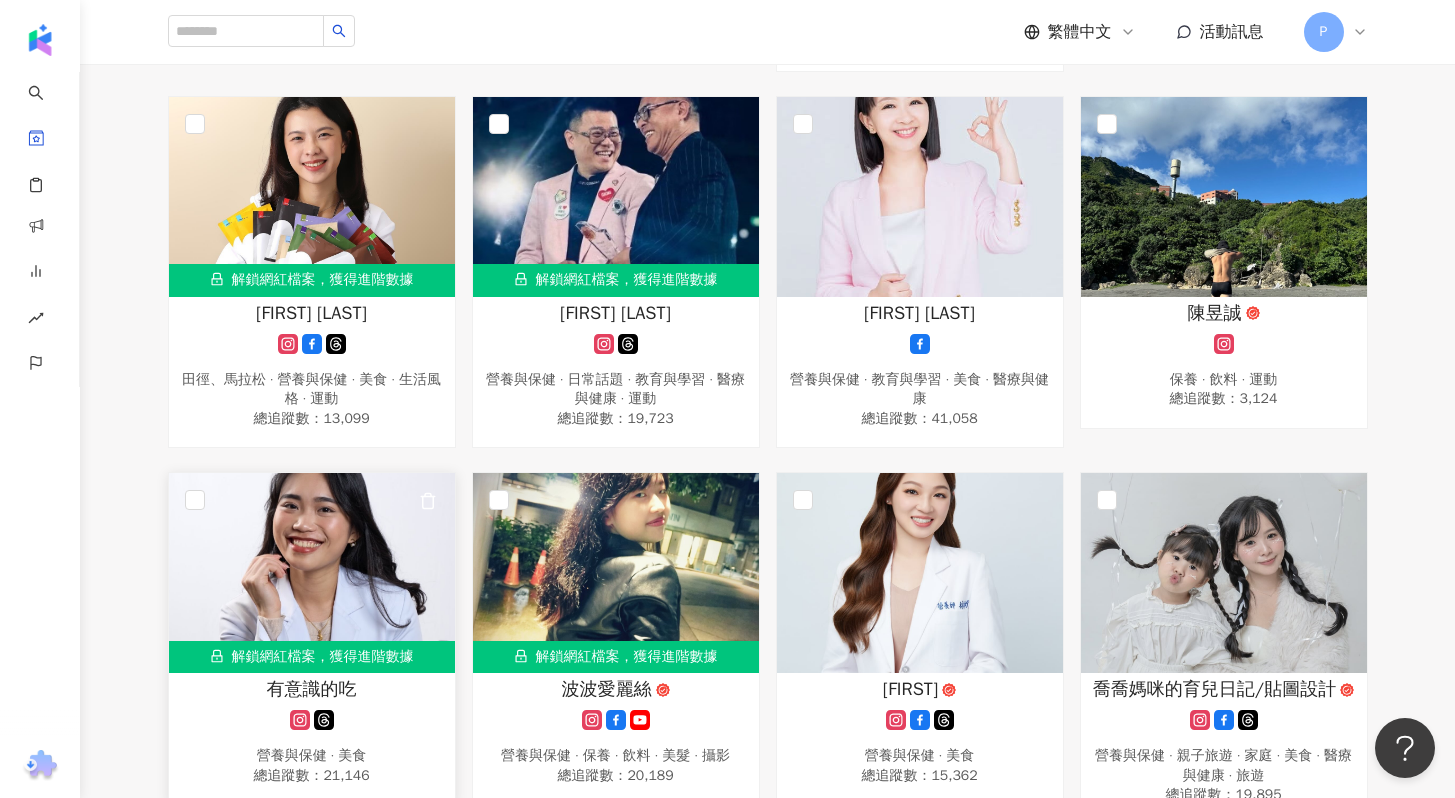 click on "有意識的吃" at bounding box center (312, 689) 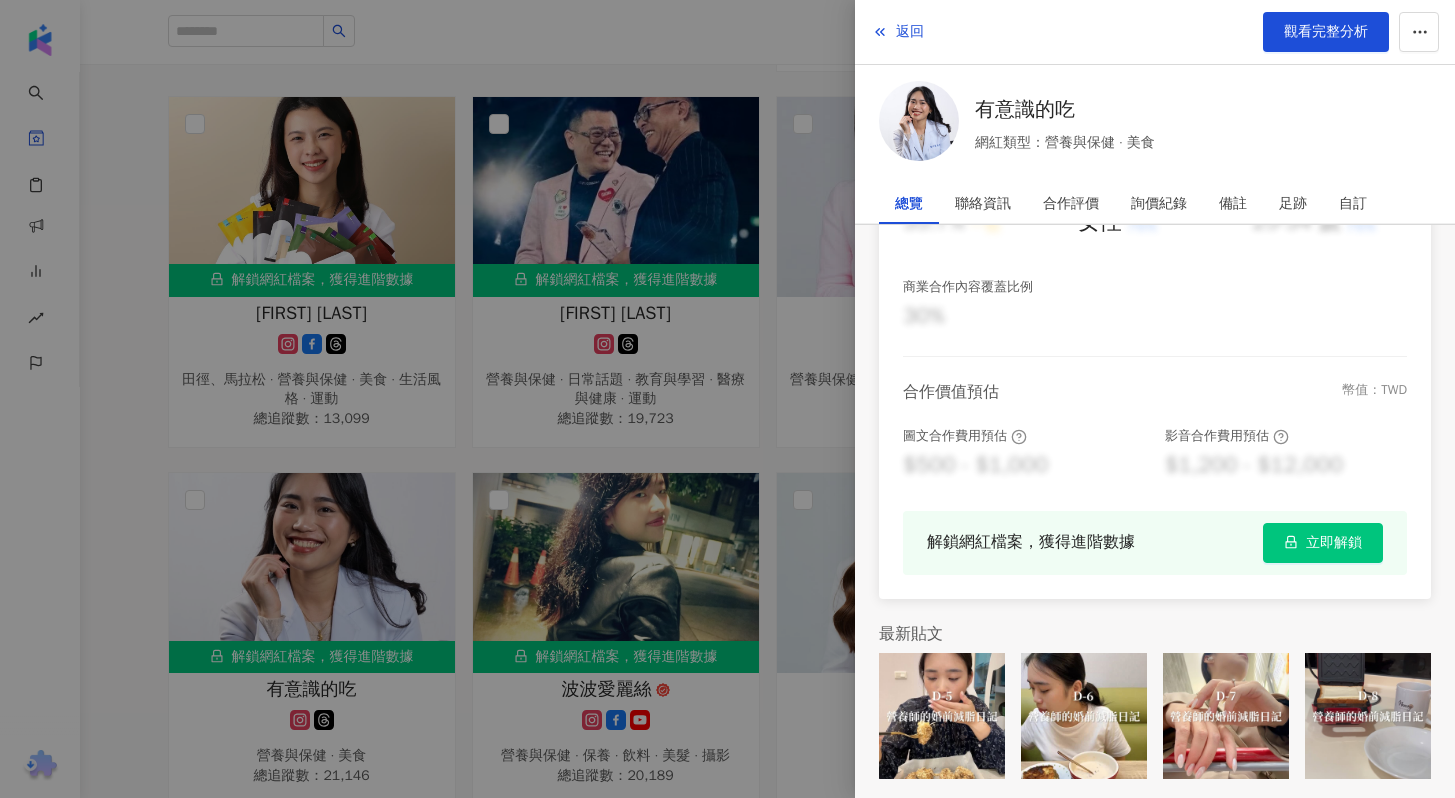 scroll, scrollTop: 445, scrollLeft: 0, axis: vertical 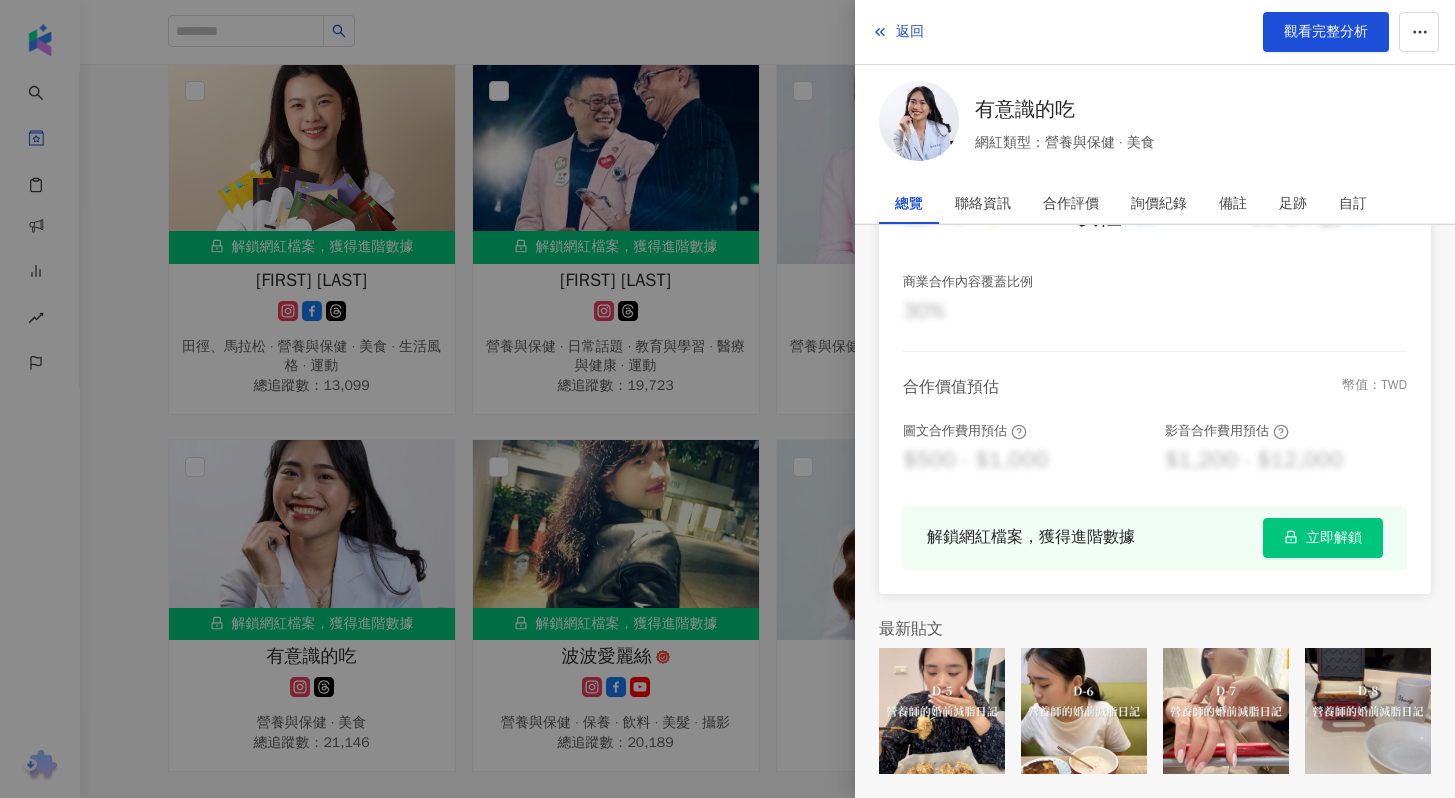 click at bounding box center (727, 399) 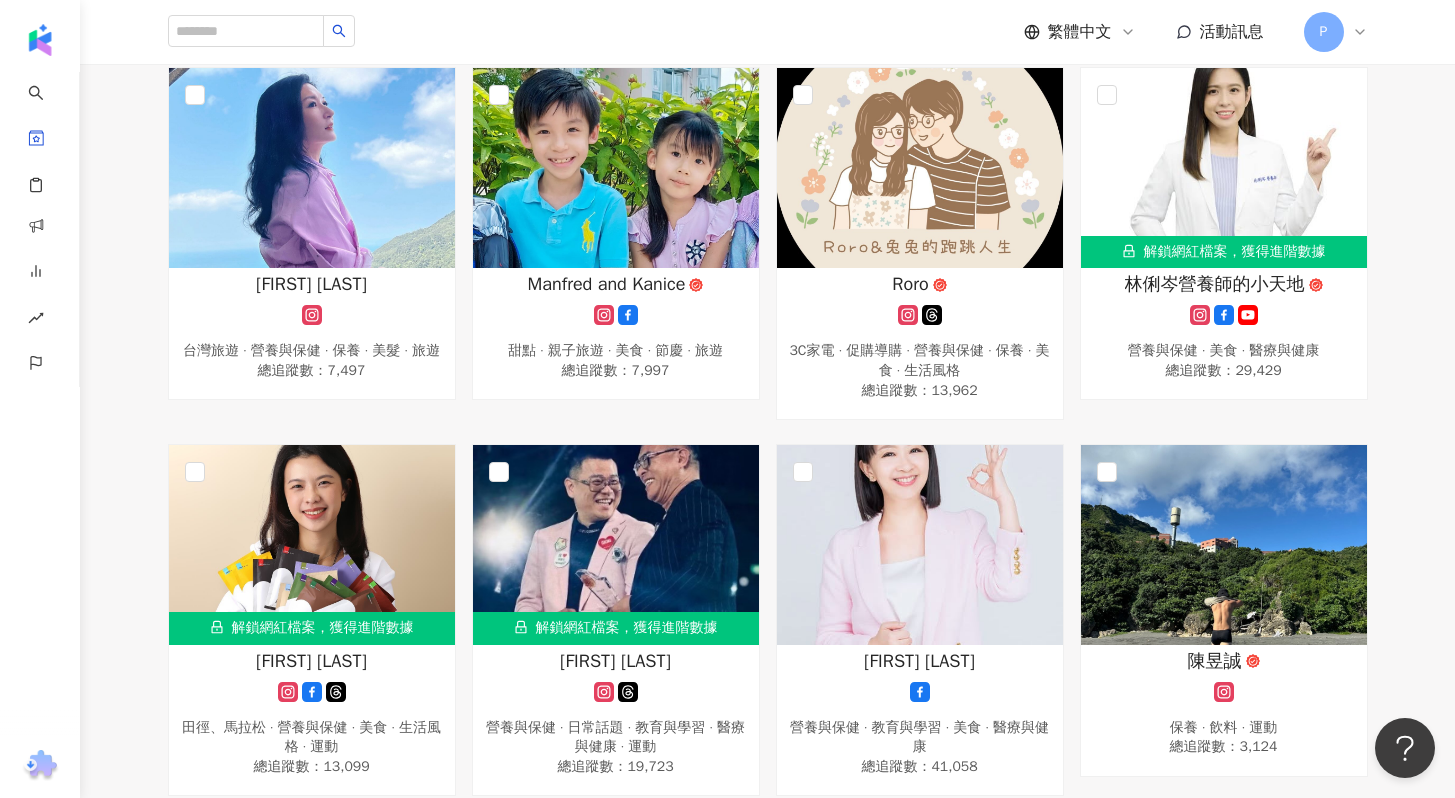 scroll, scrollTop: 637, scrollLeft: 0, axis: vertical 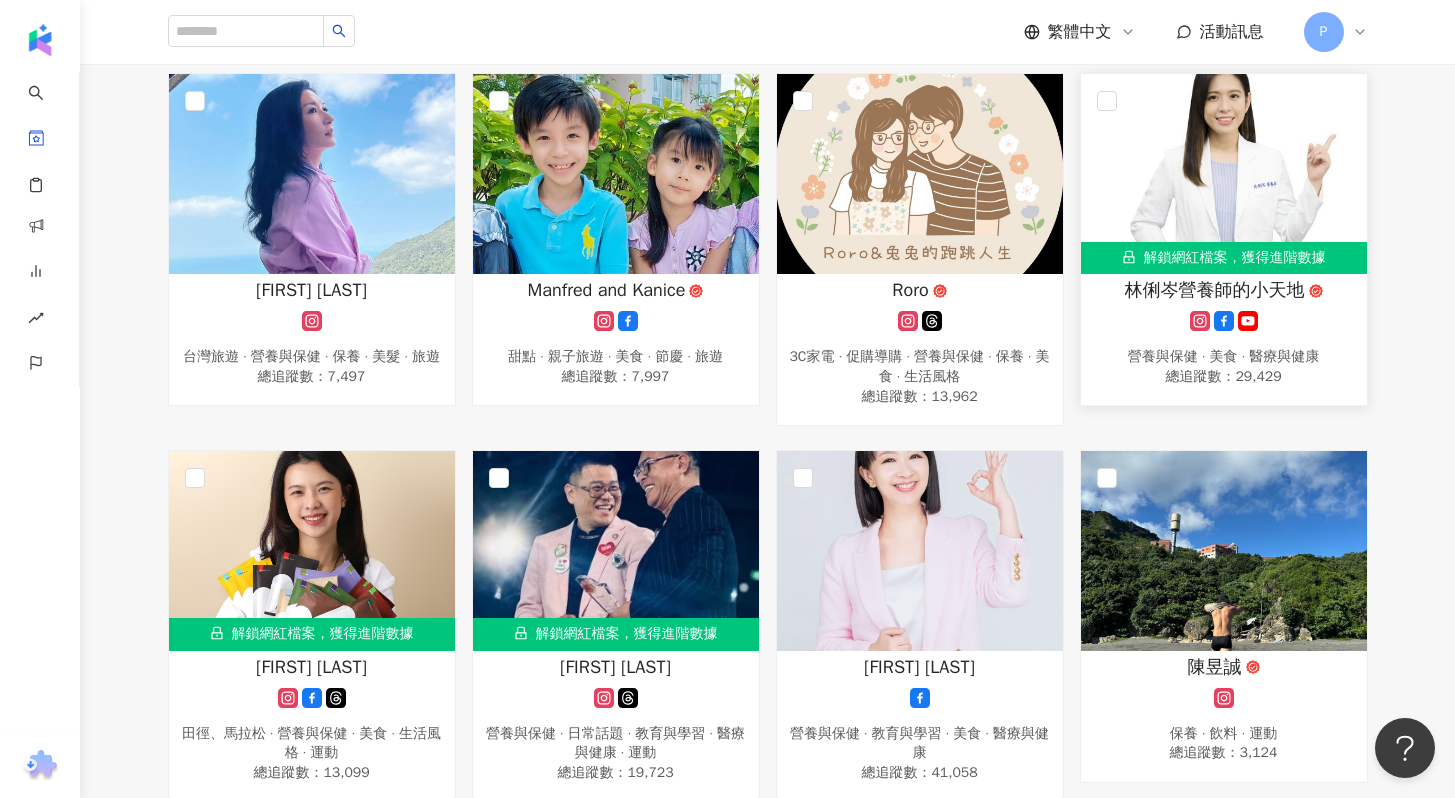click on "林俐岑營養師的小天地" at bounding box center [1215, 290] 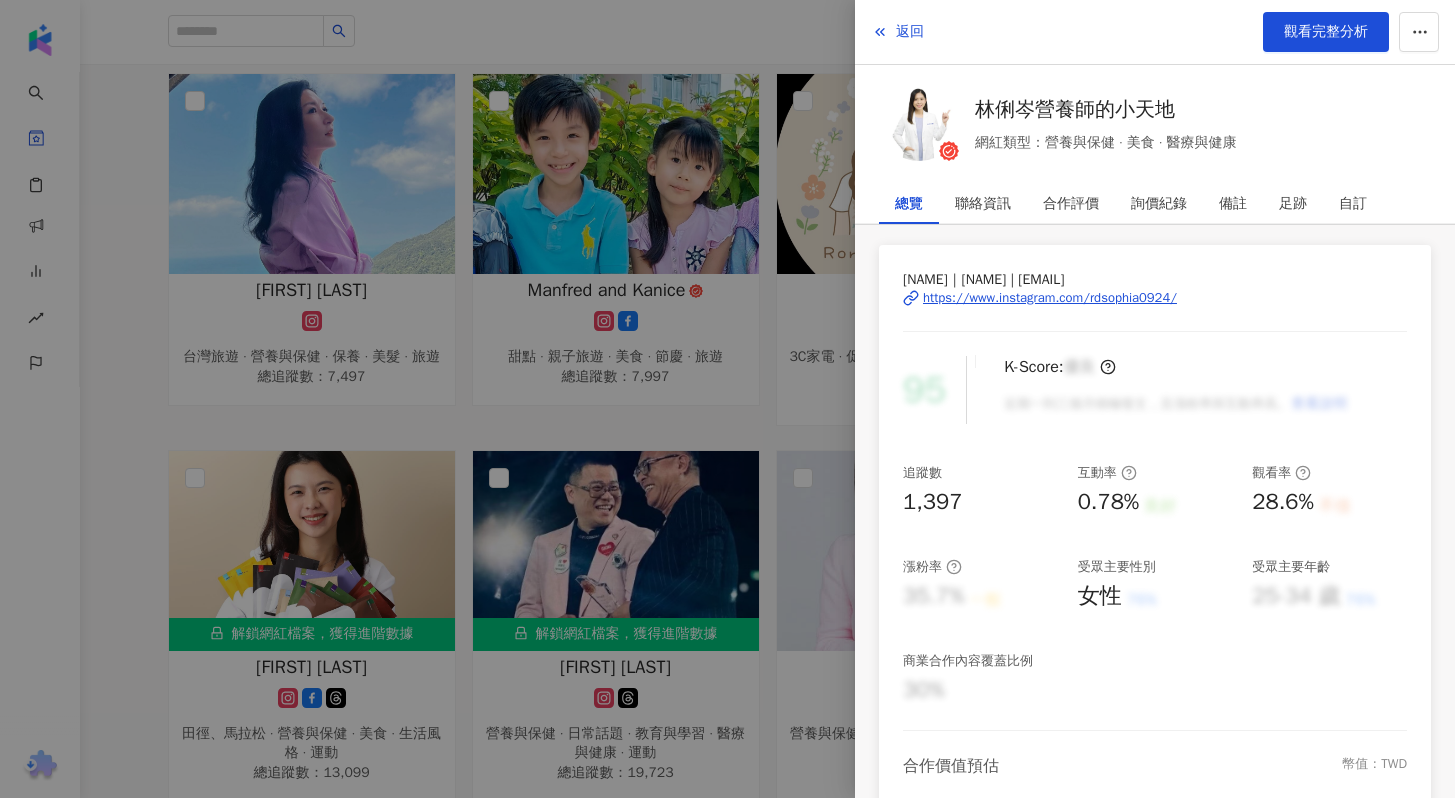 scroll, scrollTop: 0, scrollLeft: 0, axis: both 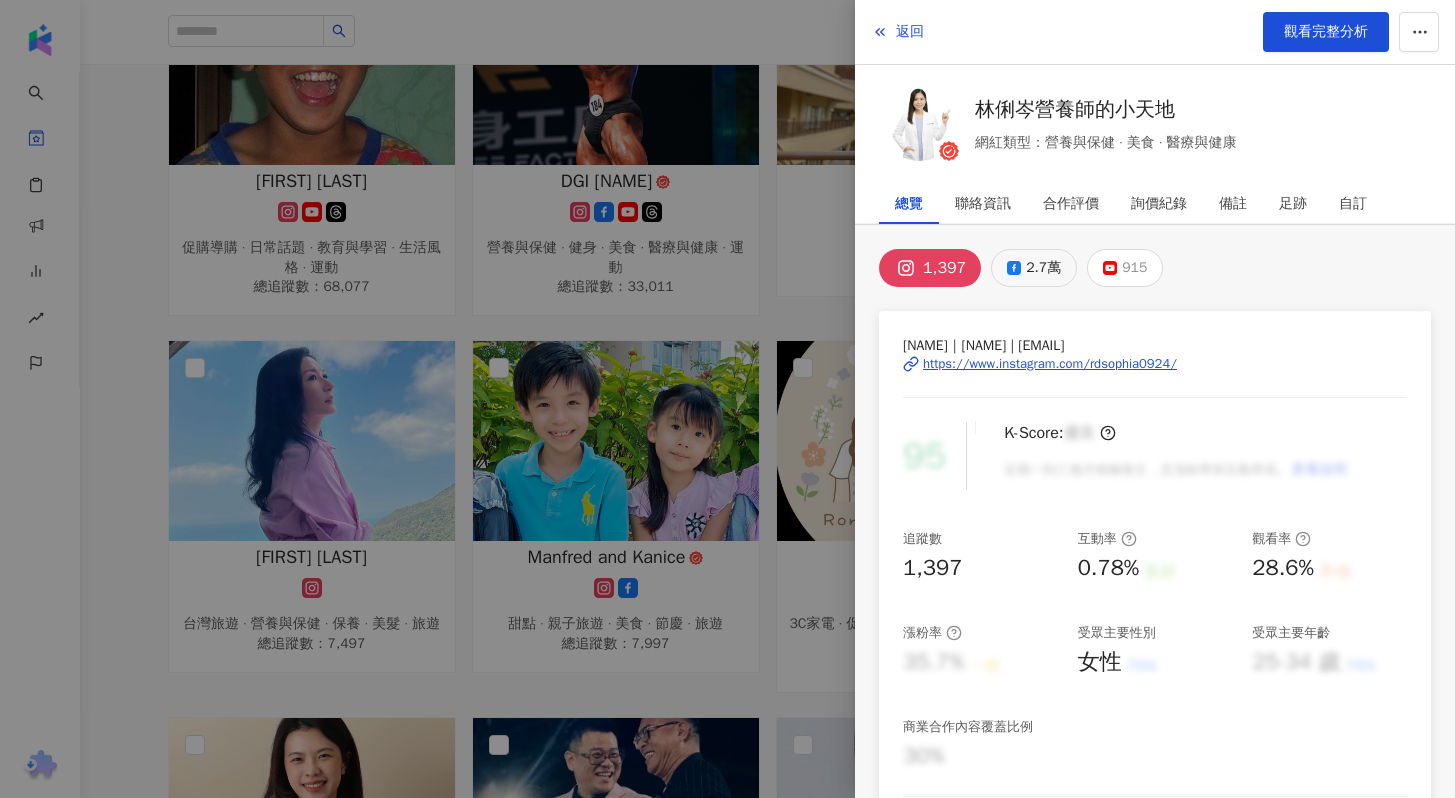 click on "2.7萬" at bounding box center (1043, 268) 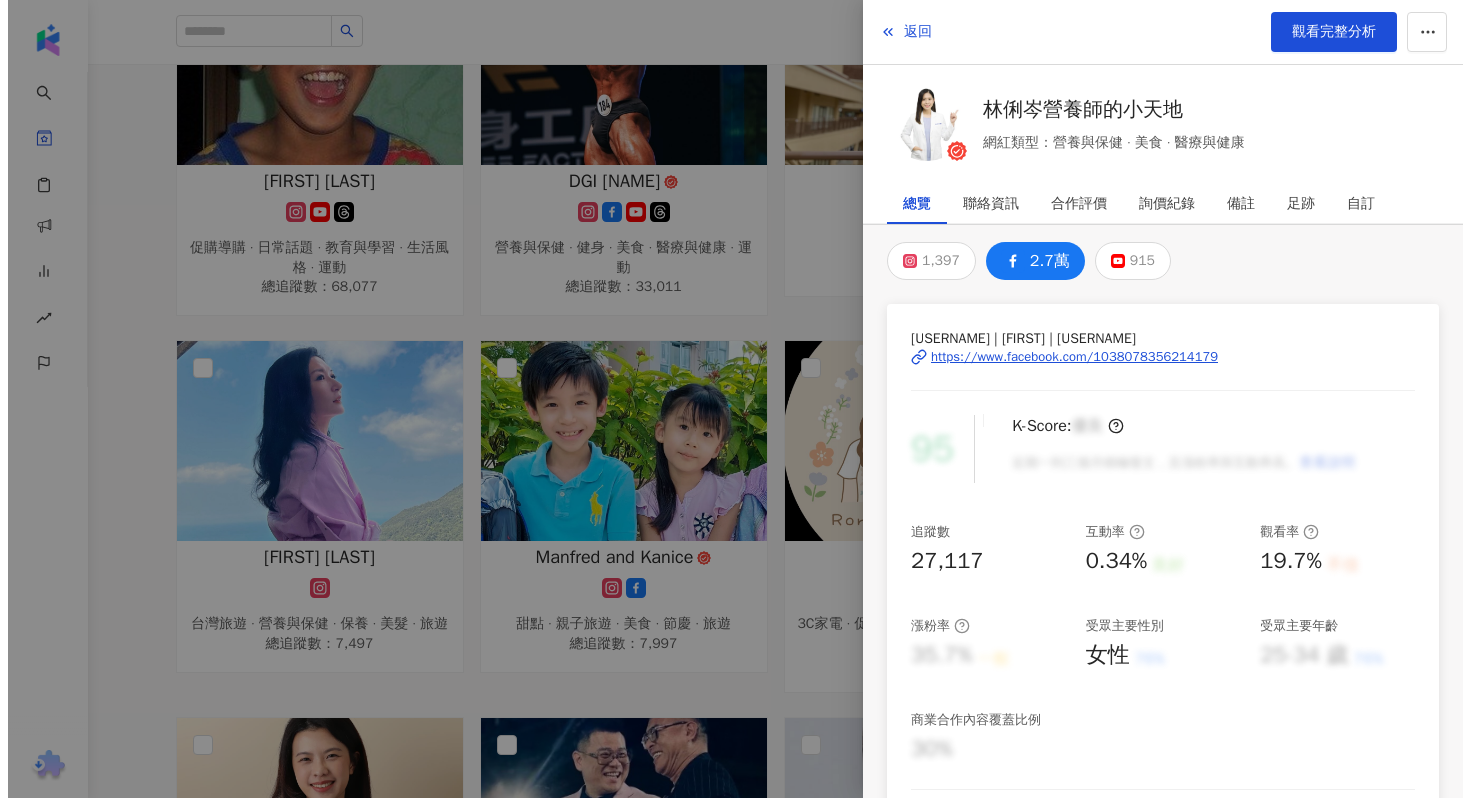 scroll, scrollTop: 445, scrollLeft: 0, axis: vertical 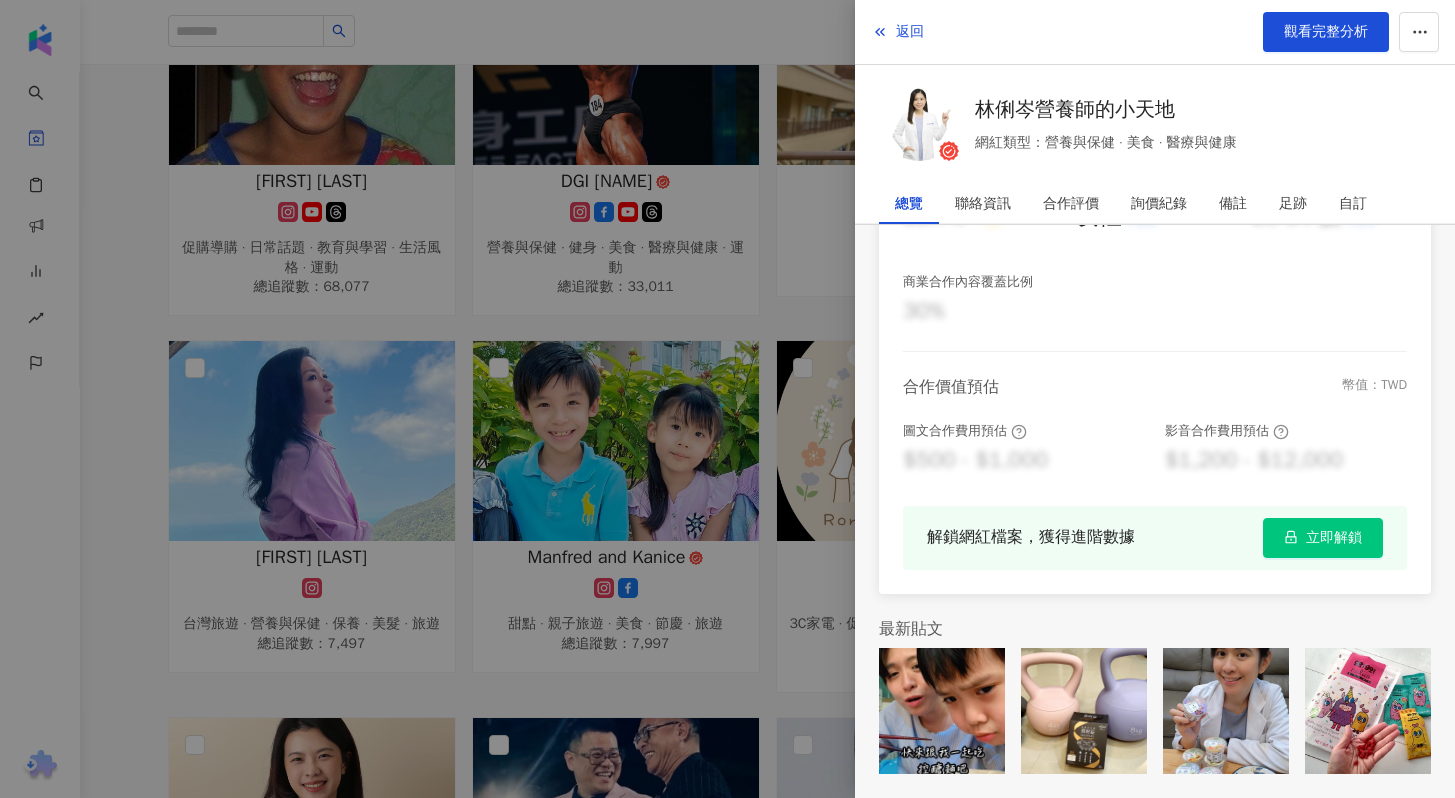 click at bounding box center [1084, 711] 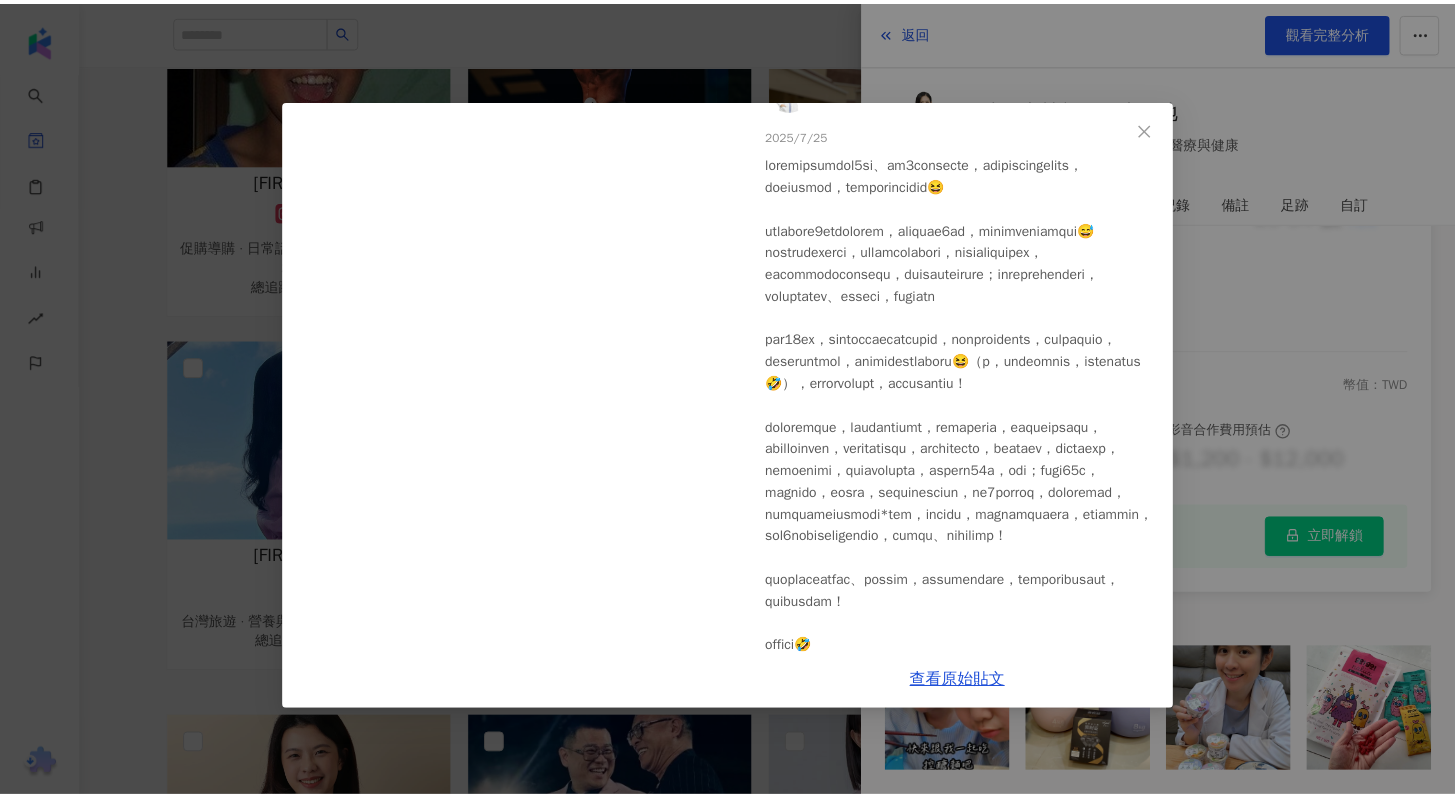 scroll, scrollTop: 0, scrollLeft: 0, axis: both 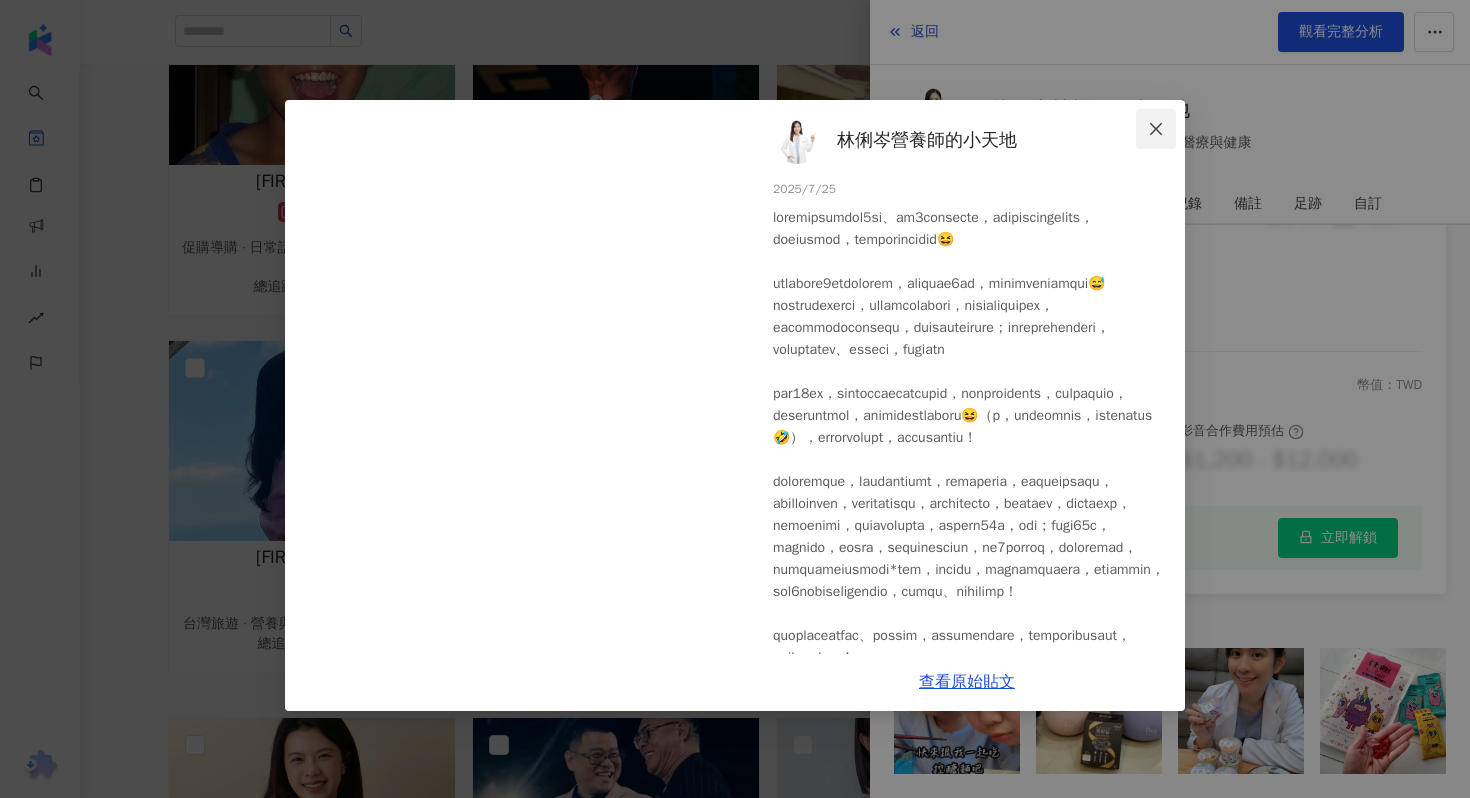 click 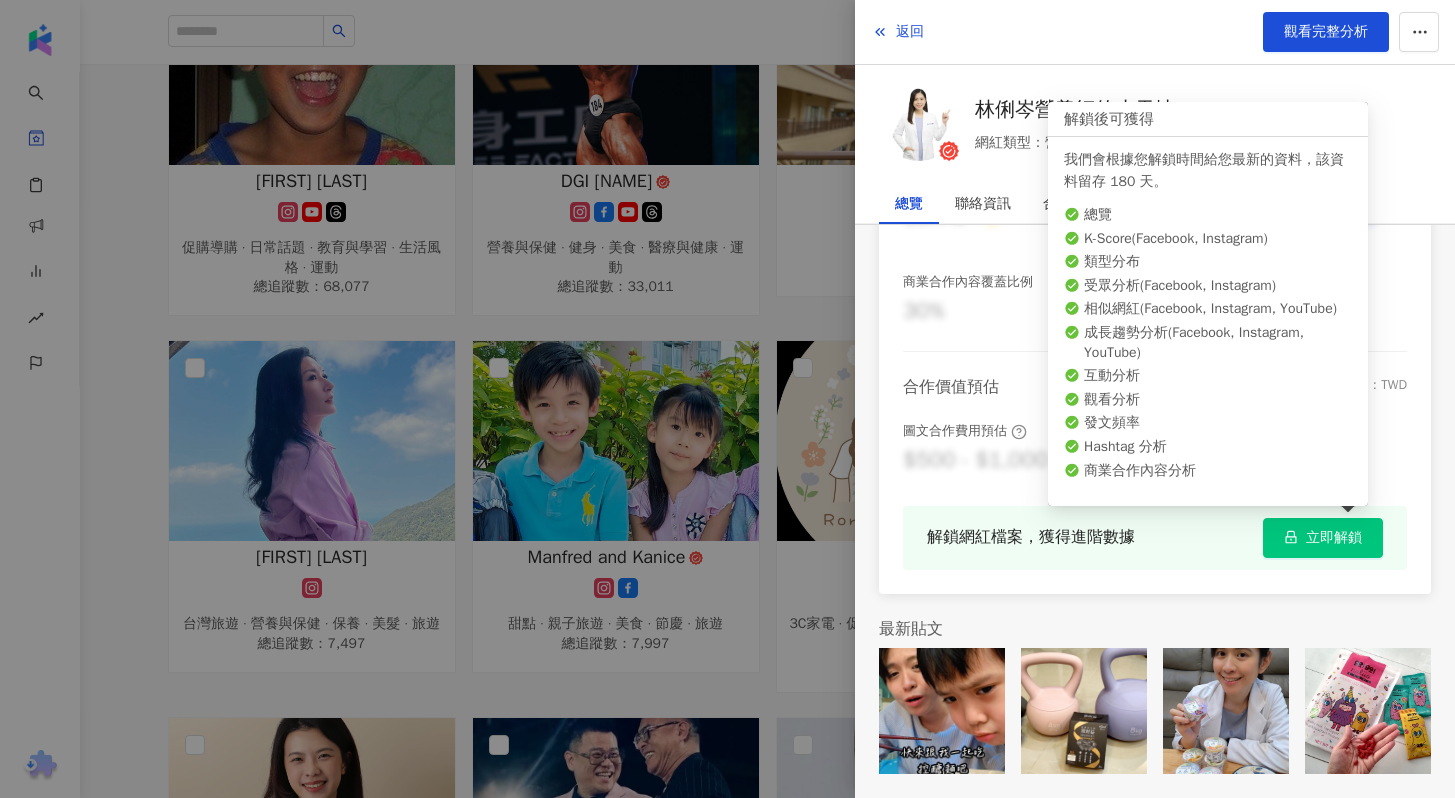 click on "立即解鎖" at bounding box center (1323, 538) 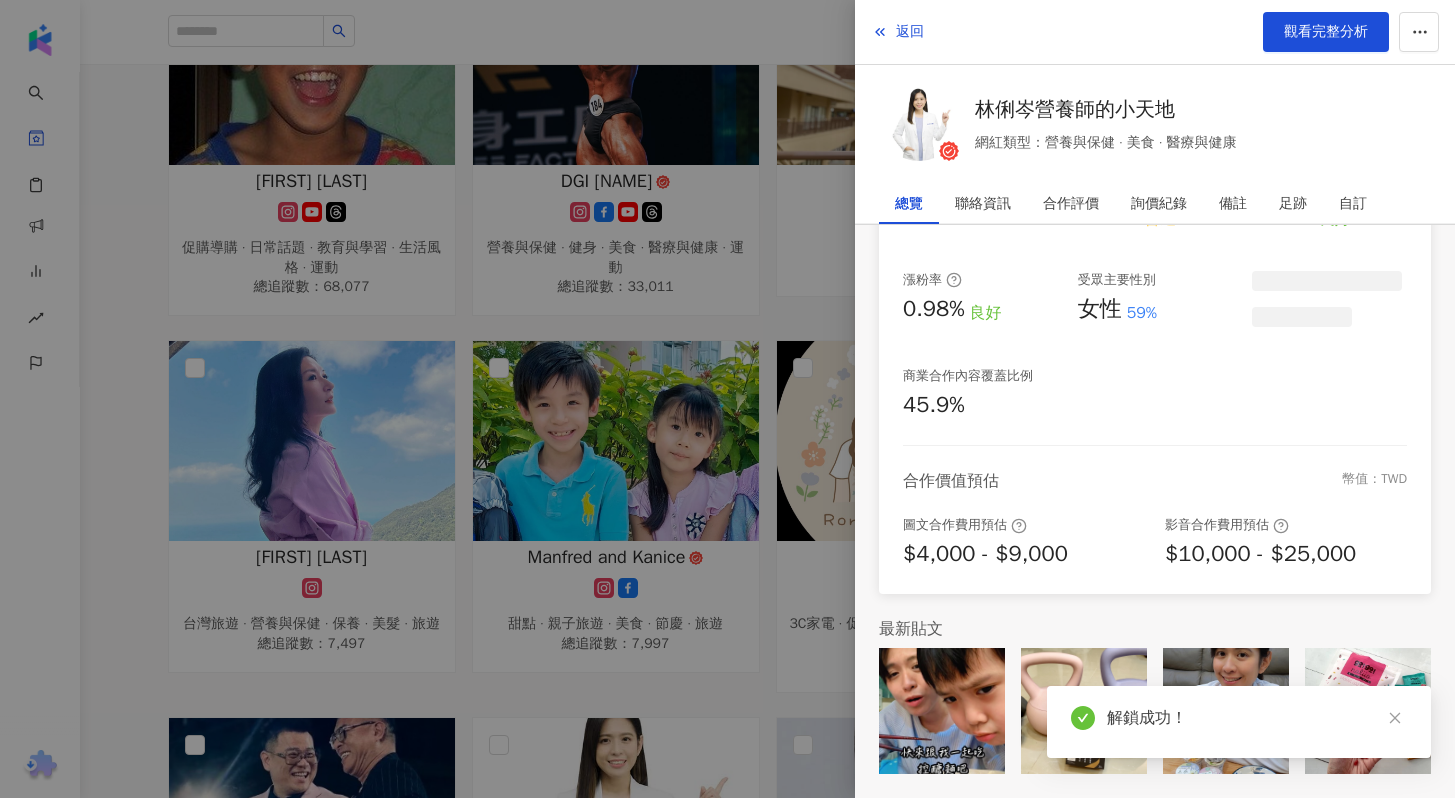 scroll, scrollTop: 351, scrollLeft: 0, axis: vertical 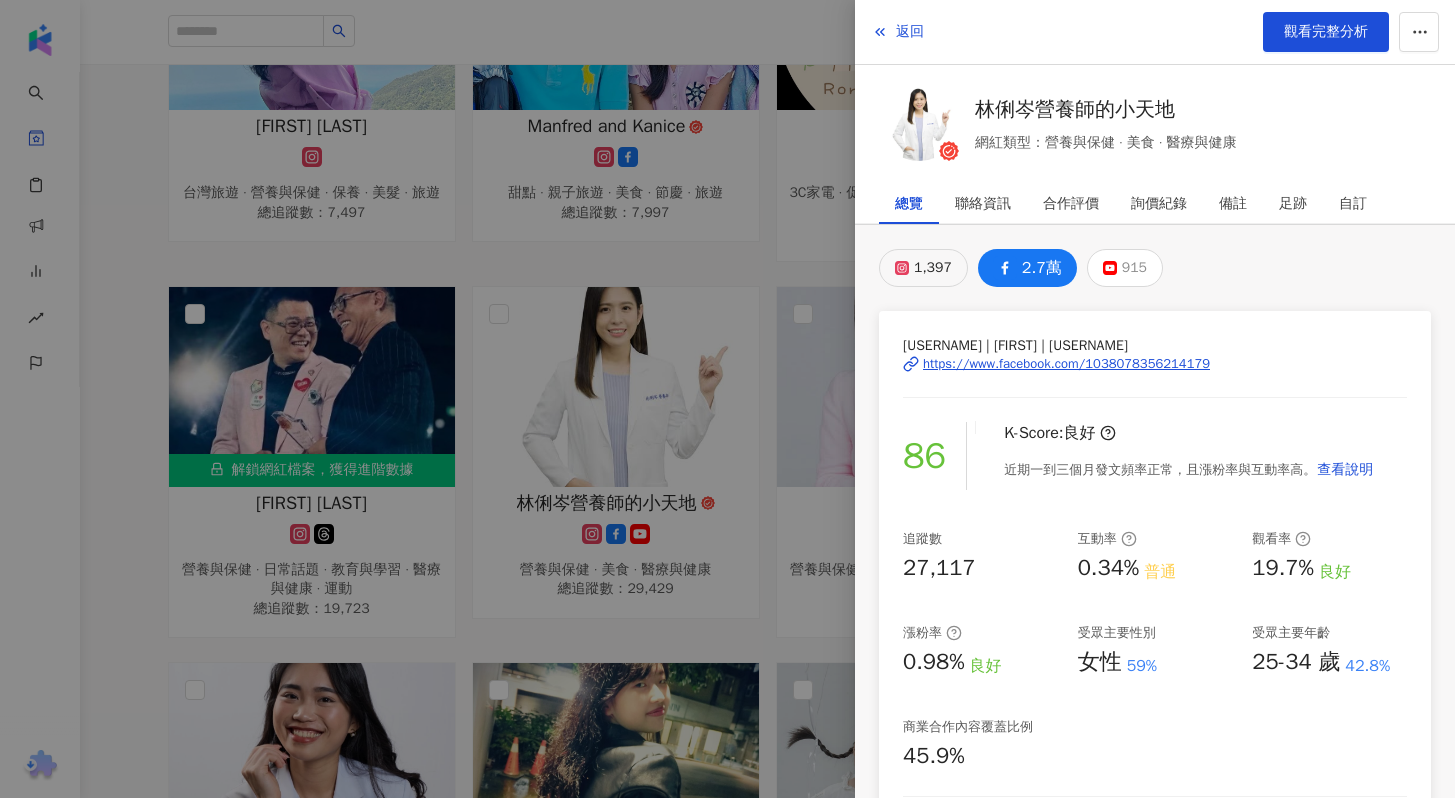 click on "1,397" at bounding box center [933, 268] 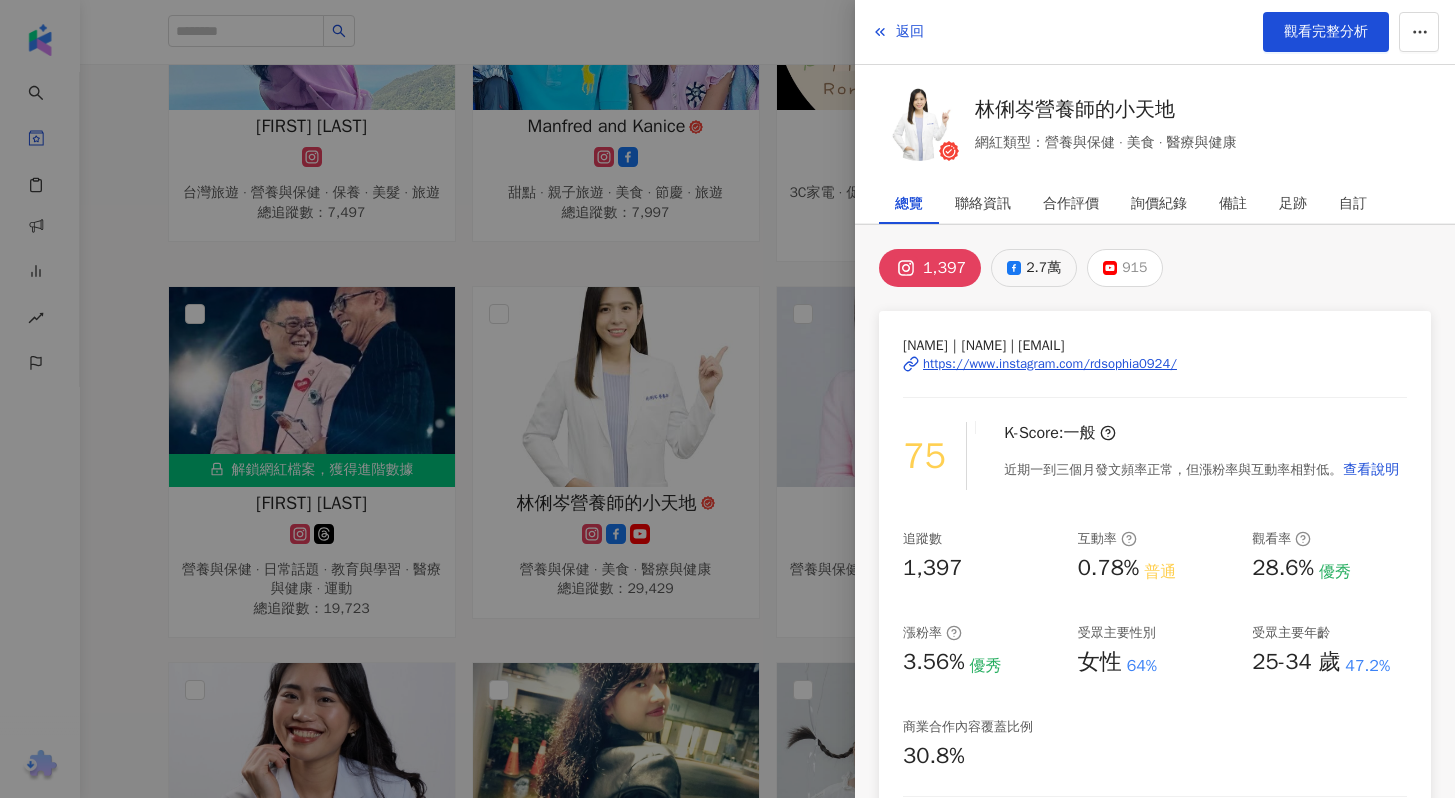 click 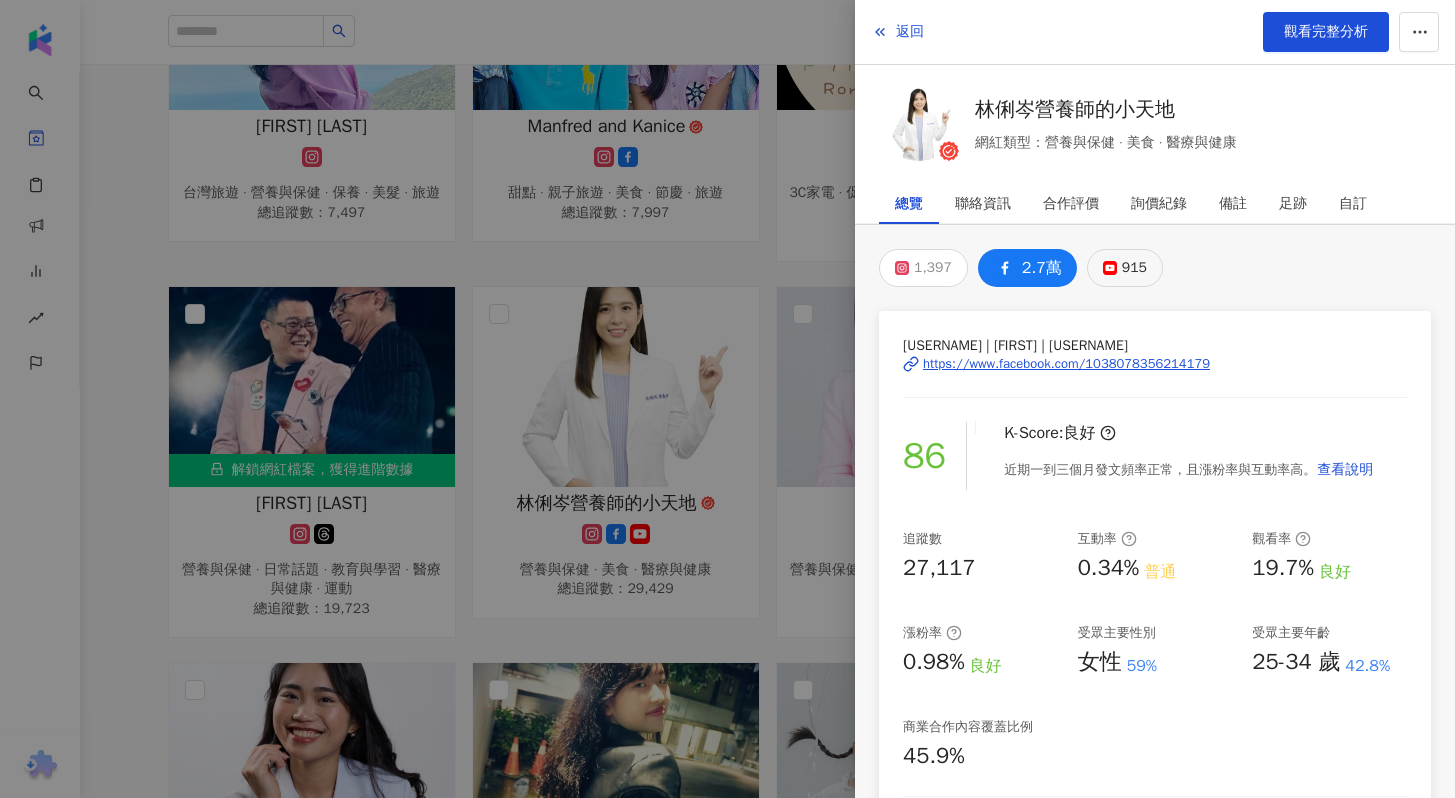 click on "915" at bounding box center (1134, 268) 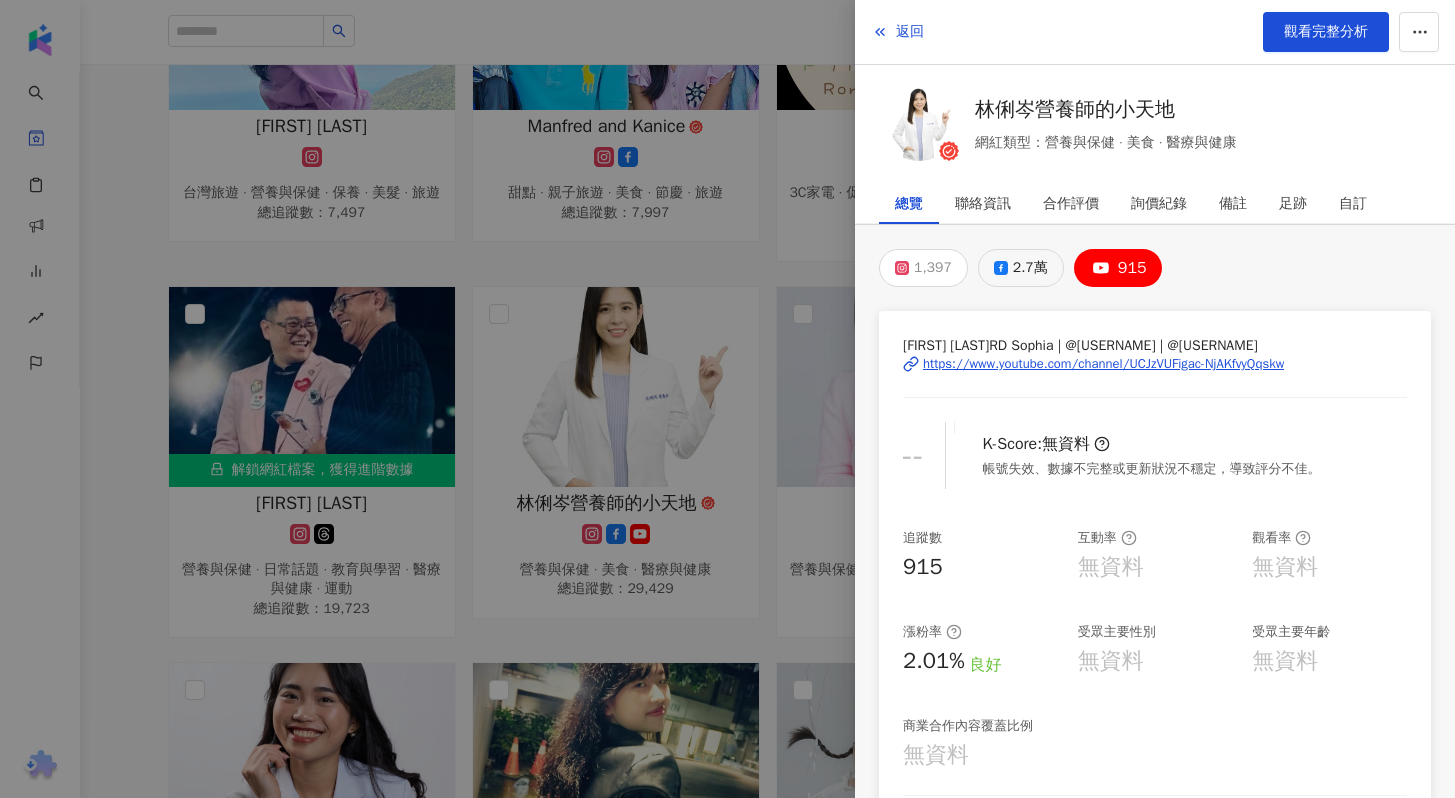 click on "2.7萬" at bounding box center (1030, 268) 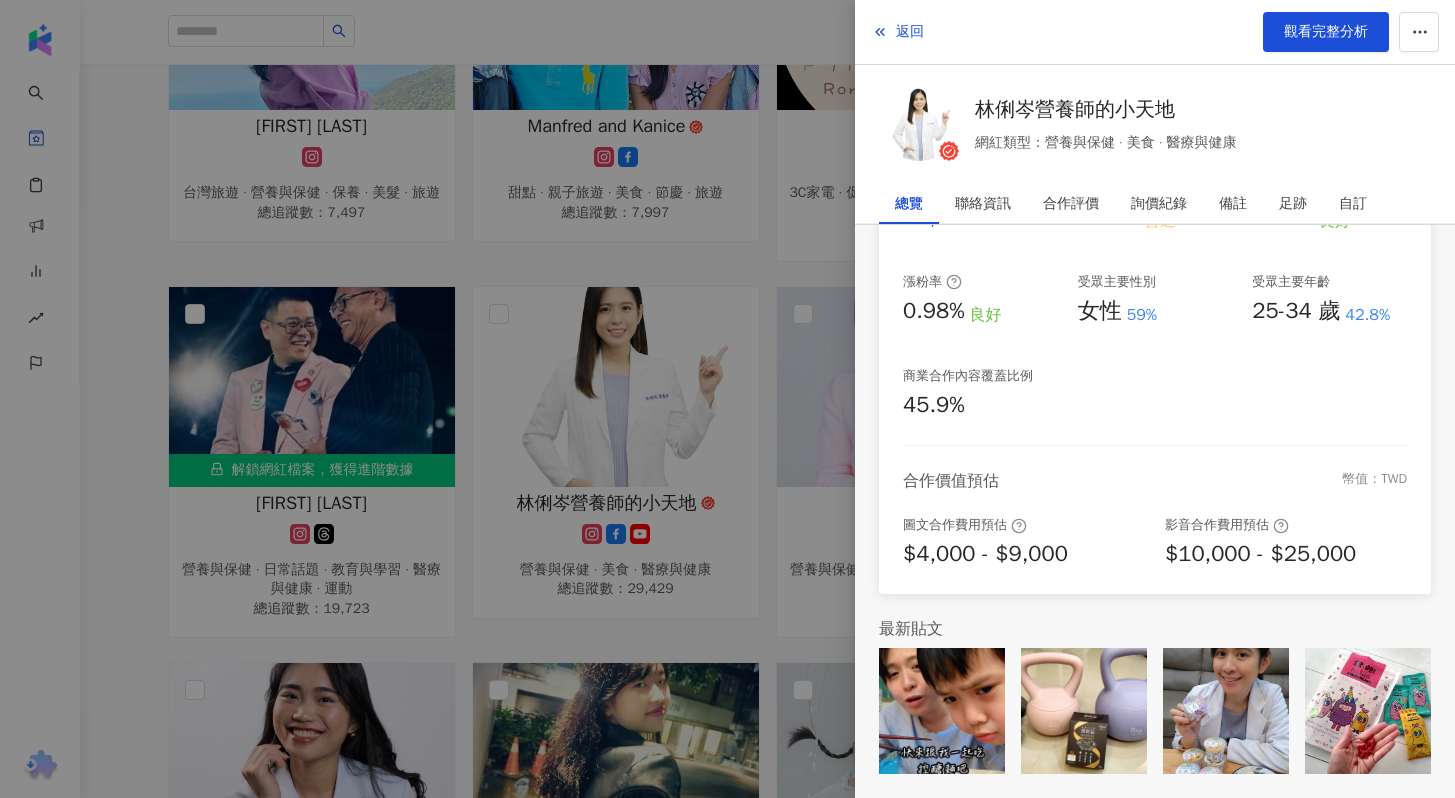 scroll, scrollTop: 0, scrollLeft: 0, axis: both 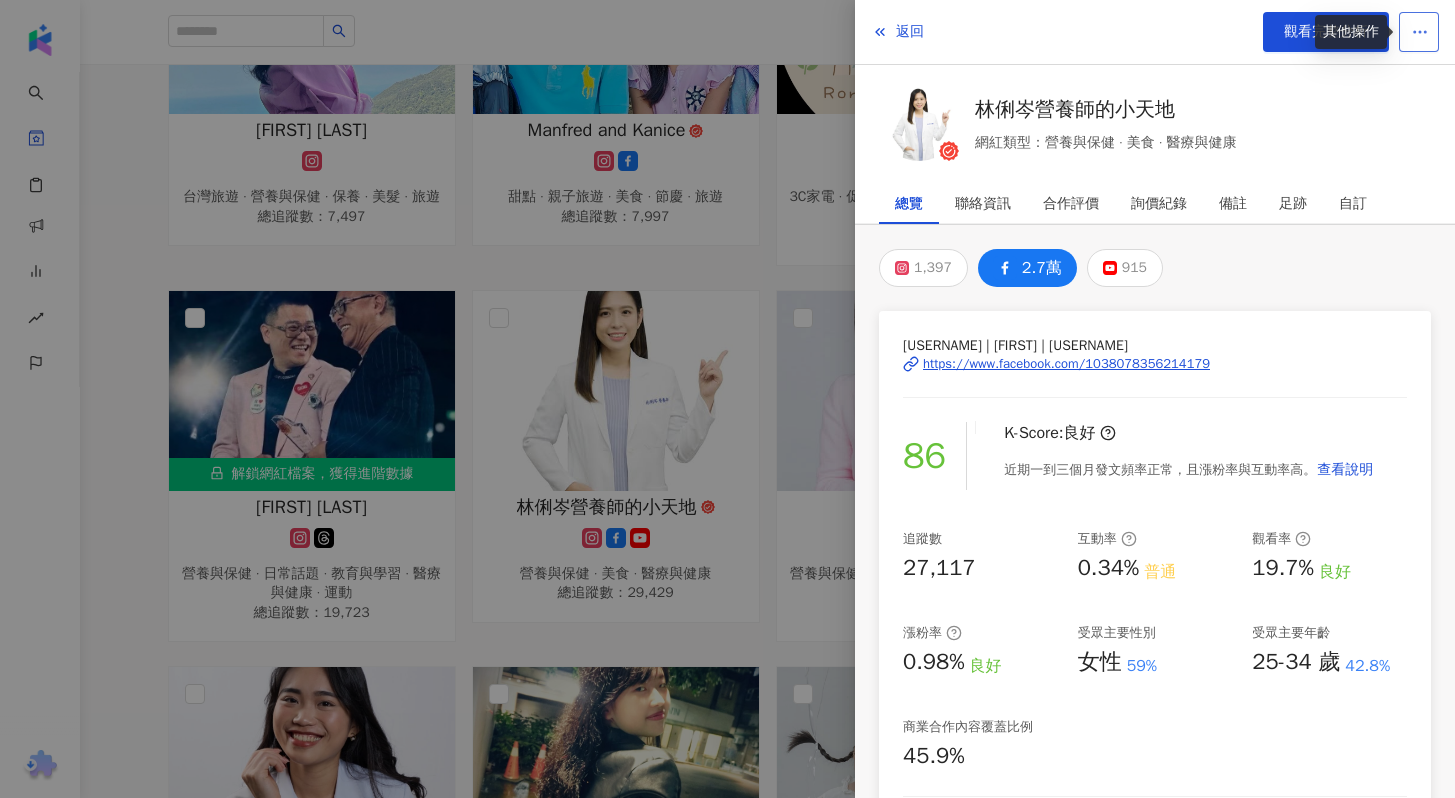 click at bounding box center (1419, 32) 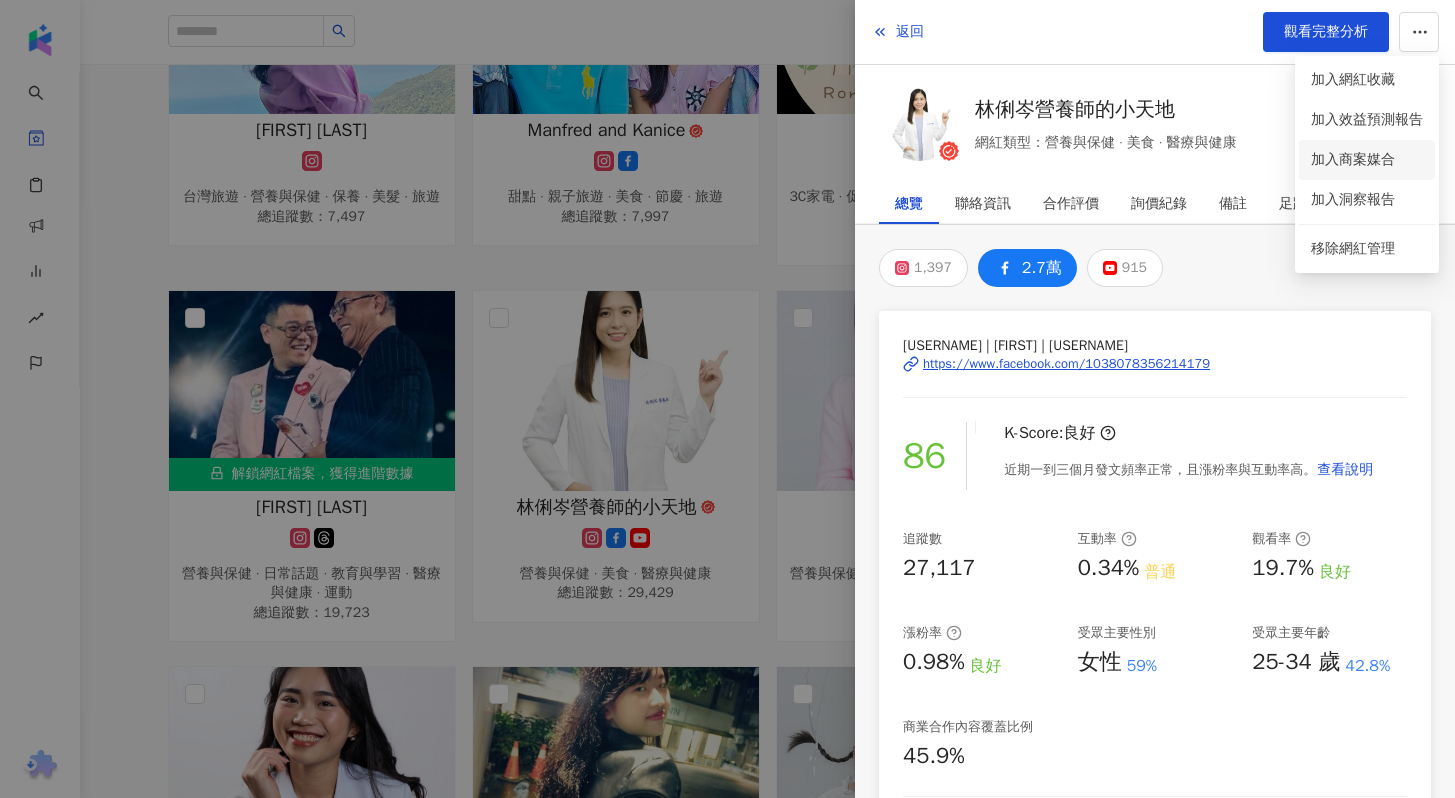 click on "加入商案媒合" at bounding box center (1367, 160) 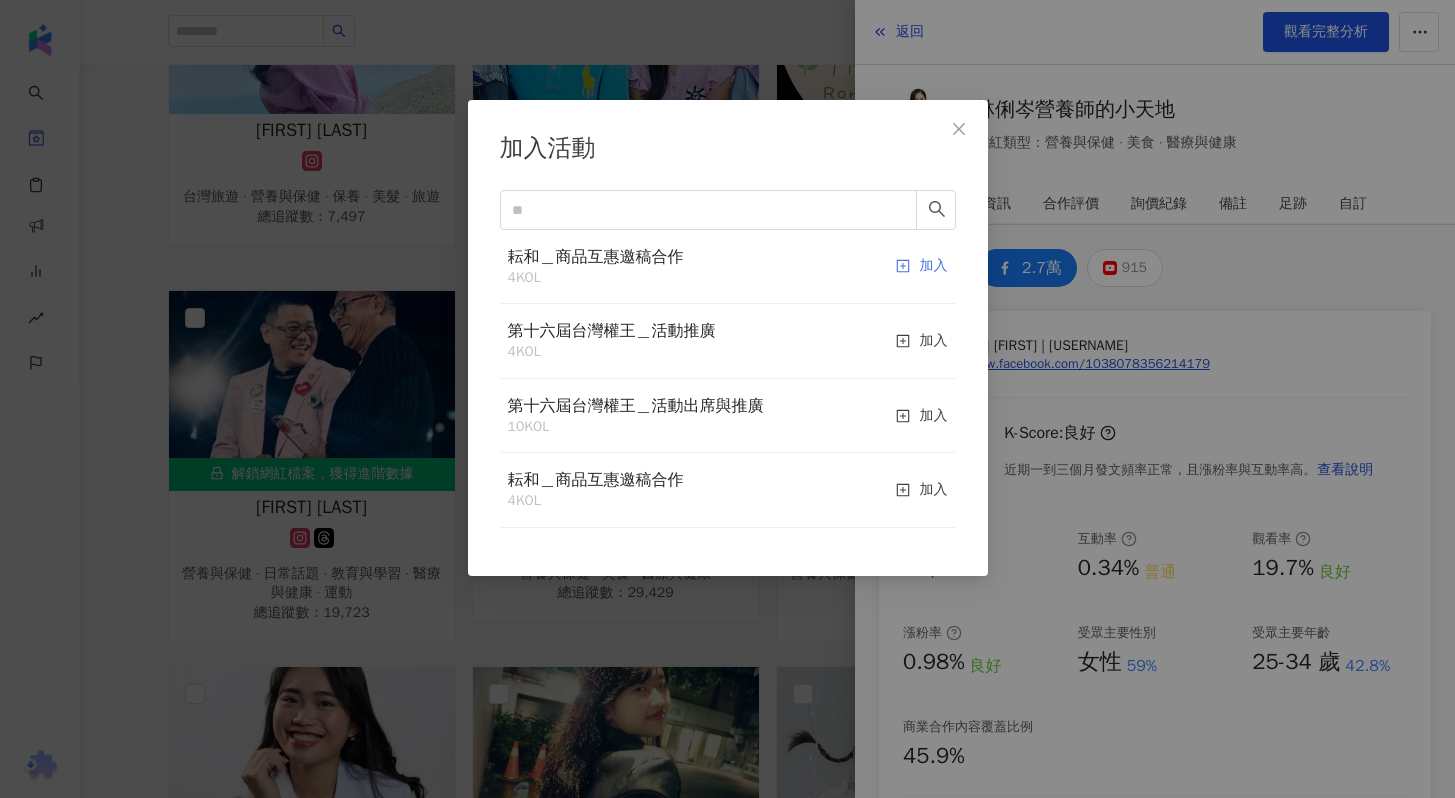 click on "加入" at bounding box center [922, 267] 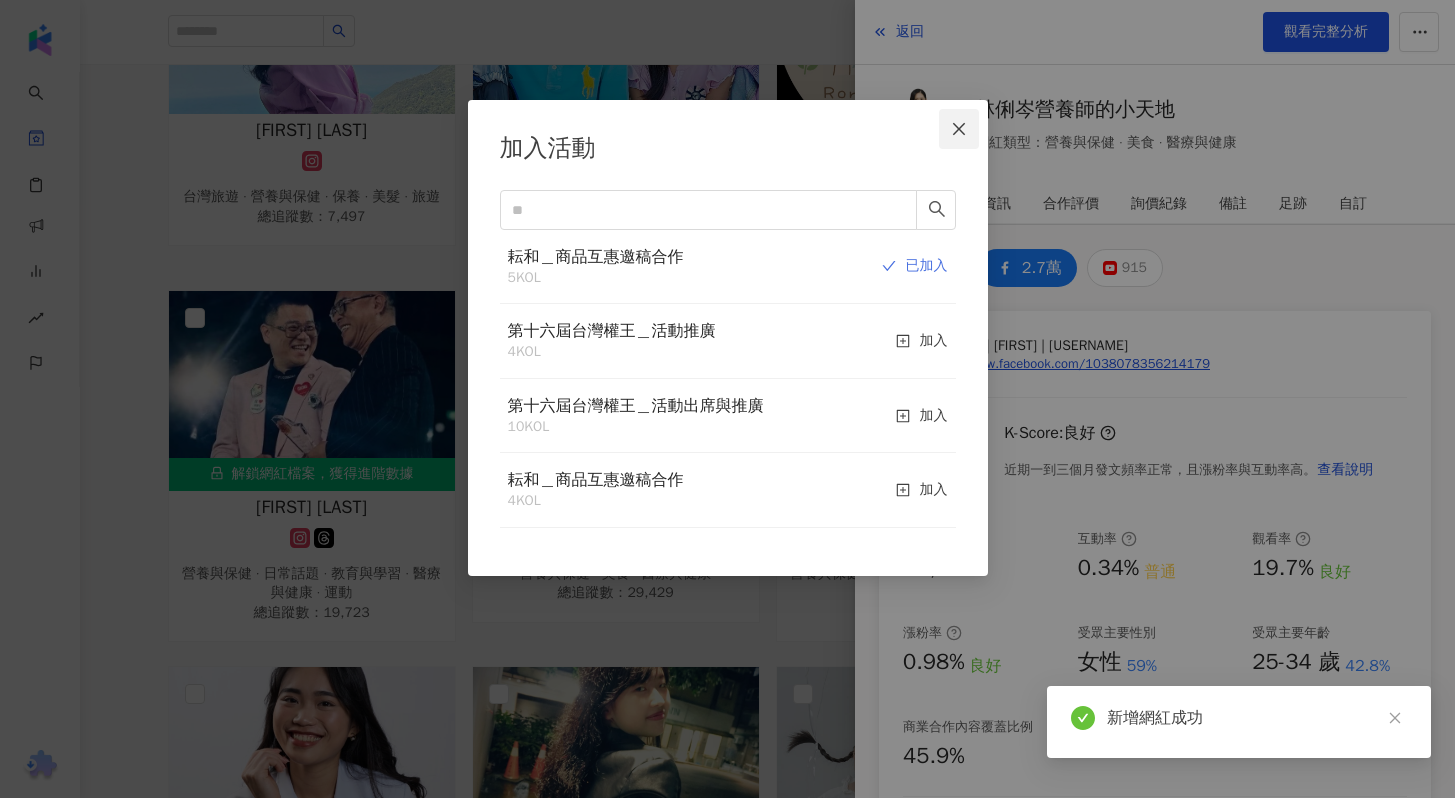 click 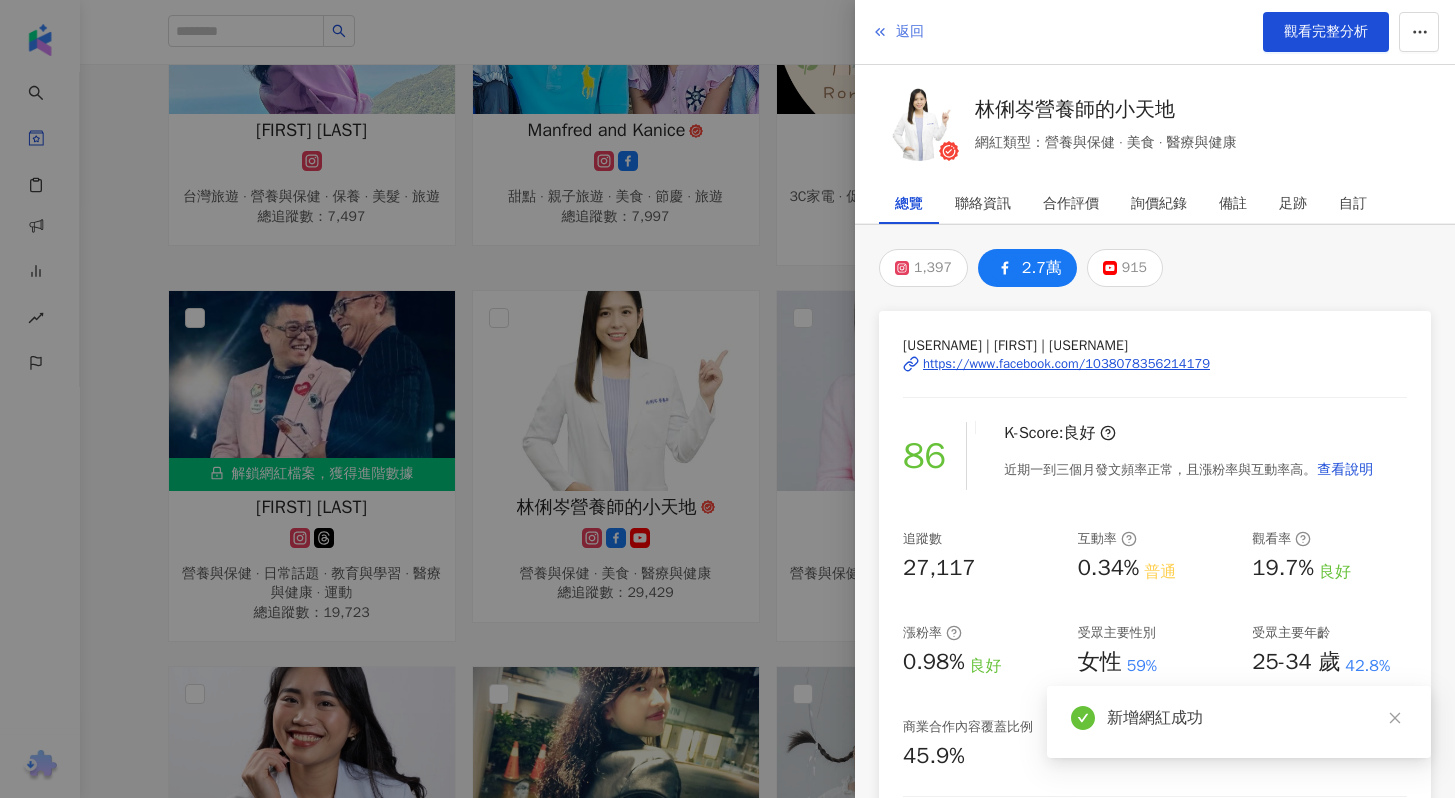 click at bounding box center [880, 31] 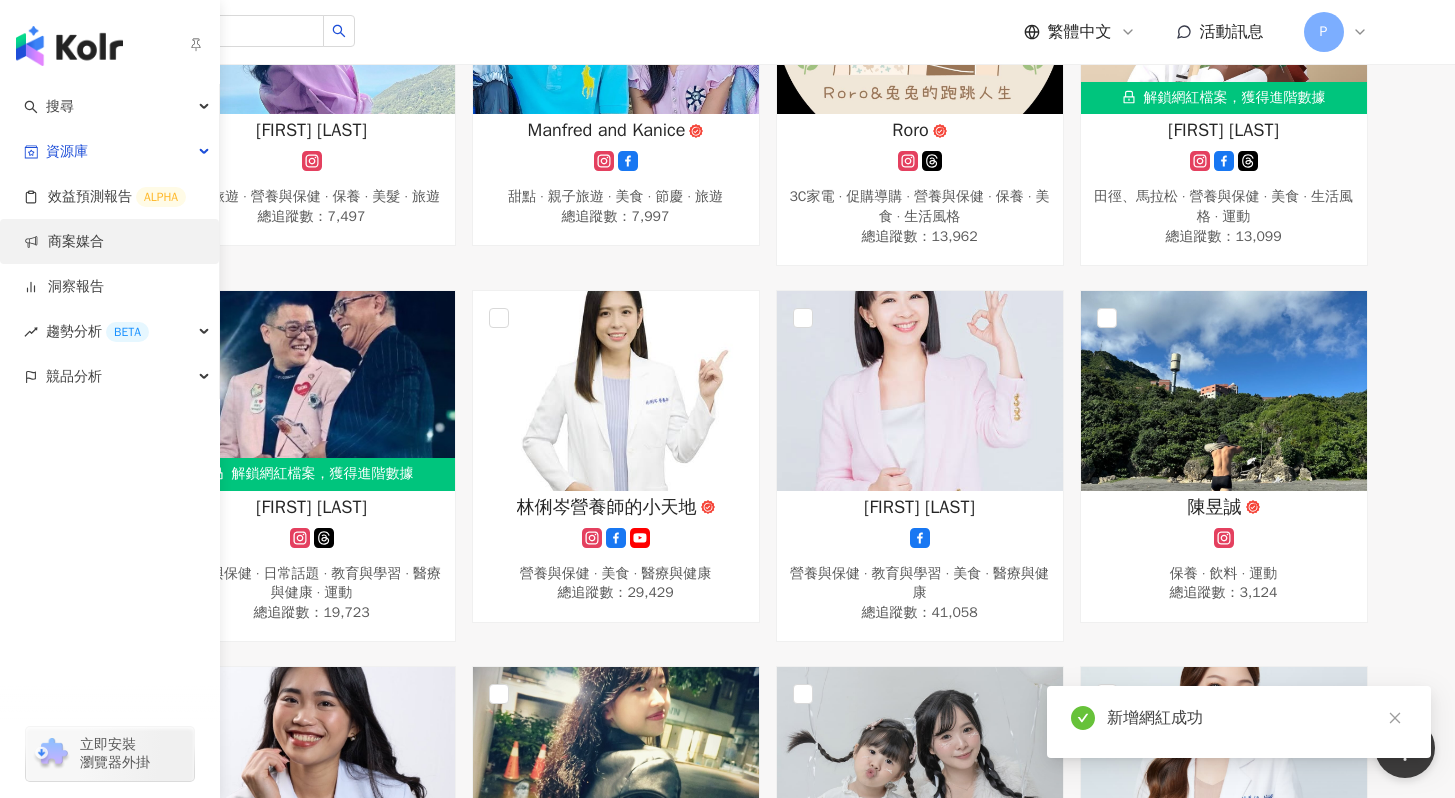 click on "商案媒合" at bounding box center (64, 242) 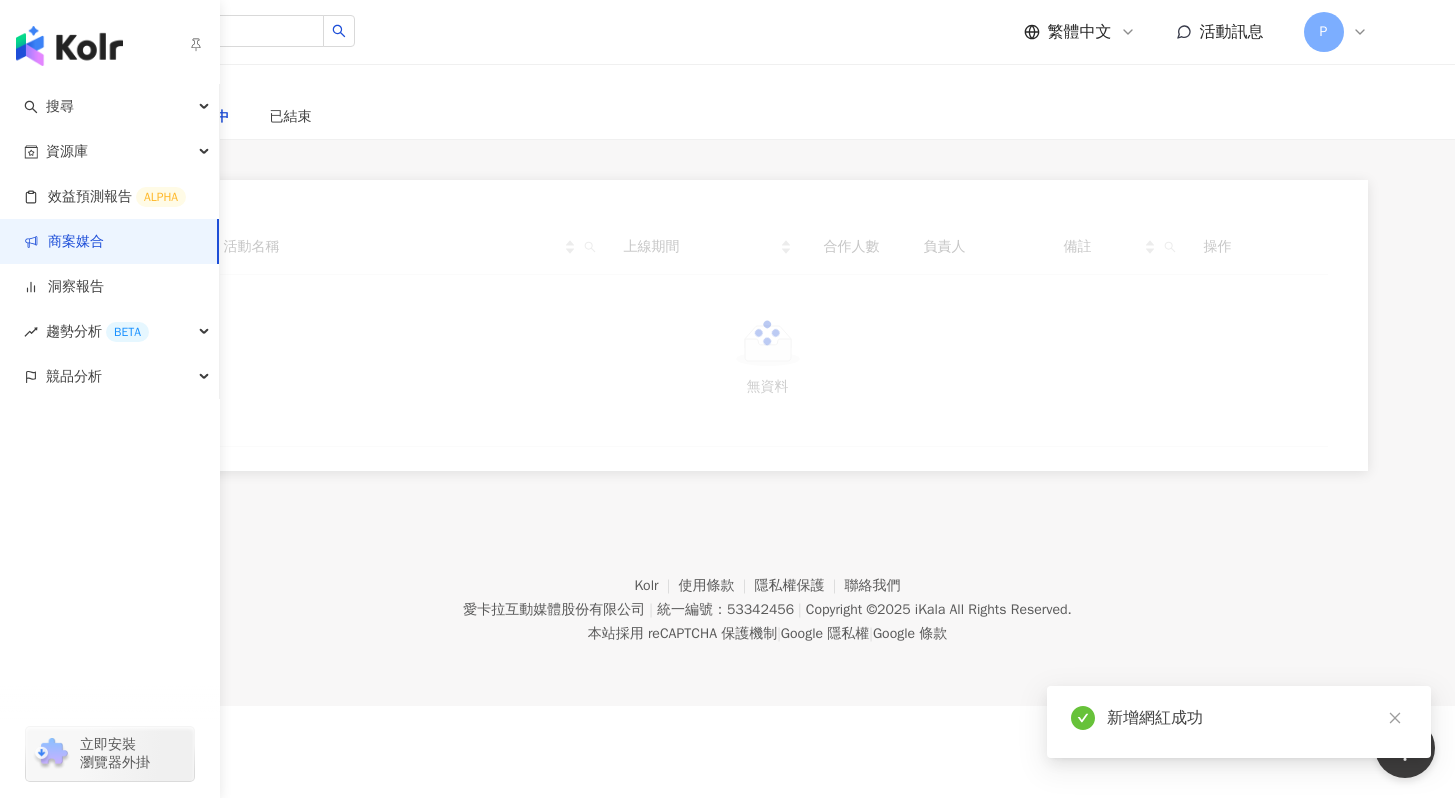 scroll, scrollTop: 0, scrollLeft: 0, axis: both 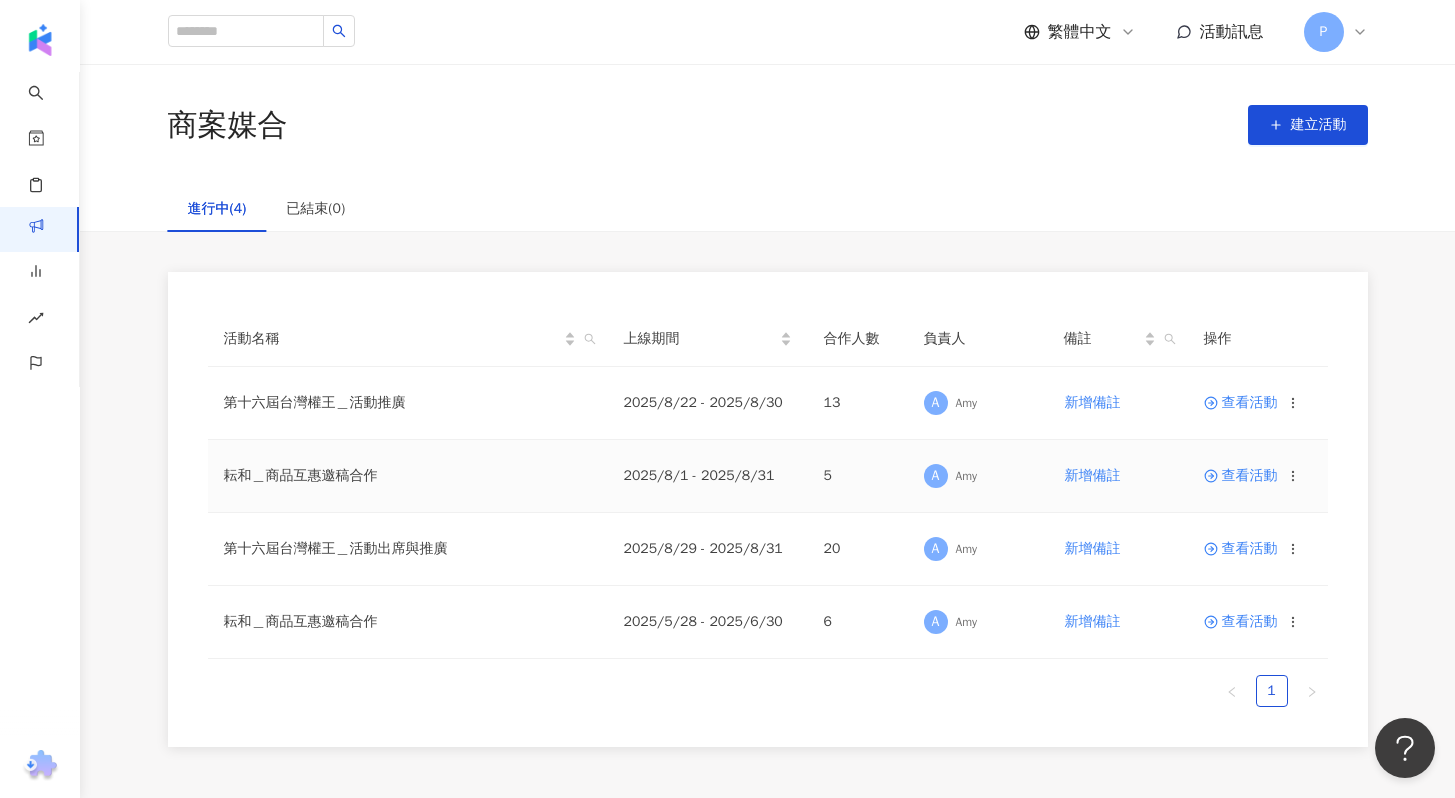 click on "查看活動" at bounding box center (1241, 476) 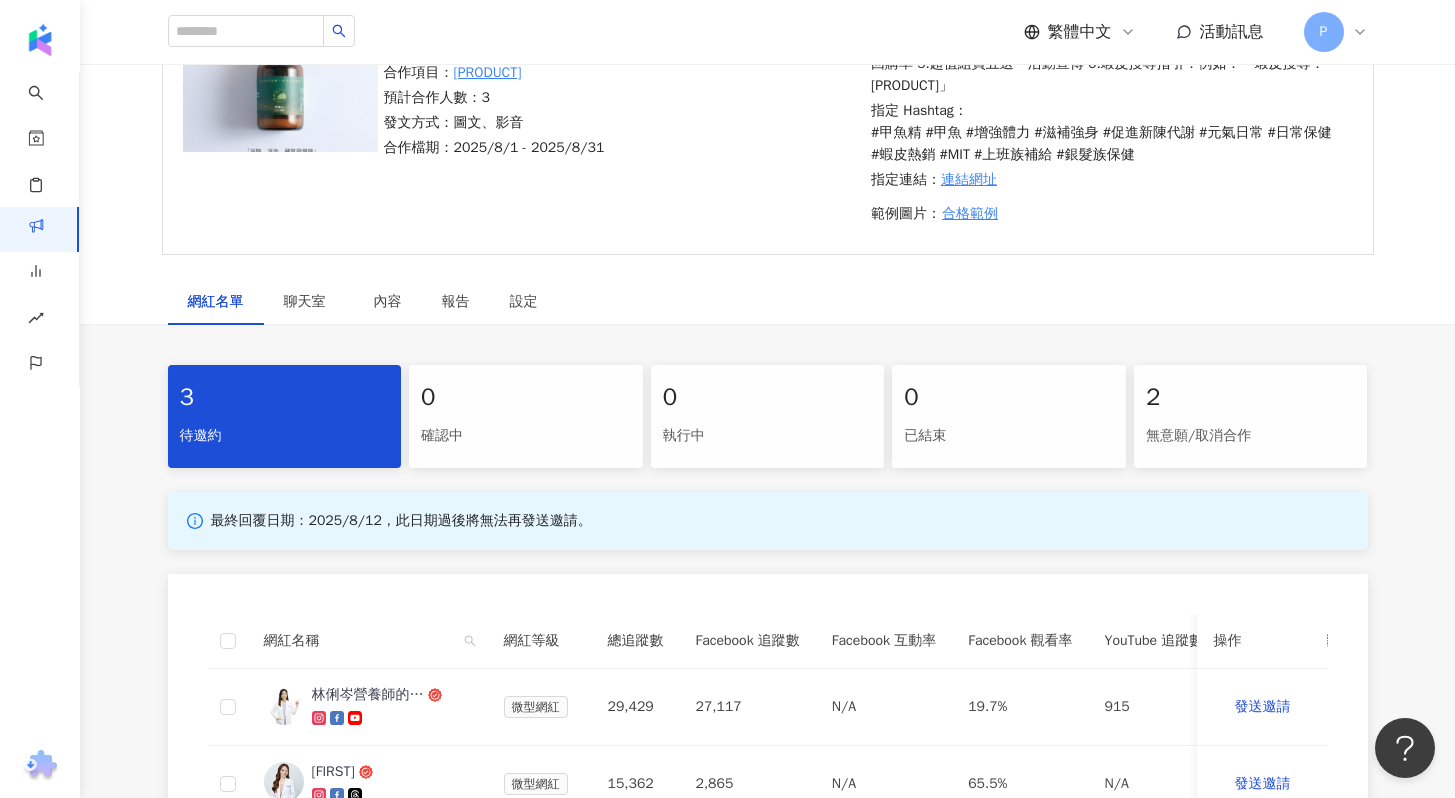 scroll, scrollTop: 279, scrollLeft: 0, axis: vertical 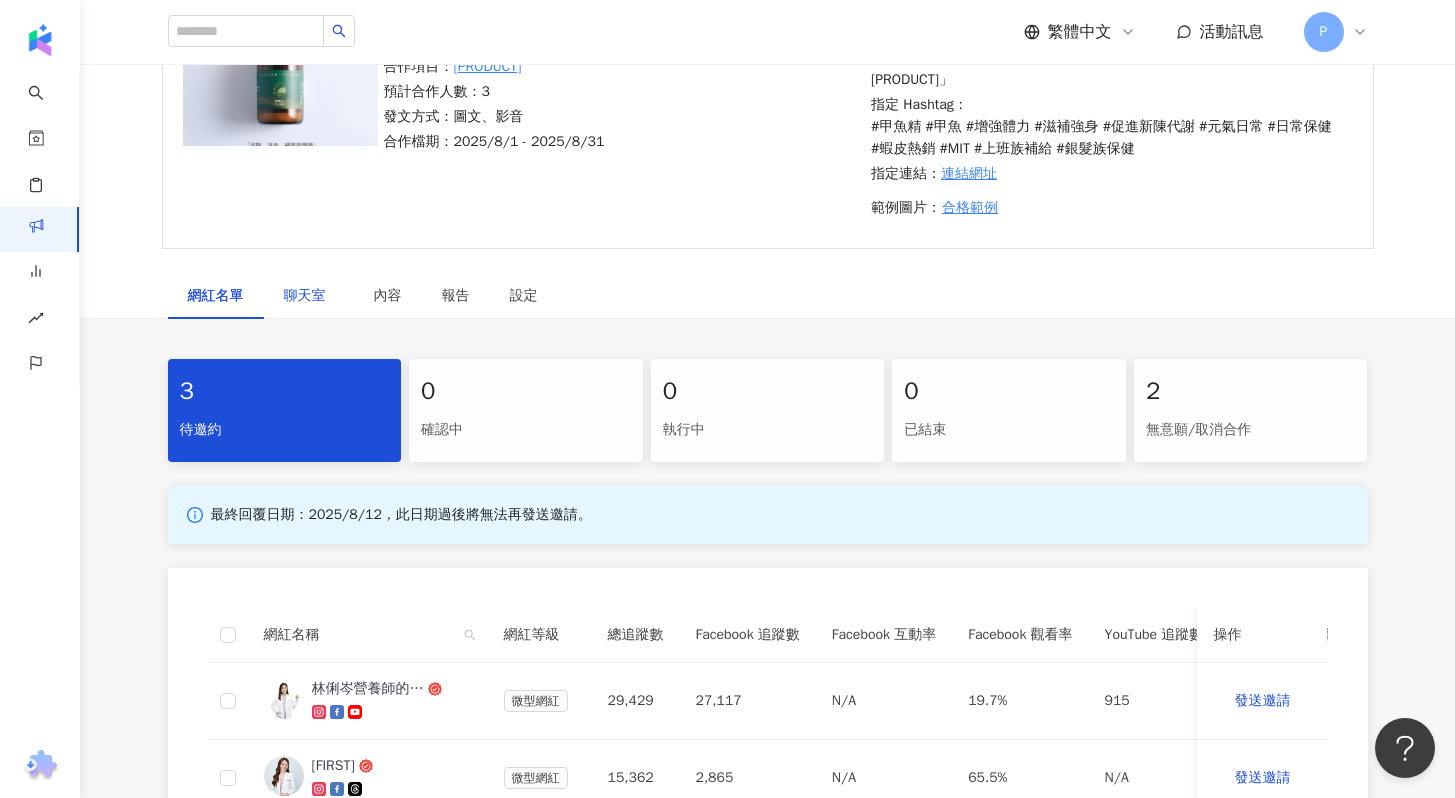 click on "聊天室" at bounding box center (309, 296) 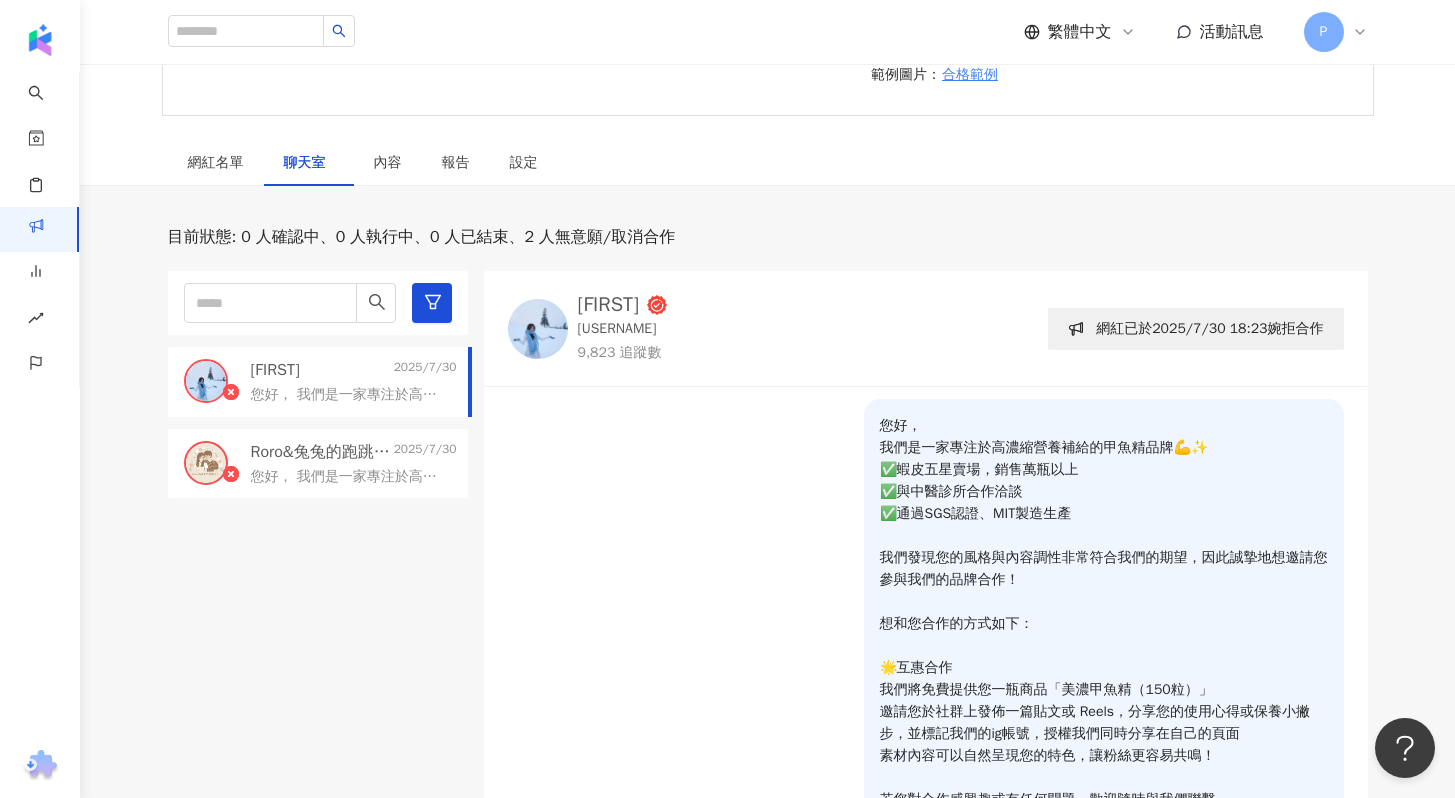 scroll, scrollTop: 554, scrollLeft: 0, axis: vertical 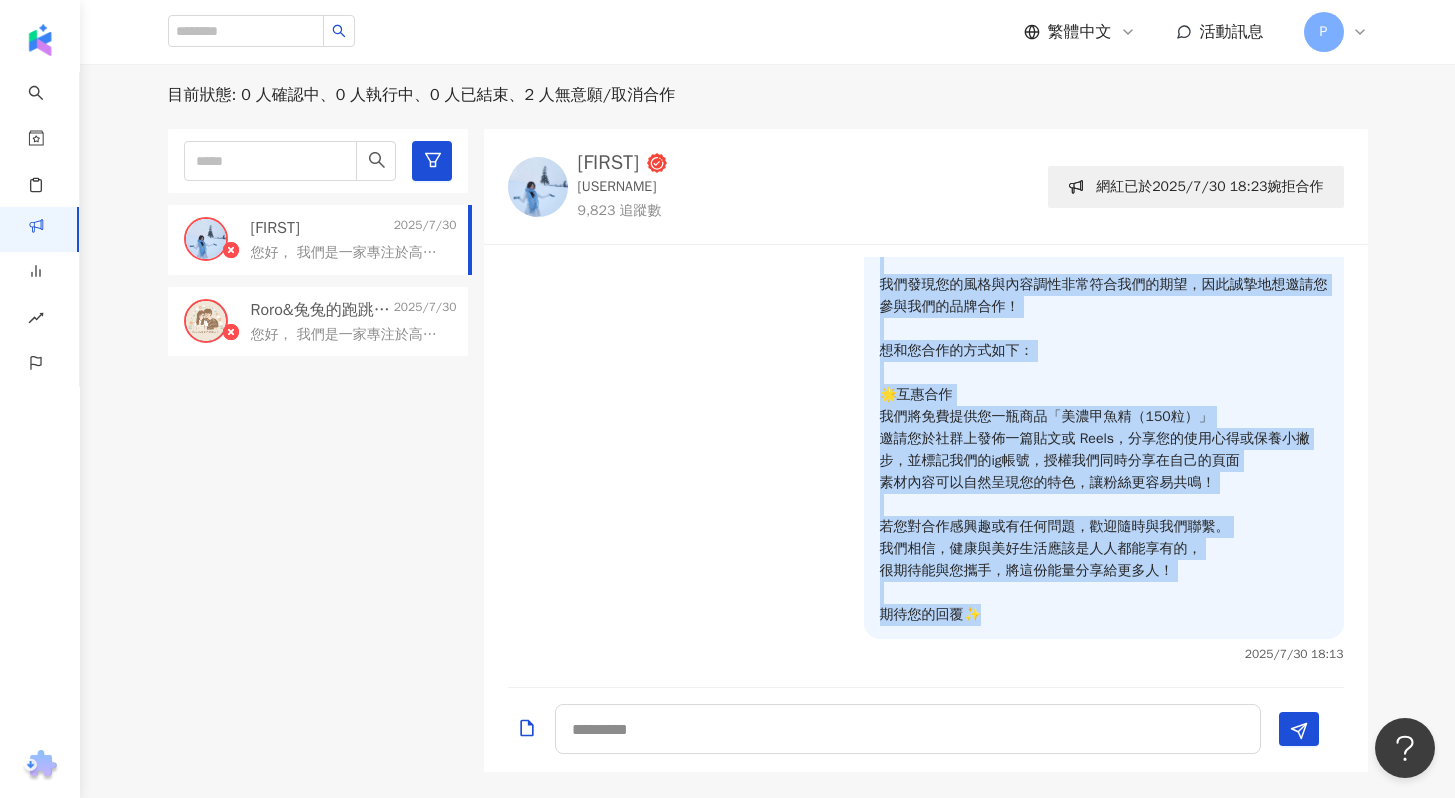 drag, startPoint x: 866, startPoint y: 304, endPoint x: 1167, endPoint y: 653, distance: 460.8709 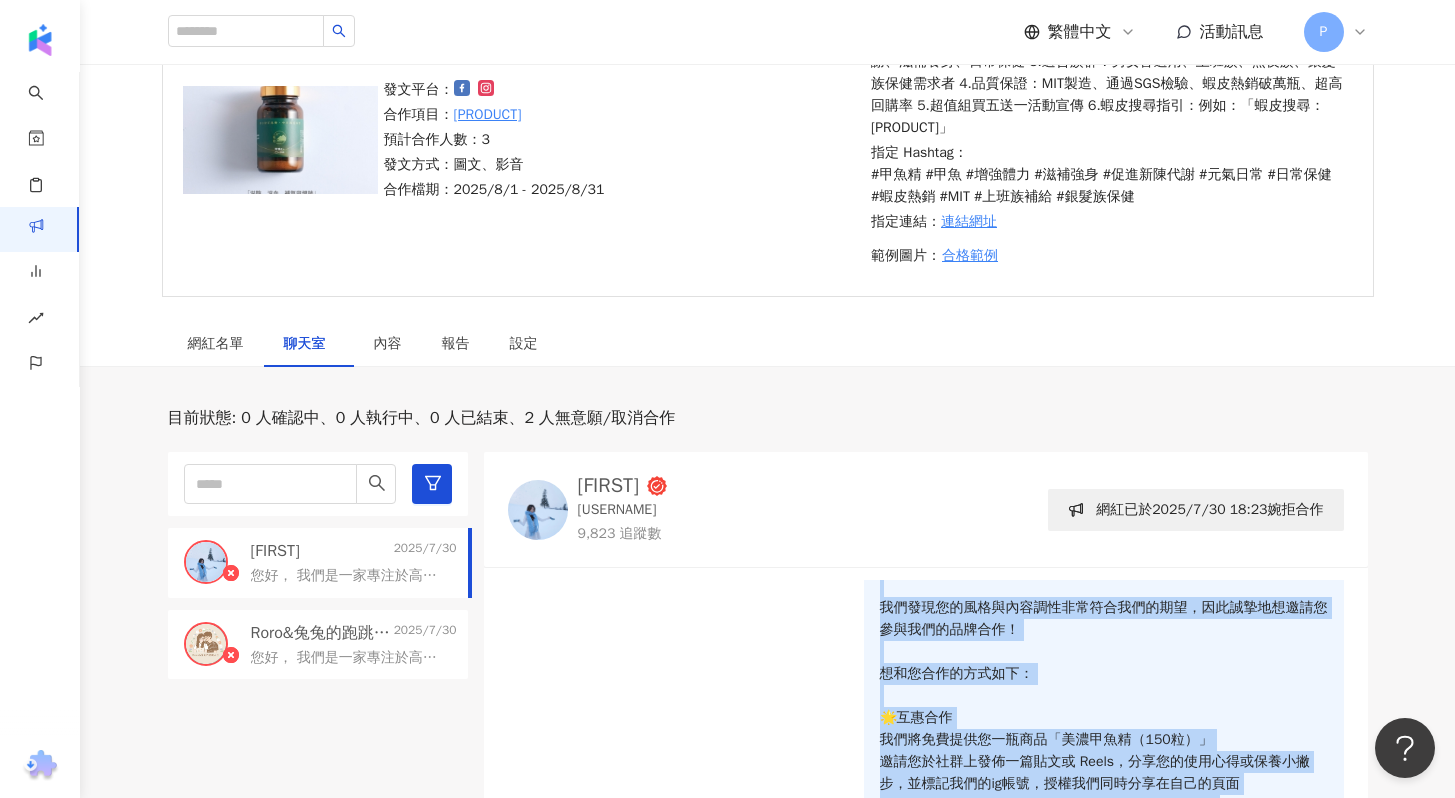 scroll, scrollTop: 207, scrollLeft: 0, axis: vertical 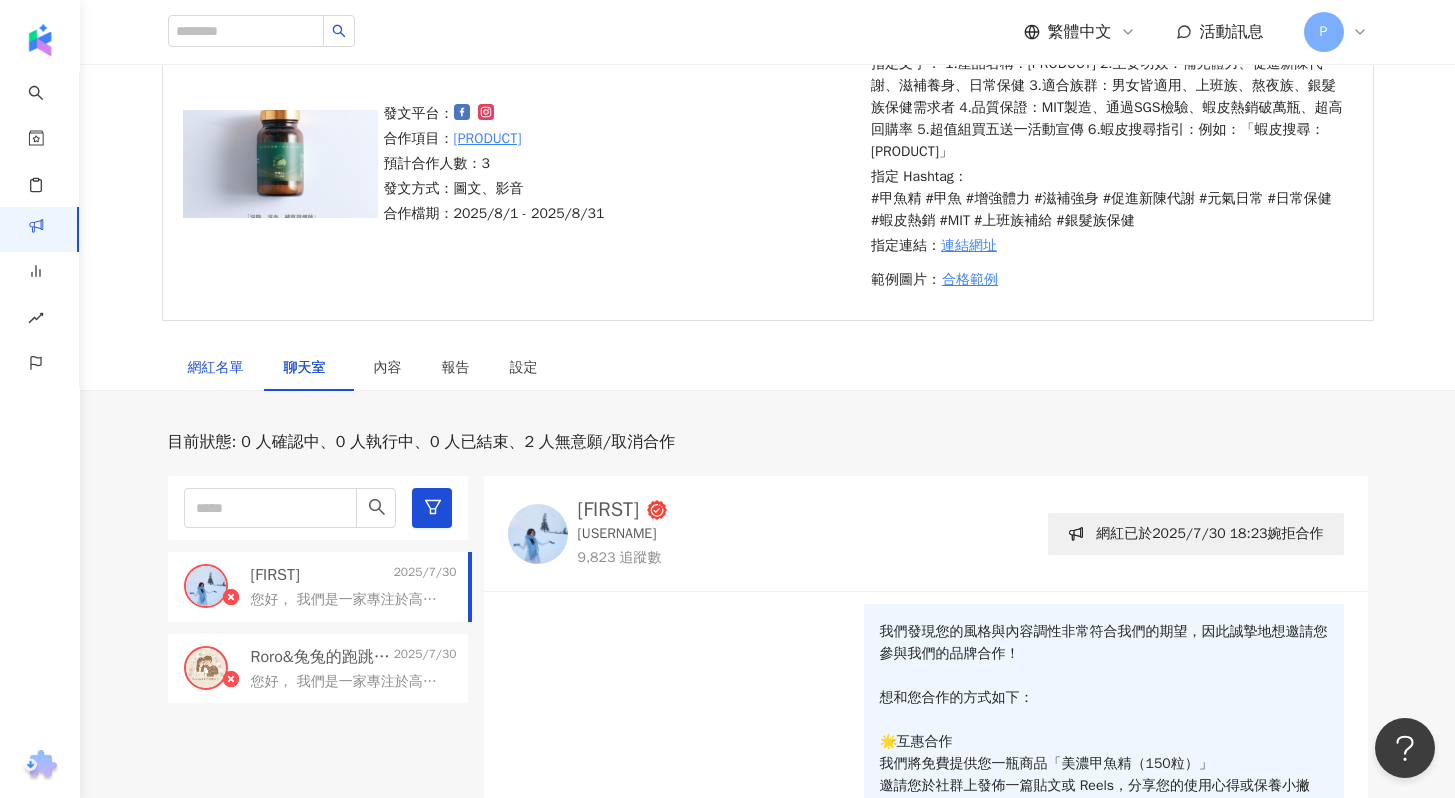 click on "網紅名單" at bounding box center (216, 368) 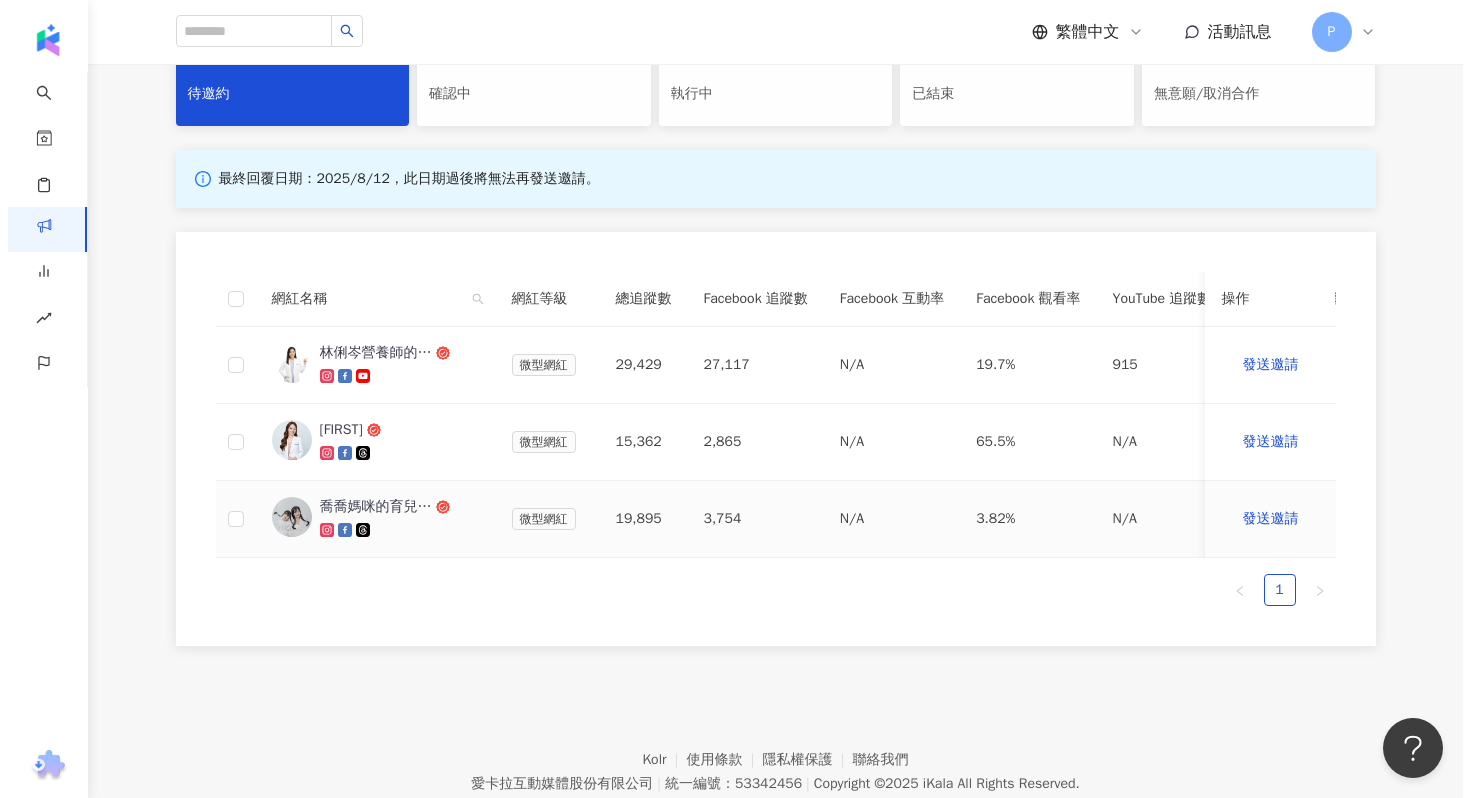 scroll, scrollTop: 734, scrollLeft: 0, axis: vertical 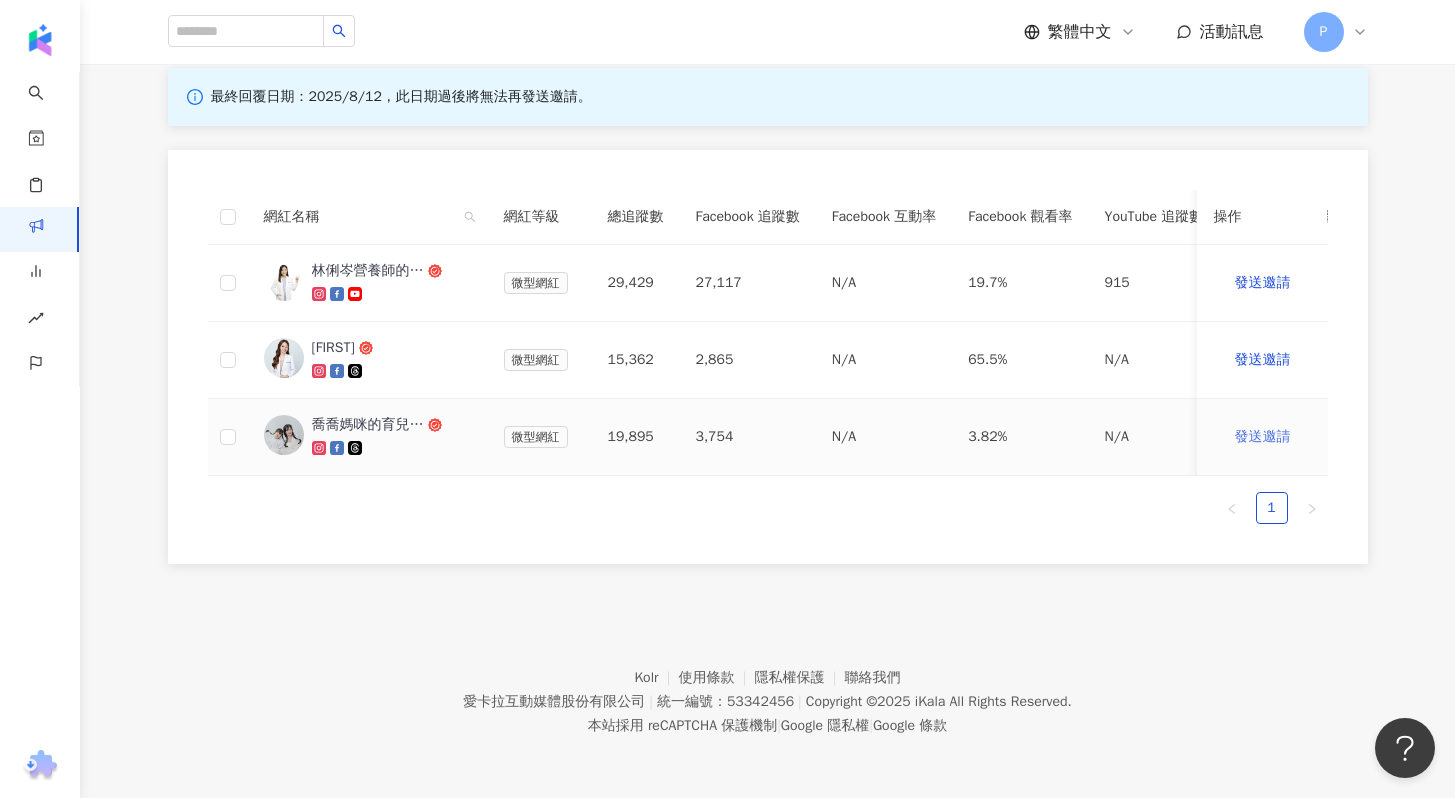 click on "發送邀請" at bounding box center (1263, 437) 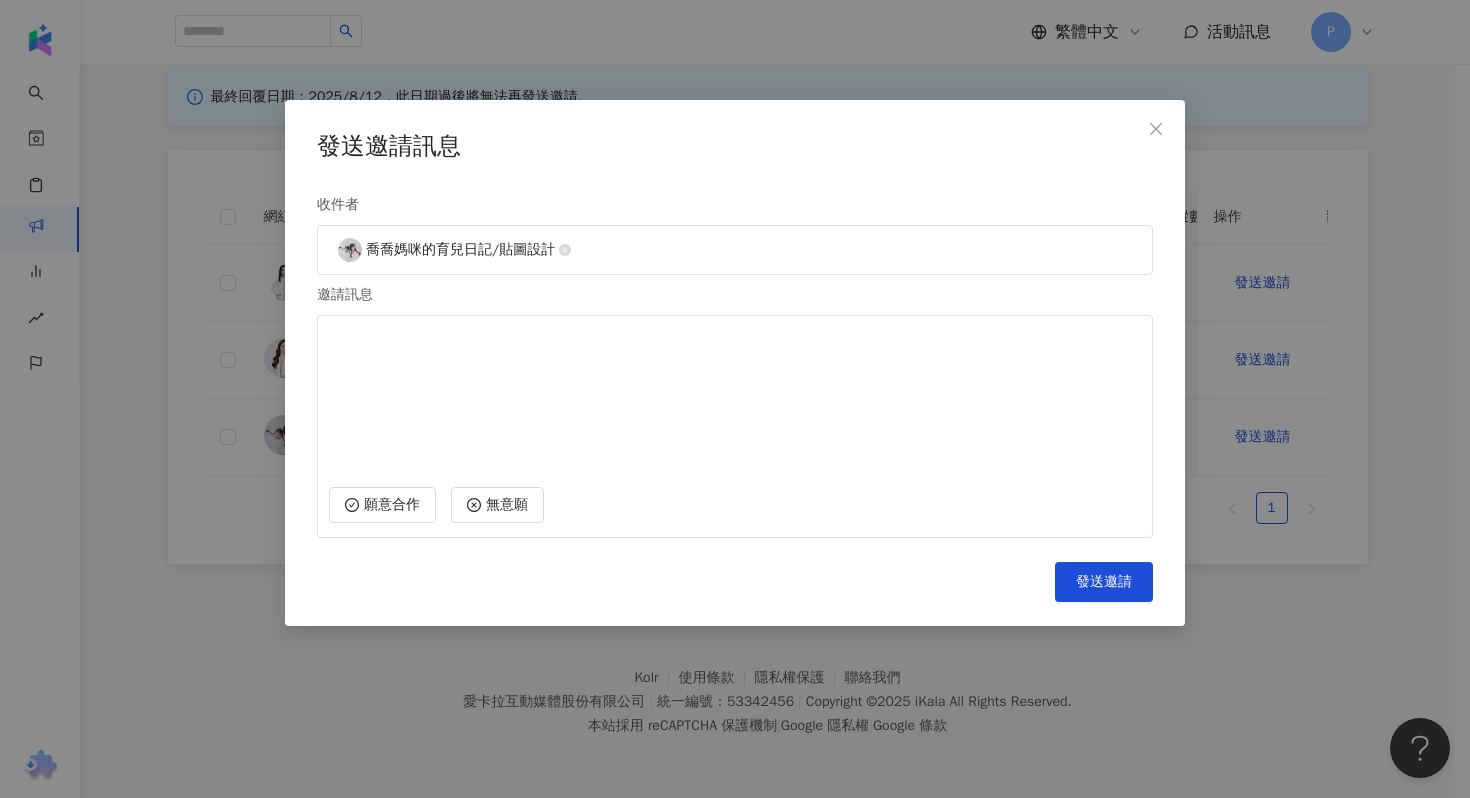 click at bounding box center (735, 399) 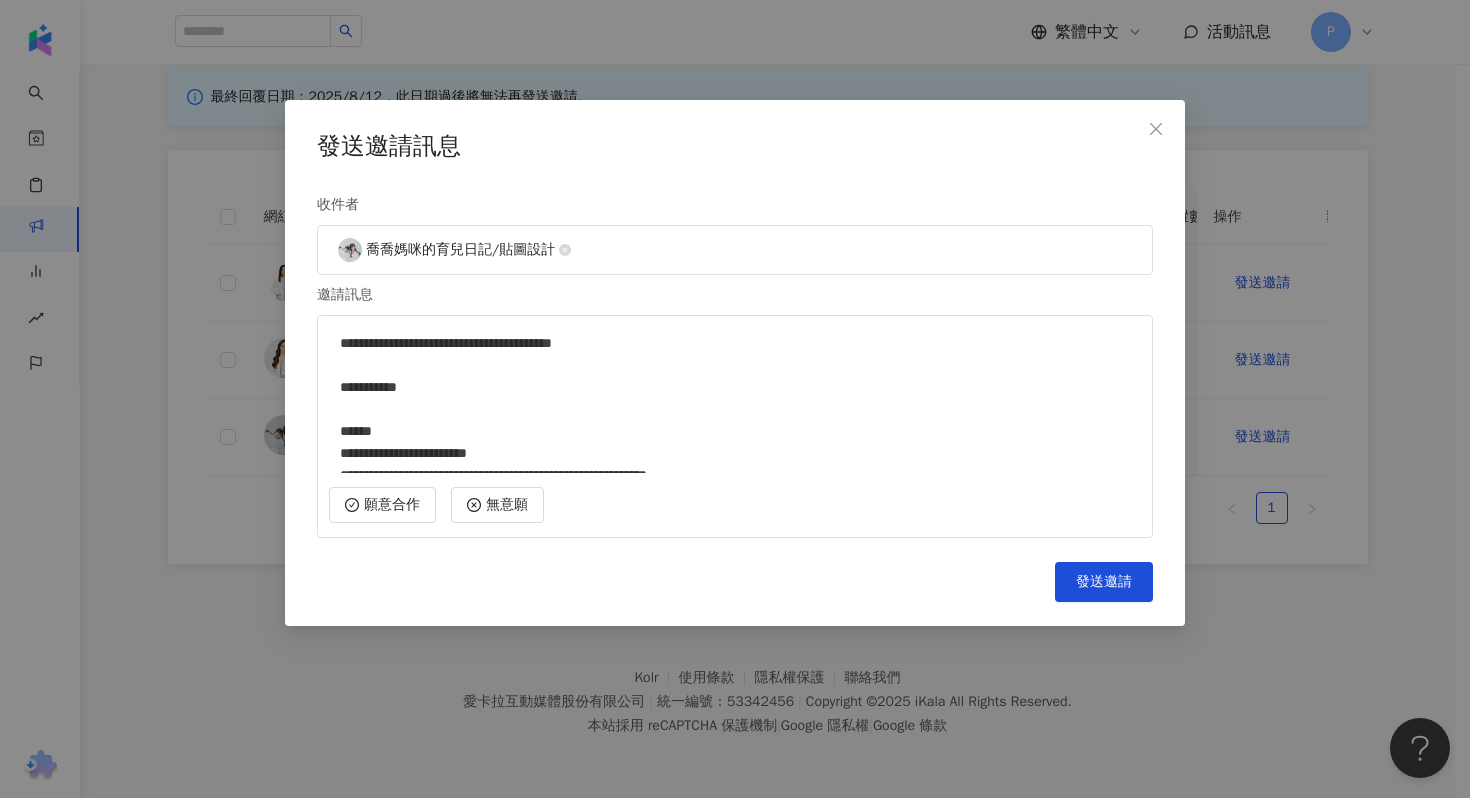 scroll, scrollTop: 330, scrollLeft: 0, axis: vertical 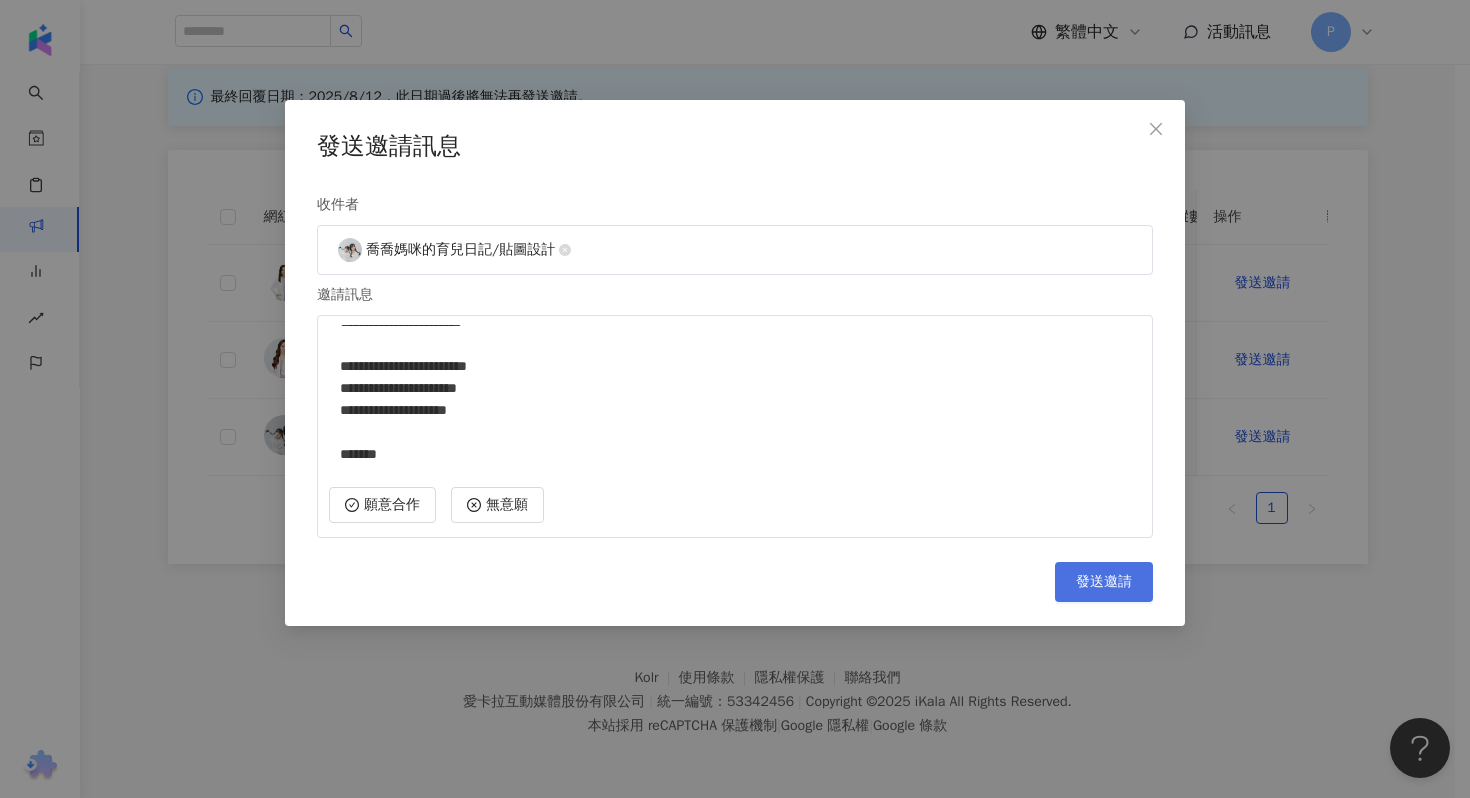 type on "**********" 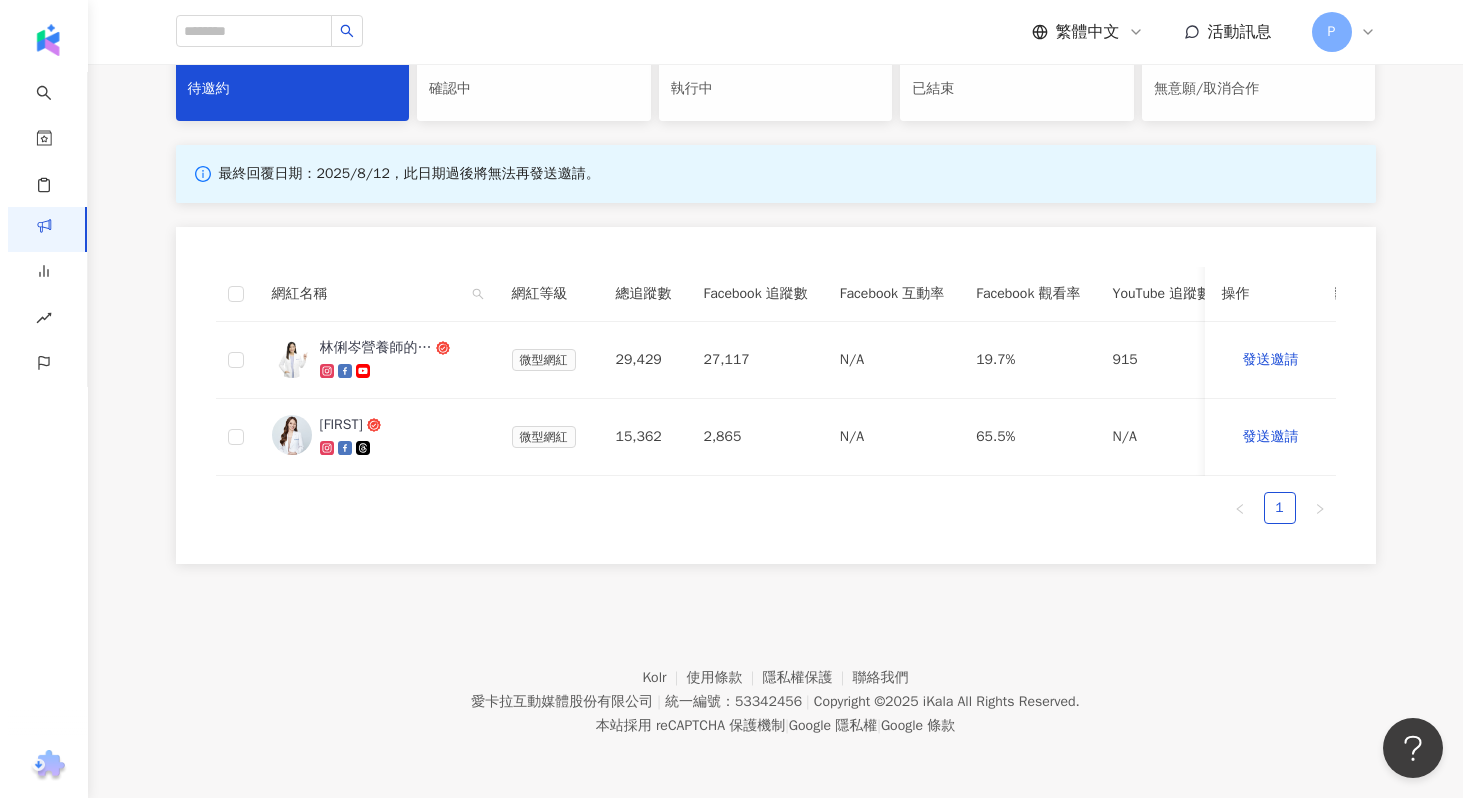 scroll, scrollTop: 657, scrollLeft: 0, axis: vertical 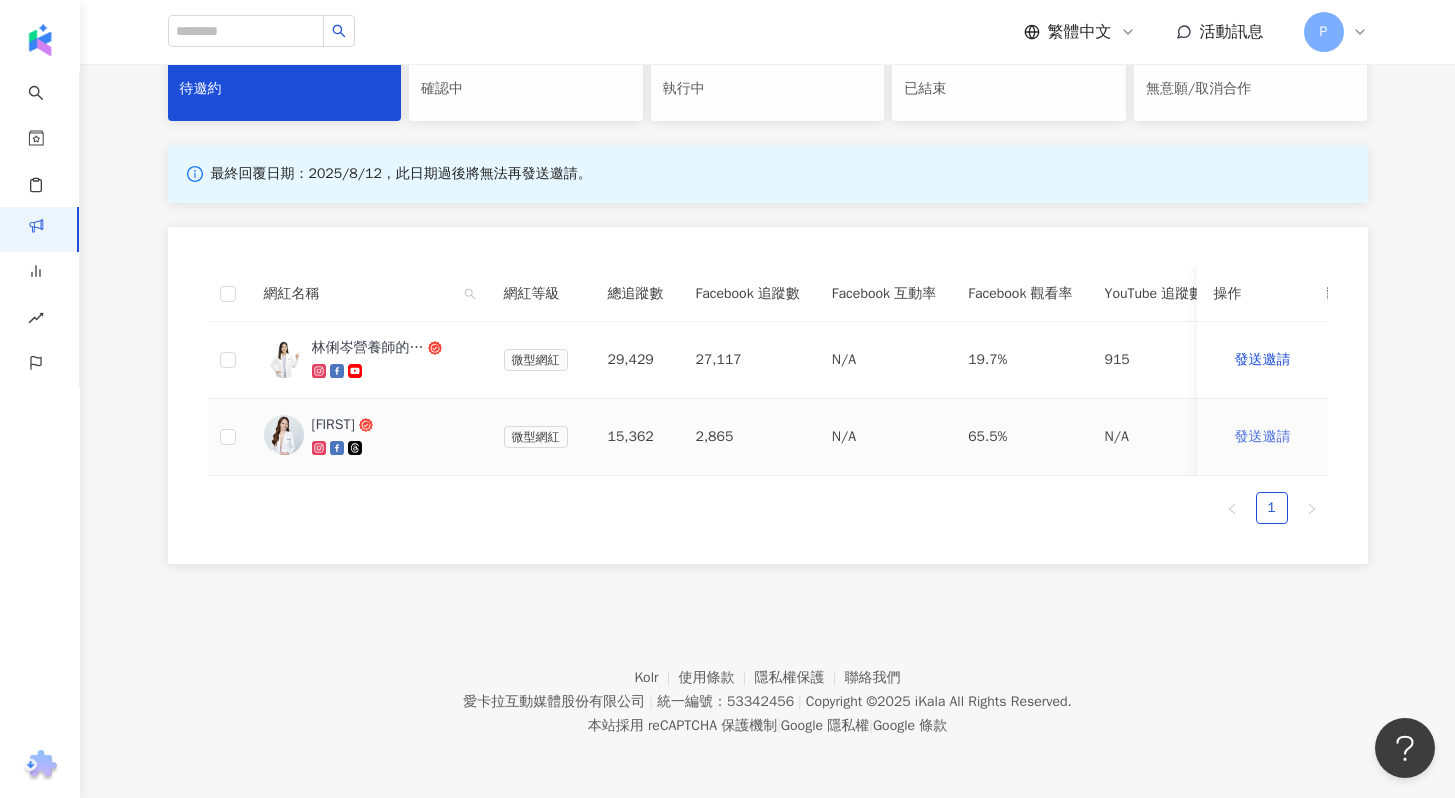 click on "發送邀請" at bounding box center (1263, 437) 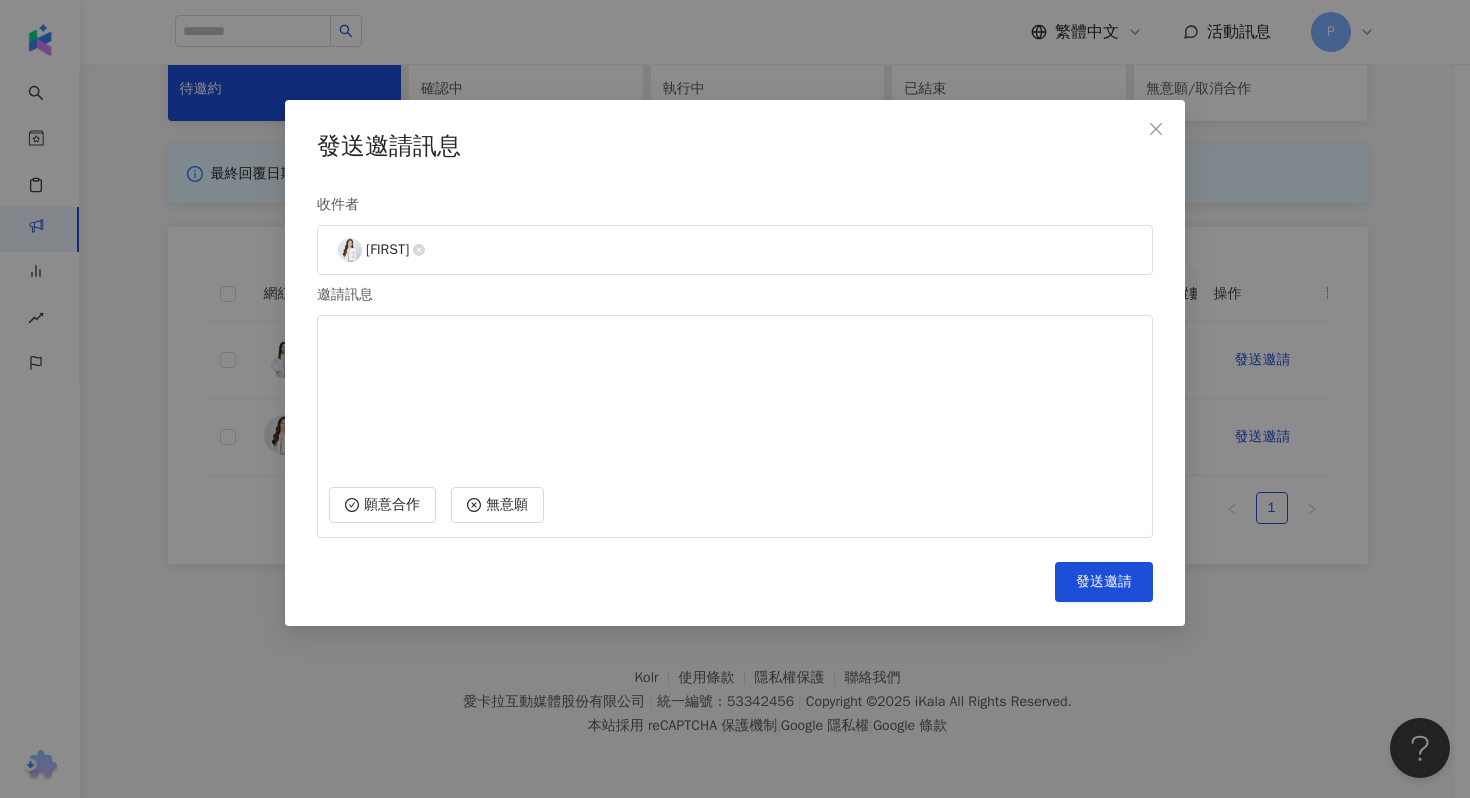 click at bounding box center (735, 399) 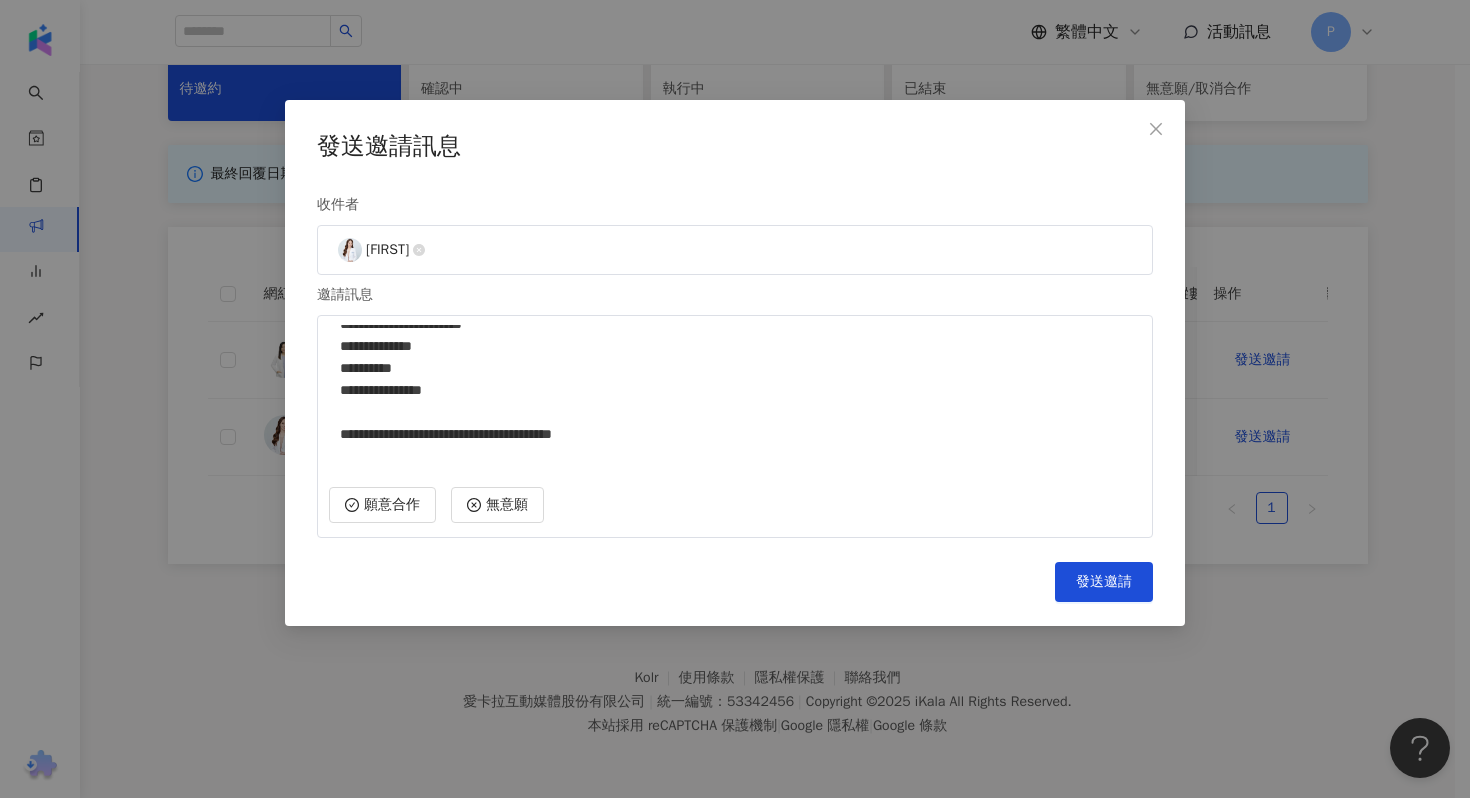 scroll, scrollTop: 0, scrollLeft: 0, axis: both 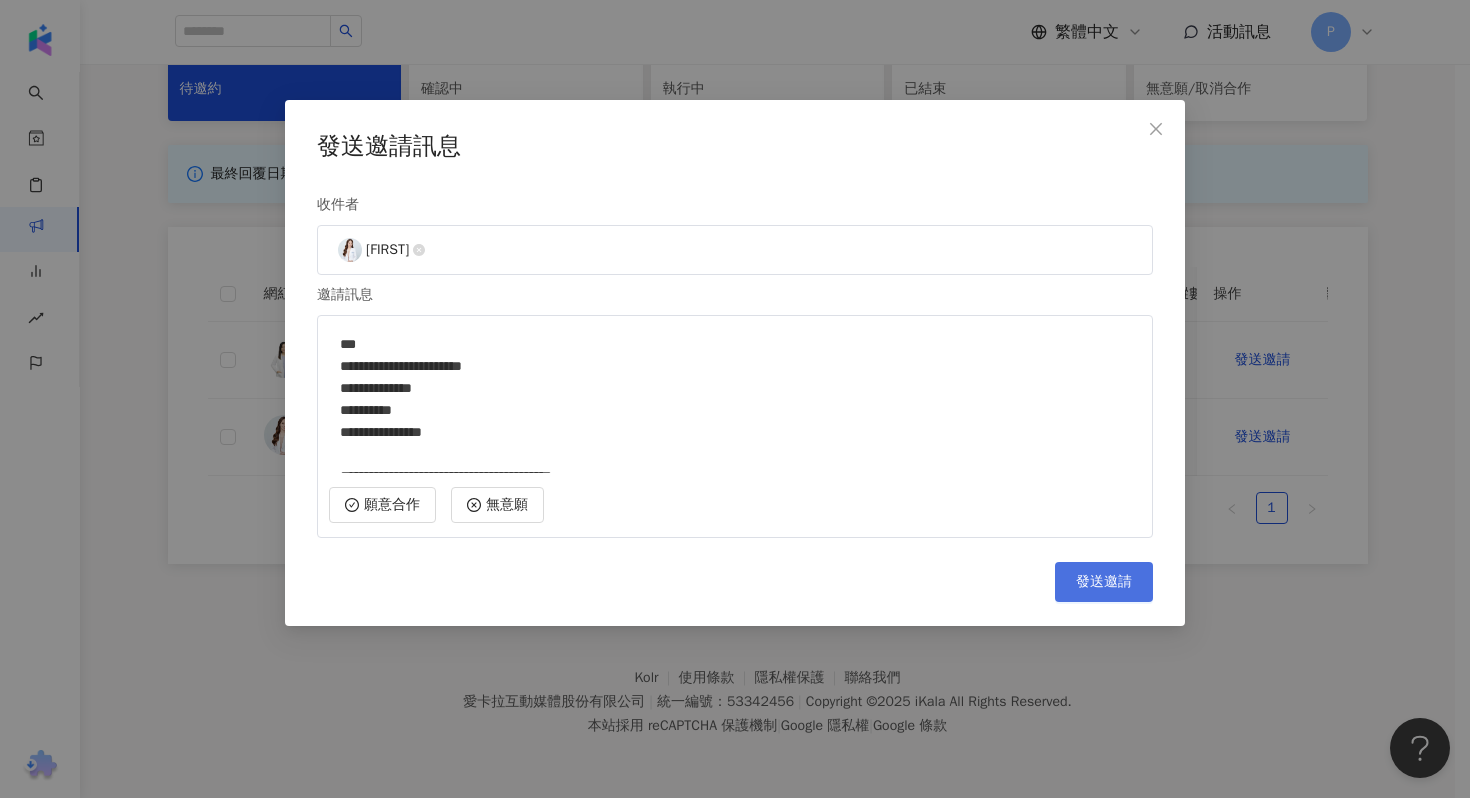 type on "**********" 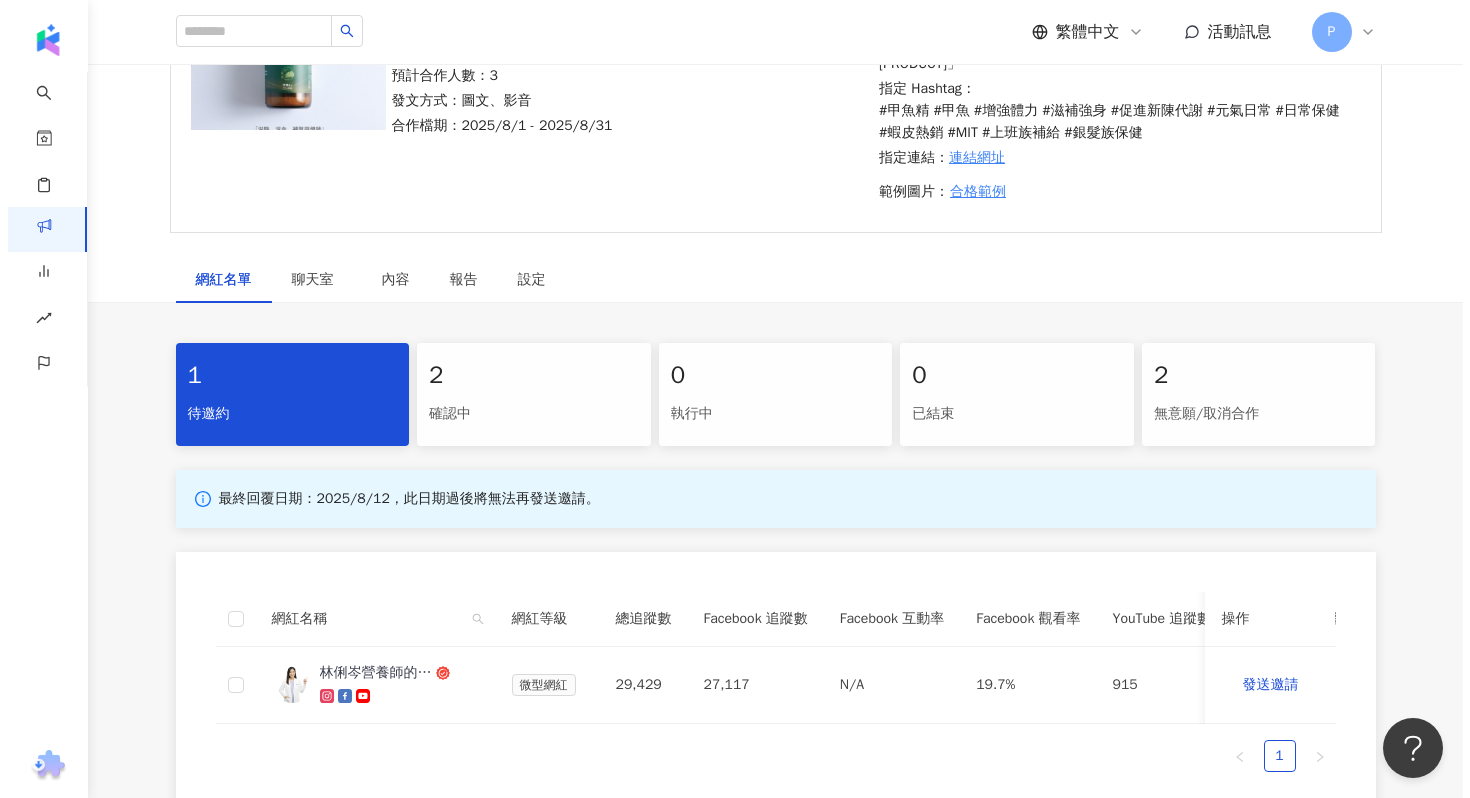 scroll, scrollTop: 580, scrollLeft: 0, axis: vertical 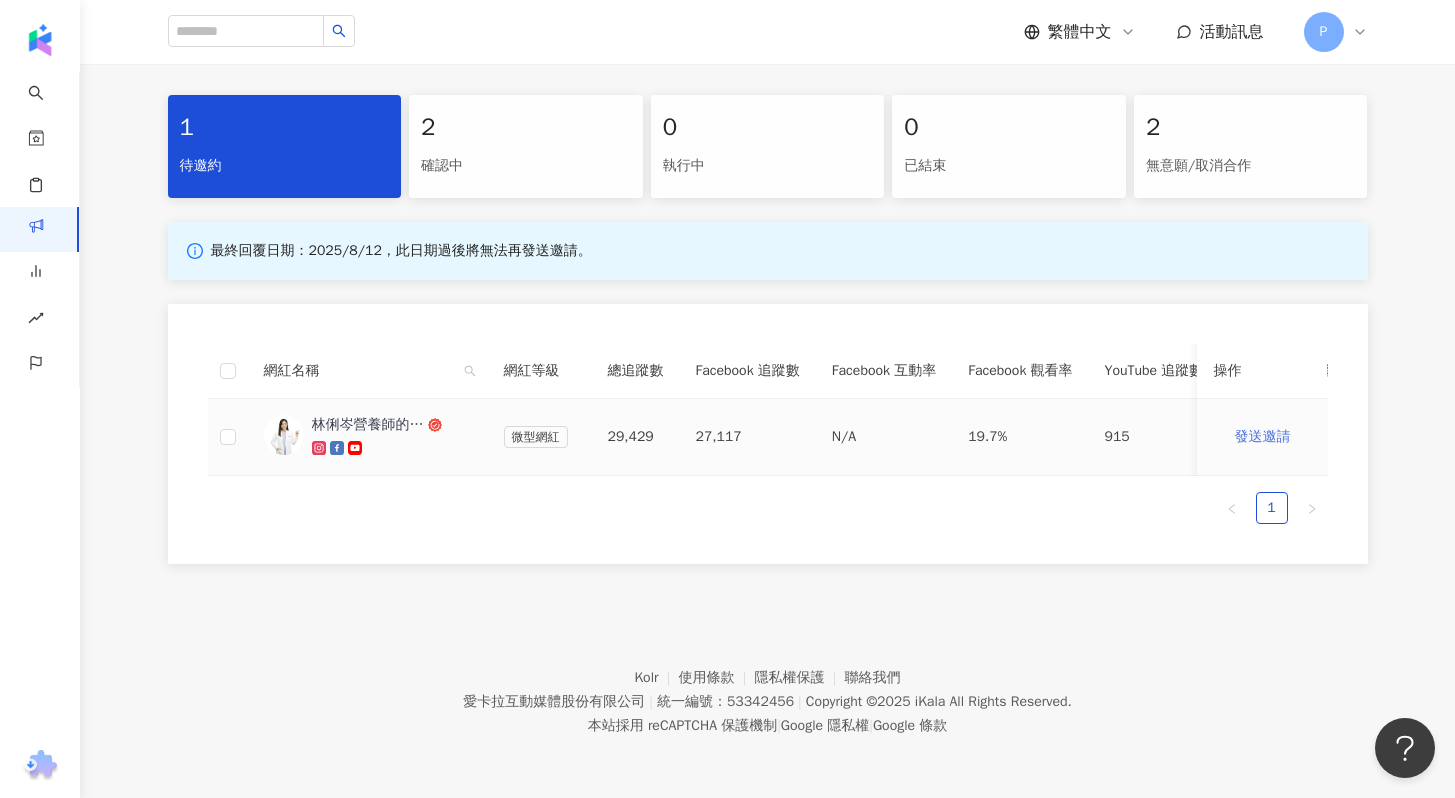 click on "發送邀請" at bounding box center [1263, 437] 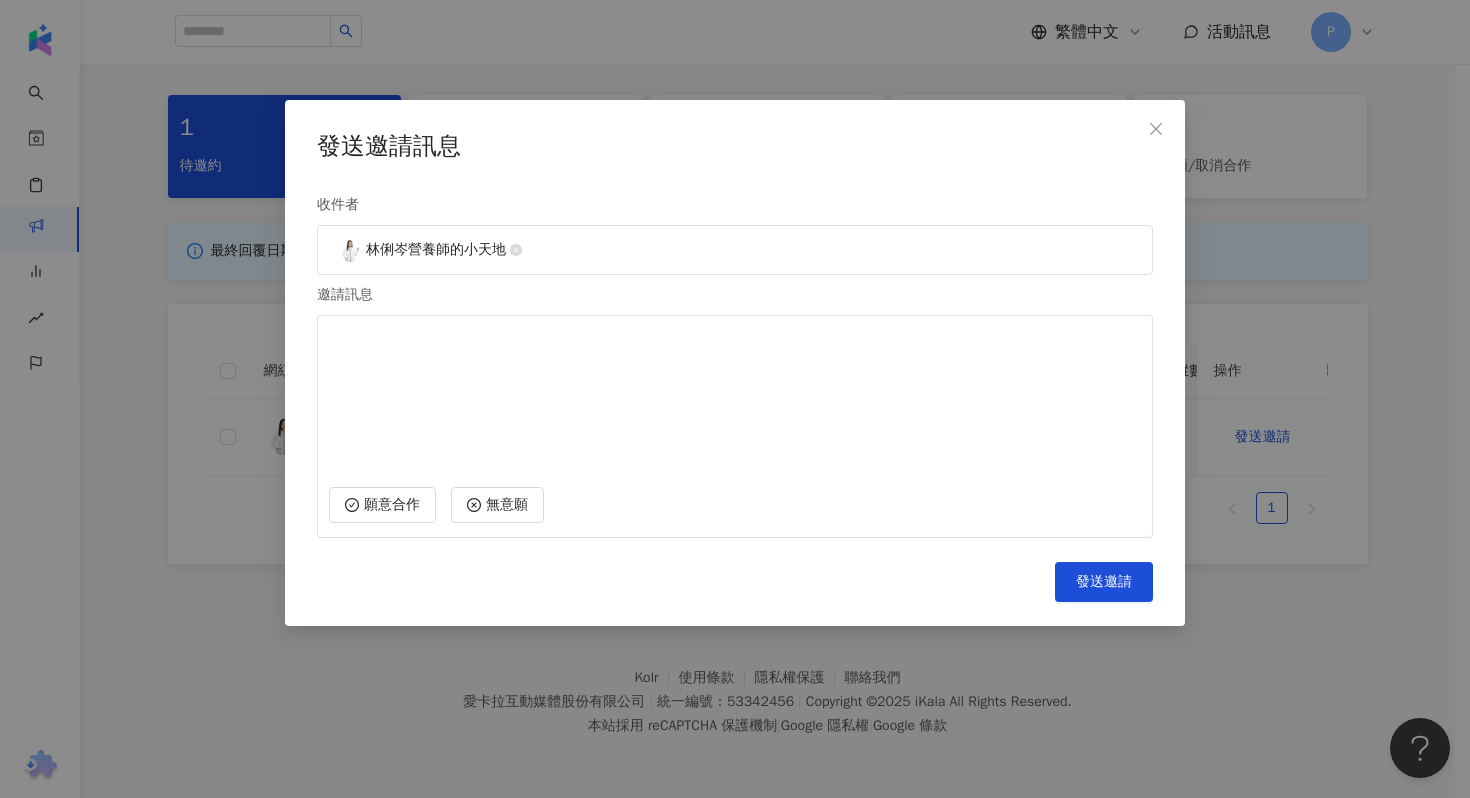 click at bounding box center (735, 399) 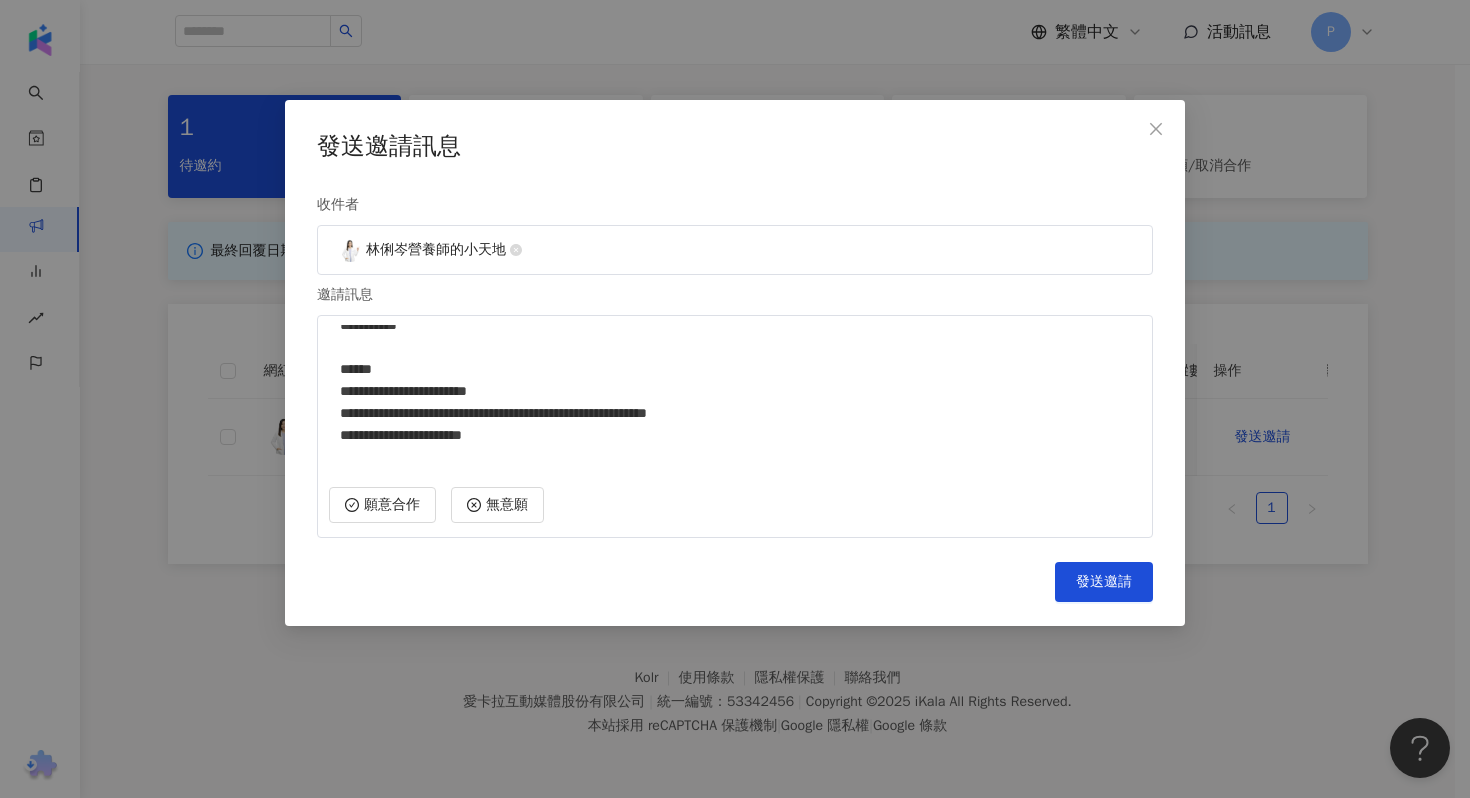 scroll, scrollTop: 251, scrollLeft: 0, axis: vertical 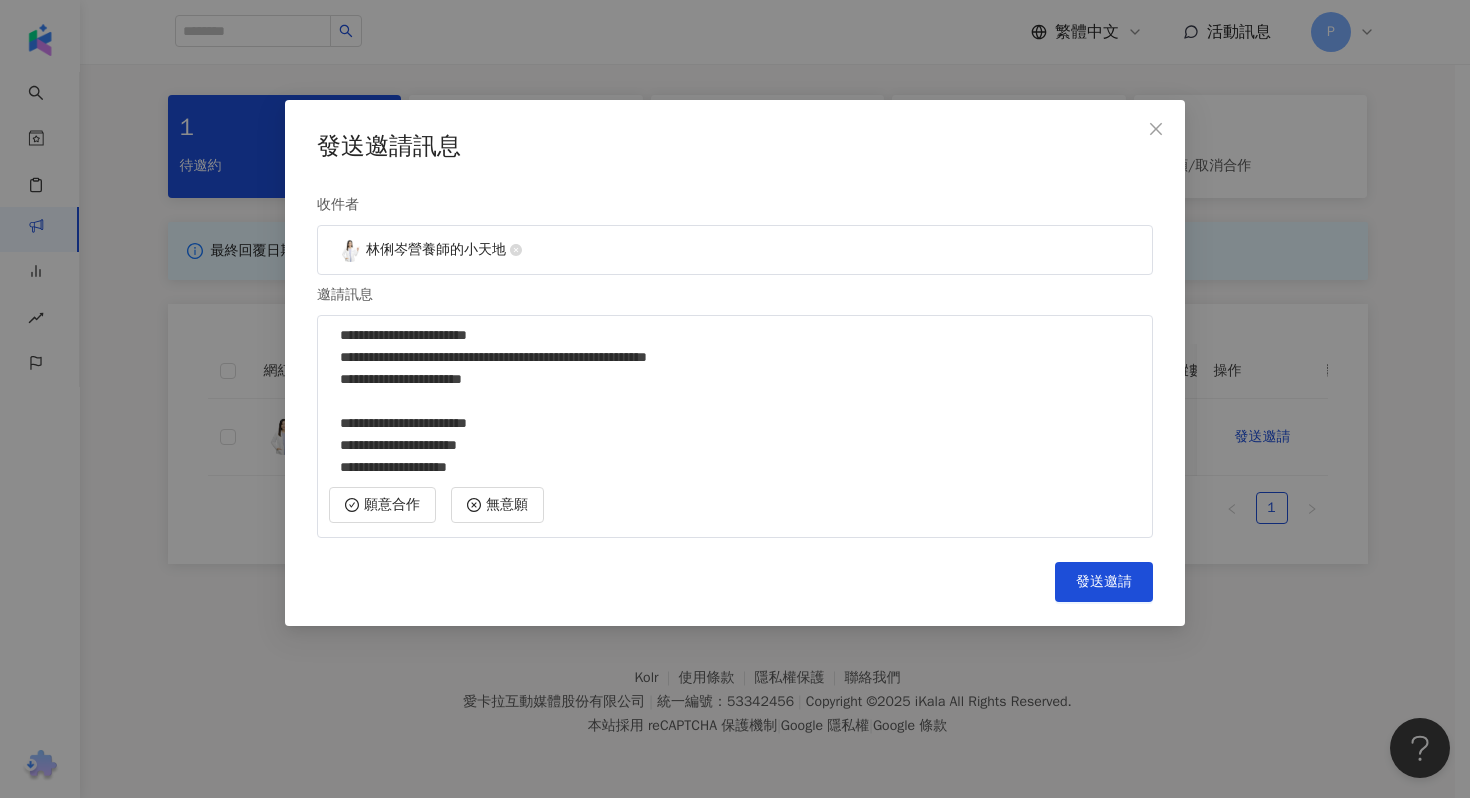 drag, startPoint x: 716, startPoint y: 358, endPoint x: 782, endPoint y: 356, distance: 66.0303 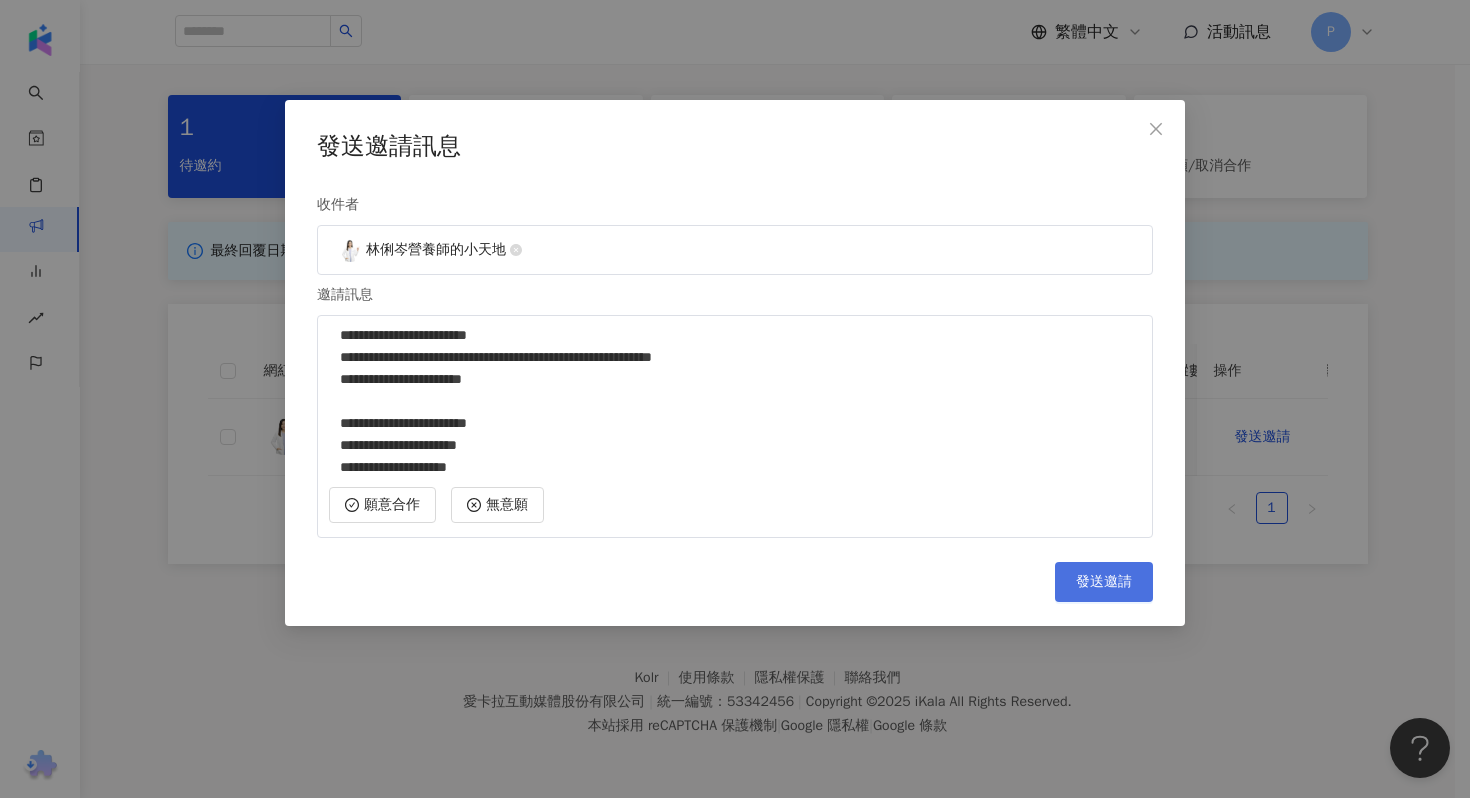 type on "**********" 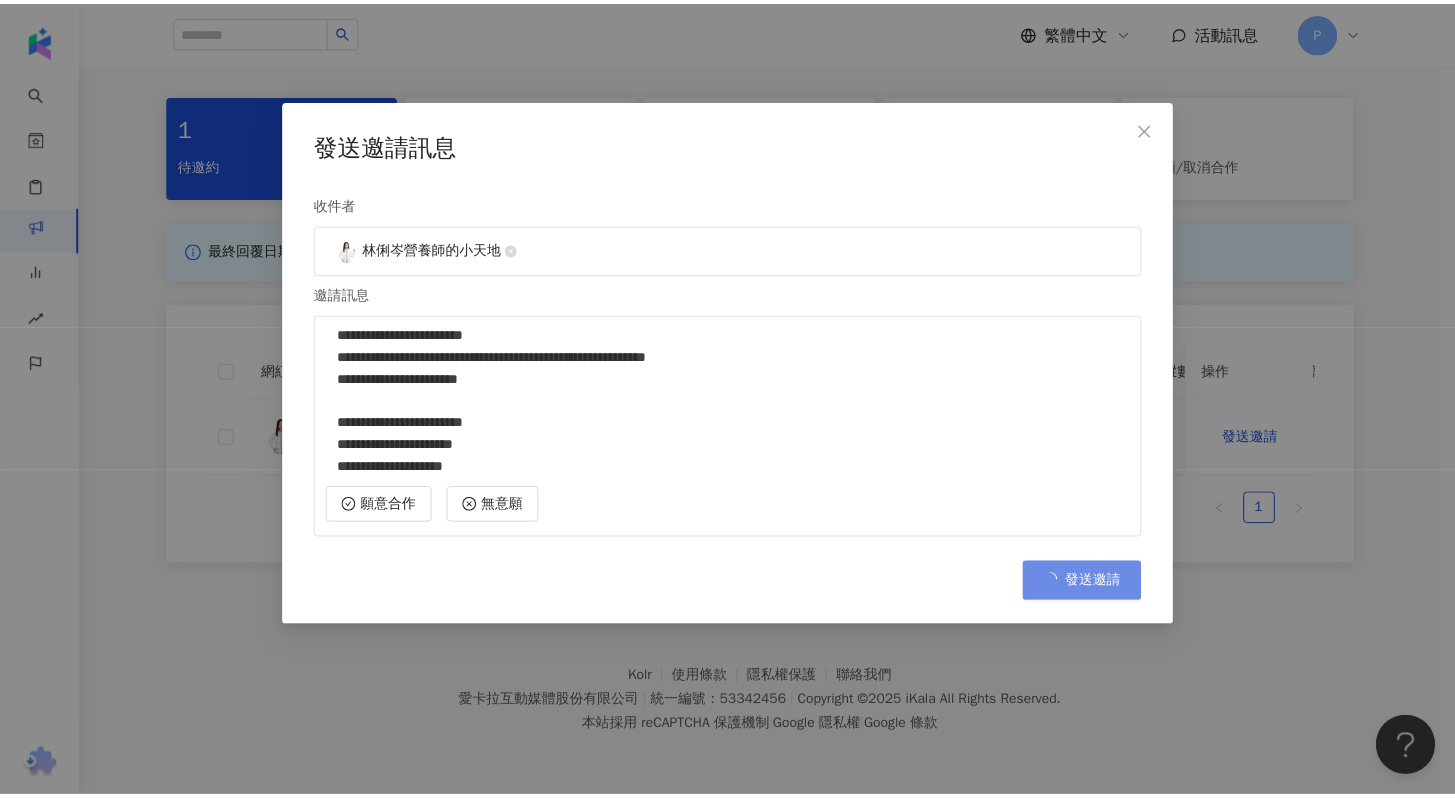 scroll, scrollTop: 92, scrollLeft: 0, axis: vertical 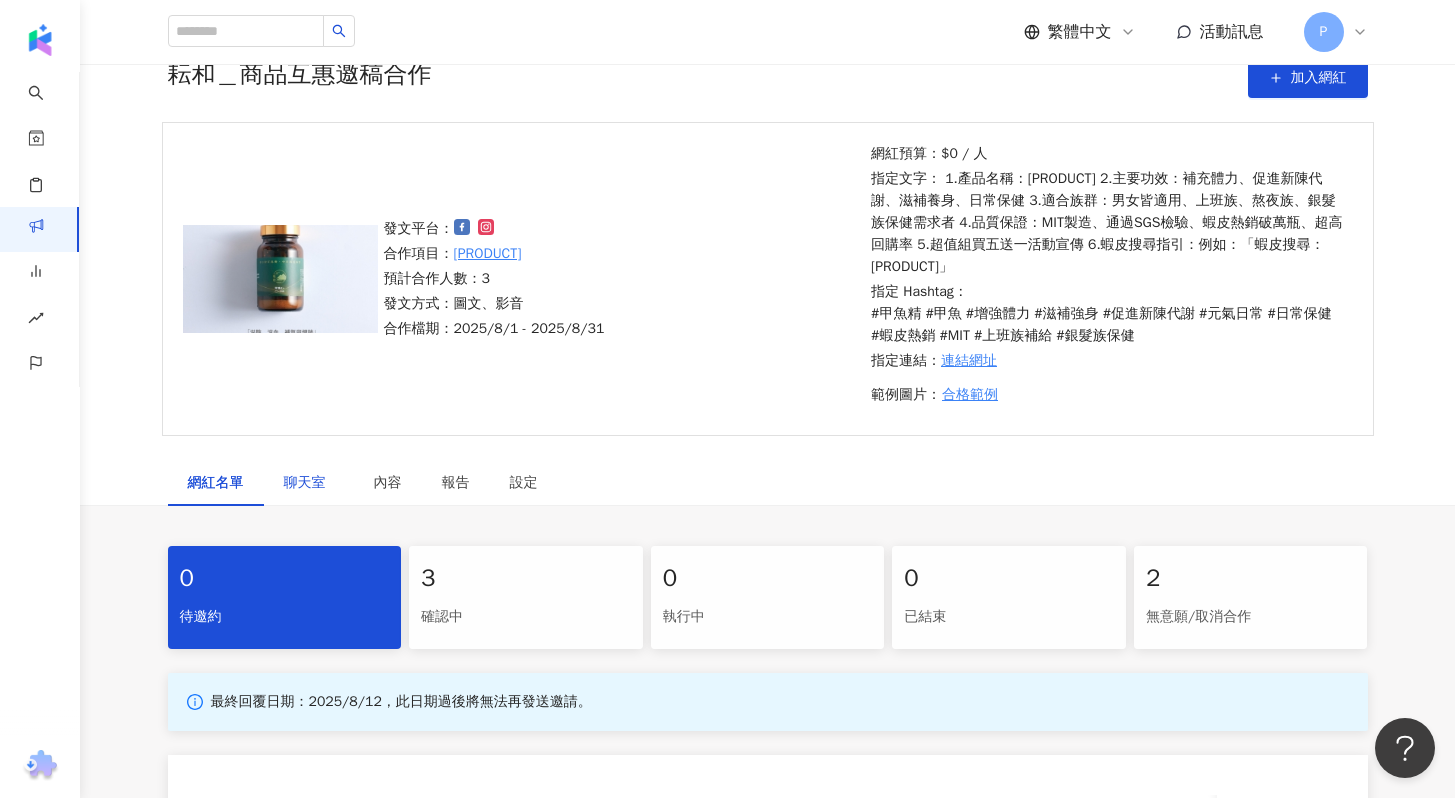click on "聊天室" at bounding box center [309, 483] 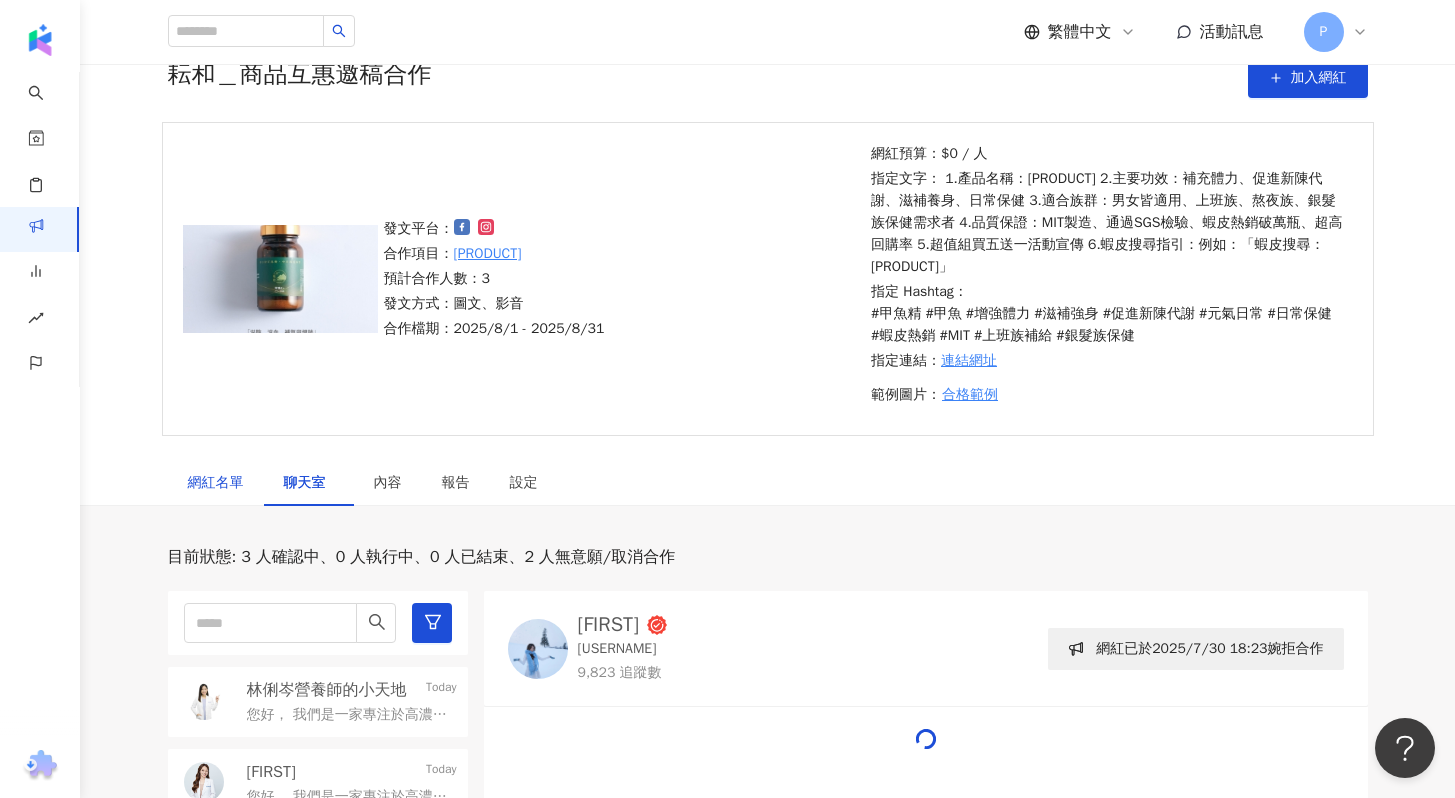 click on "網紅名單" at bounding box center [216, 483] 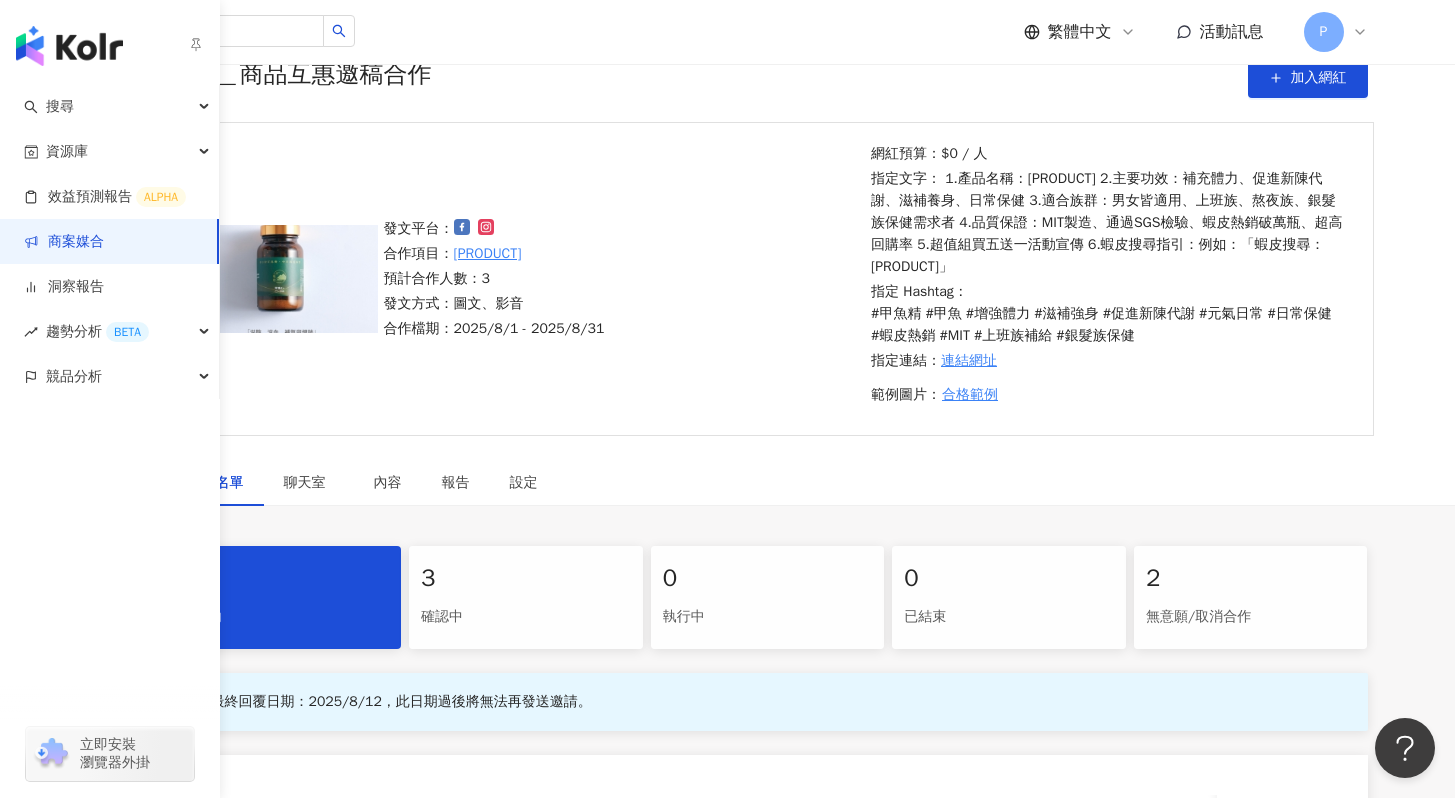 click on "商案媒合" at bounding box center (64, 242) 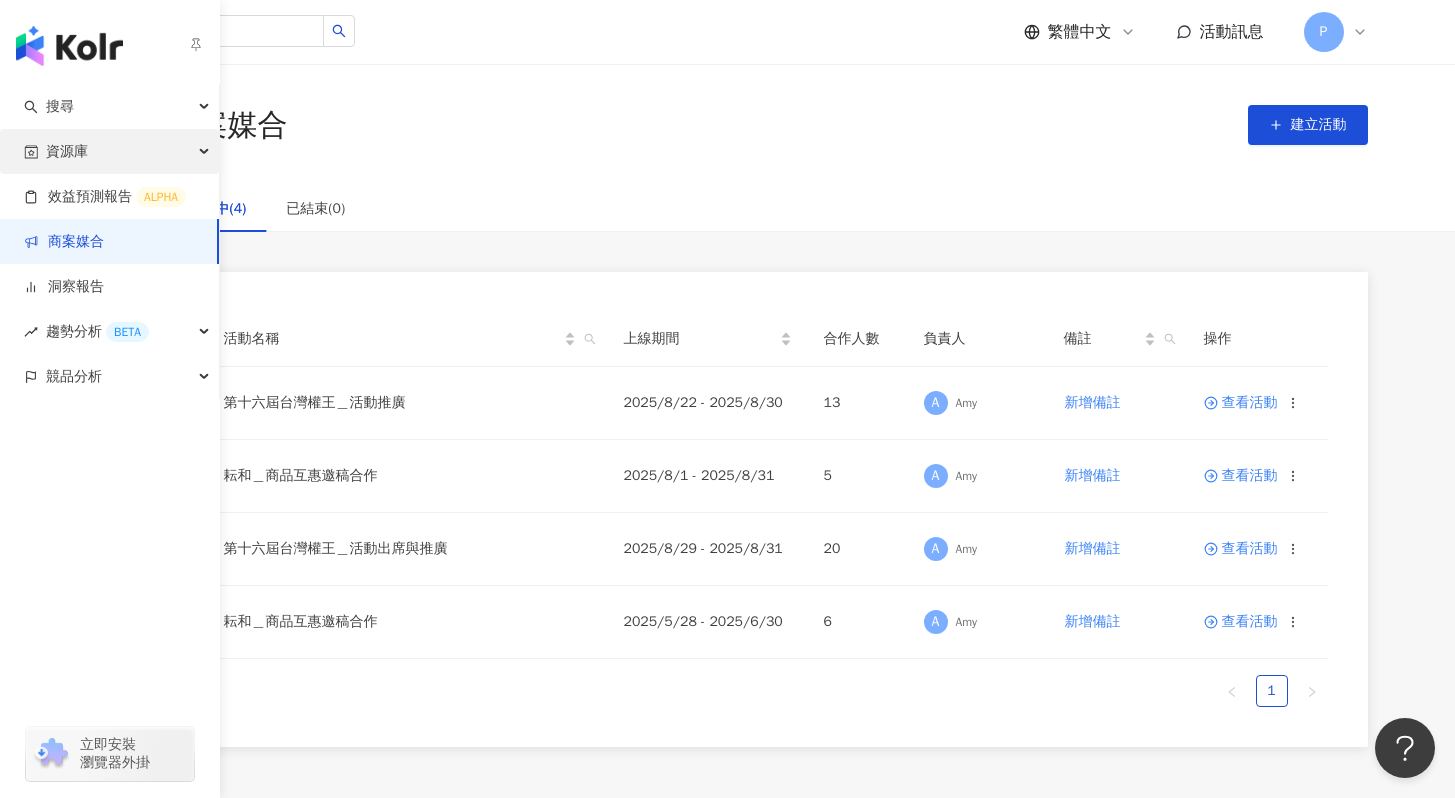click on "資源庫" at bounding box center [109, 151] 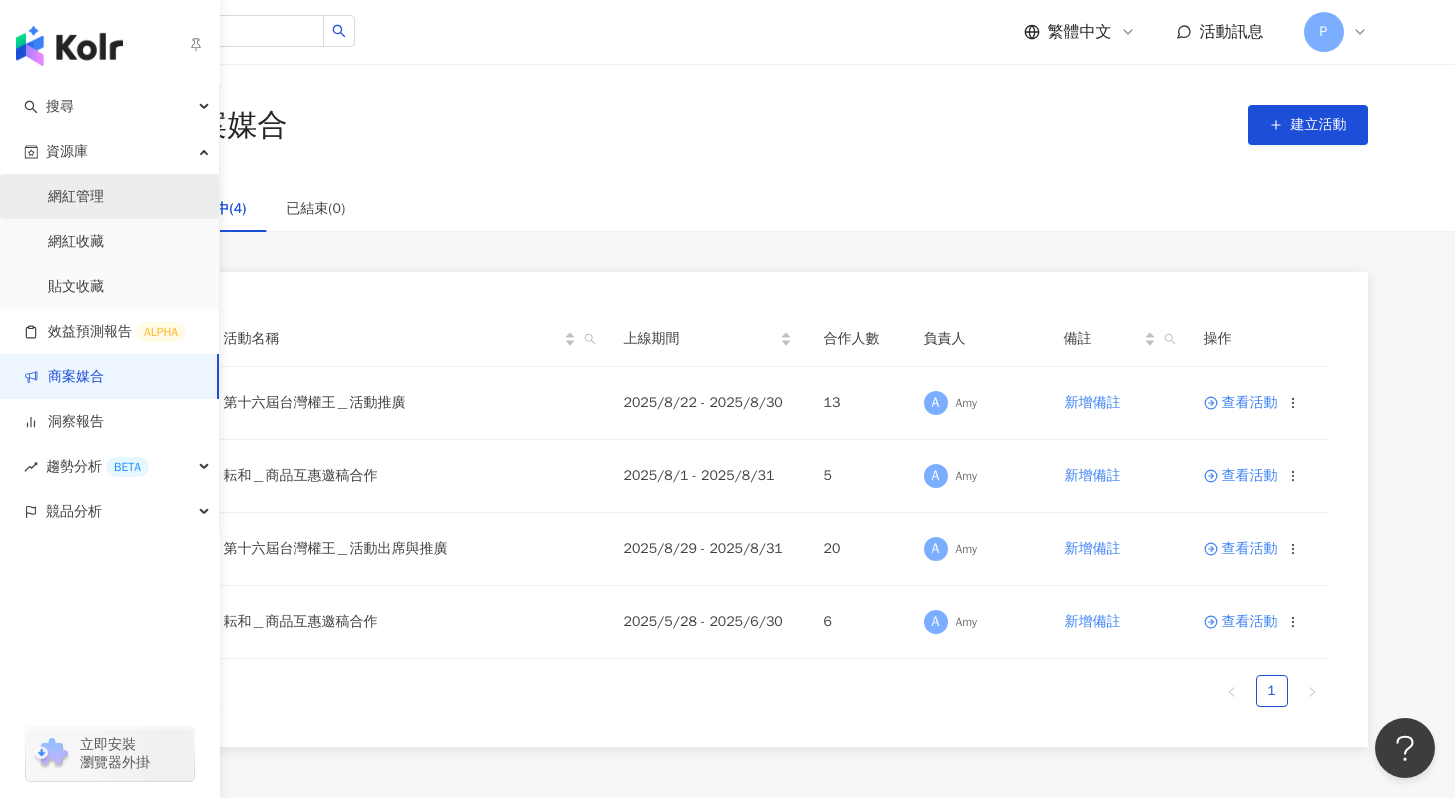 click on "網紅管理" at bounding box center (76, 197) 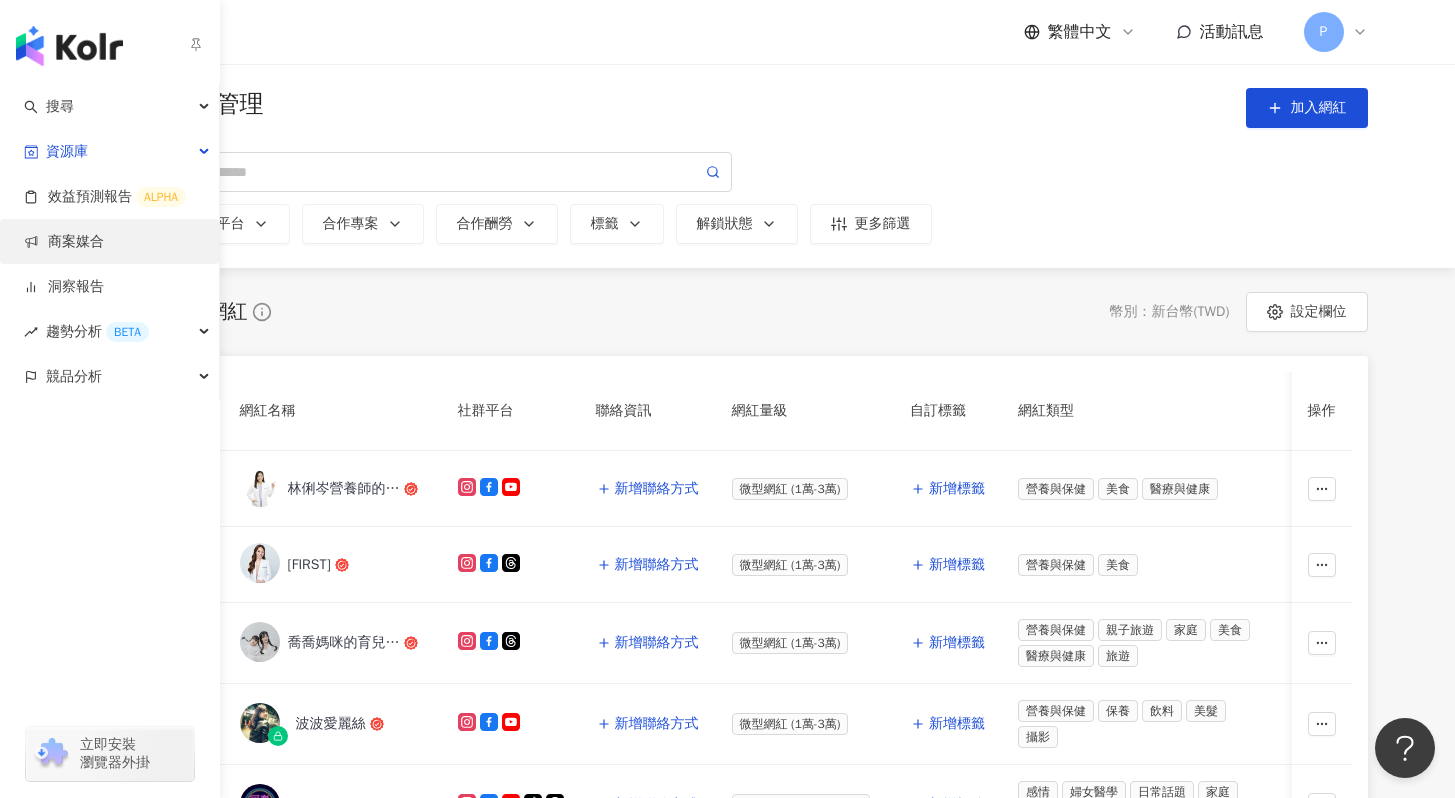 click on "商案媒合" at bounding box center [64, 242] 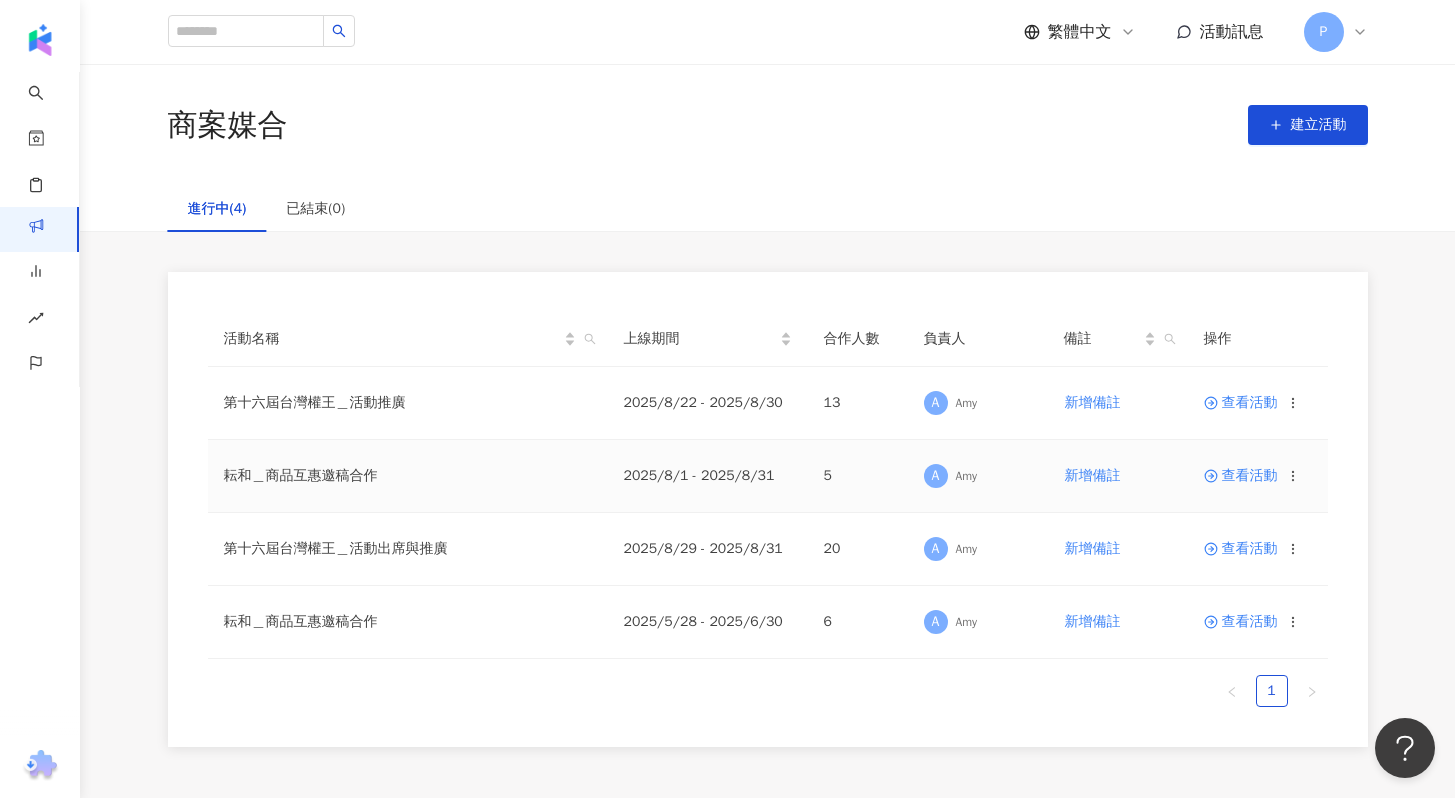 click on "查看活動" at bounding box center (1241, 476) 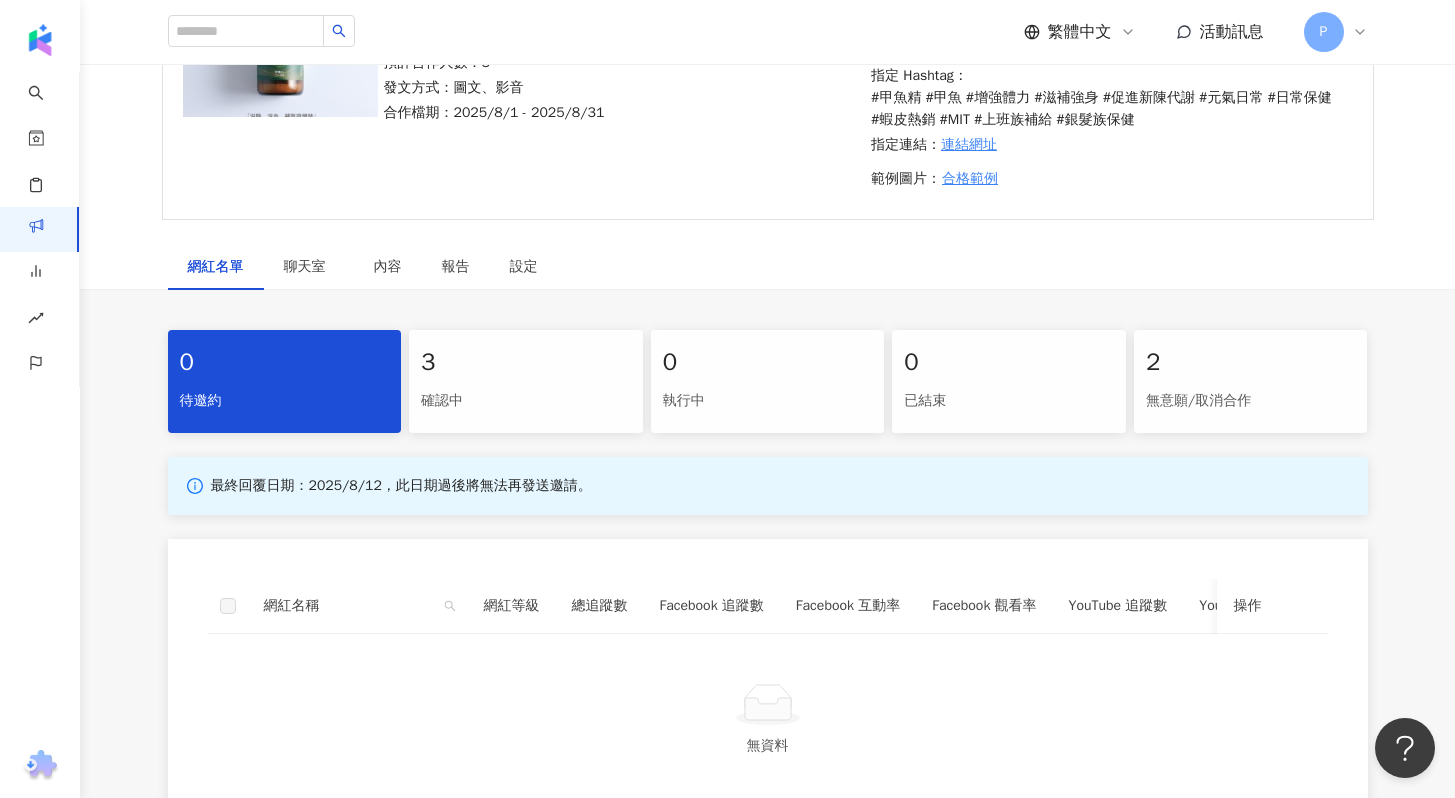 scroll, scrollTop: 386, scrollLeft: 0, axis: vertical 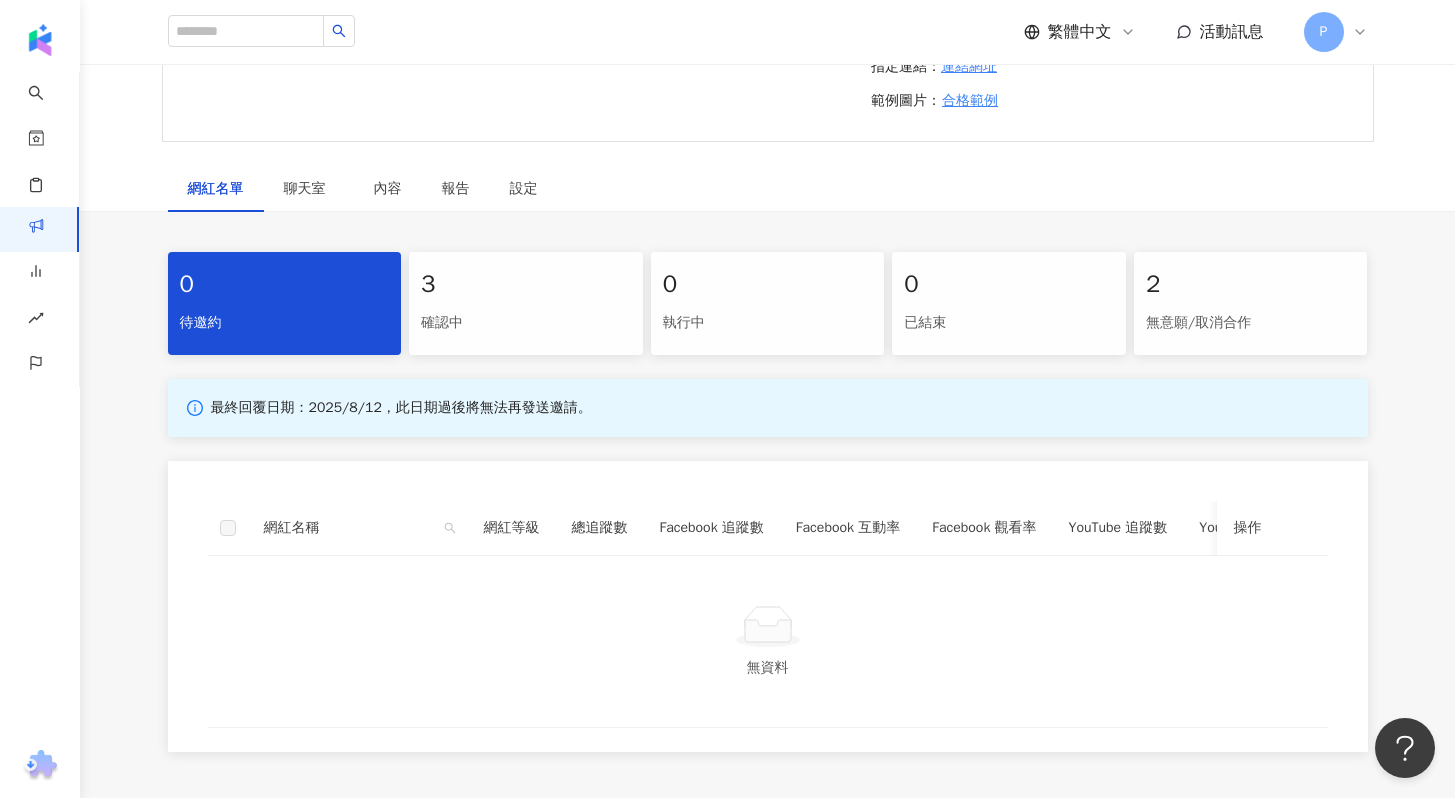 click on "無意願/取消合作" at bounding box center (1251, 323) 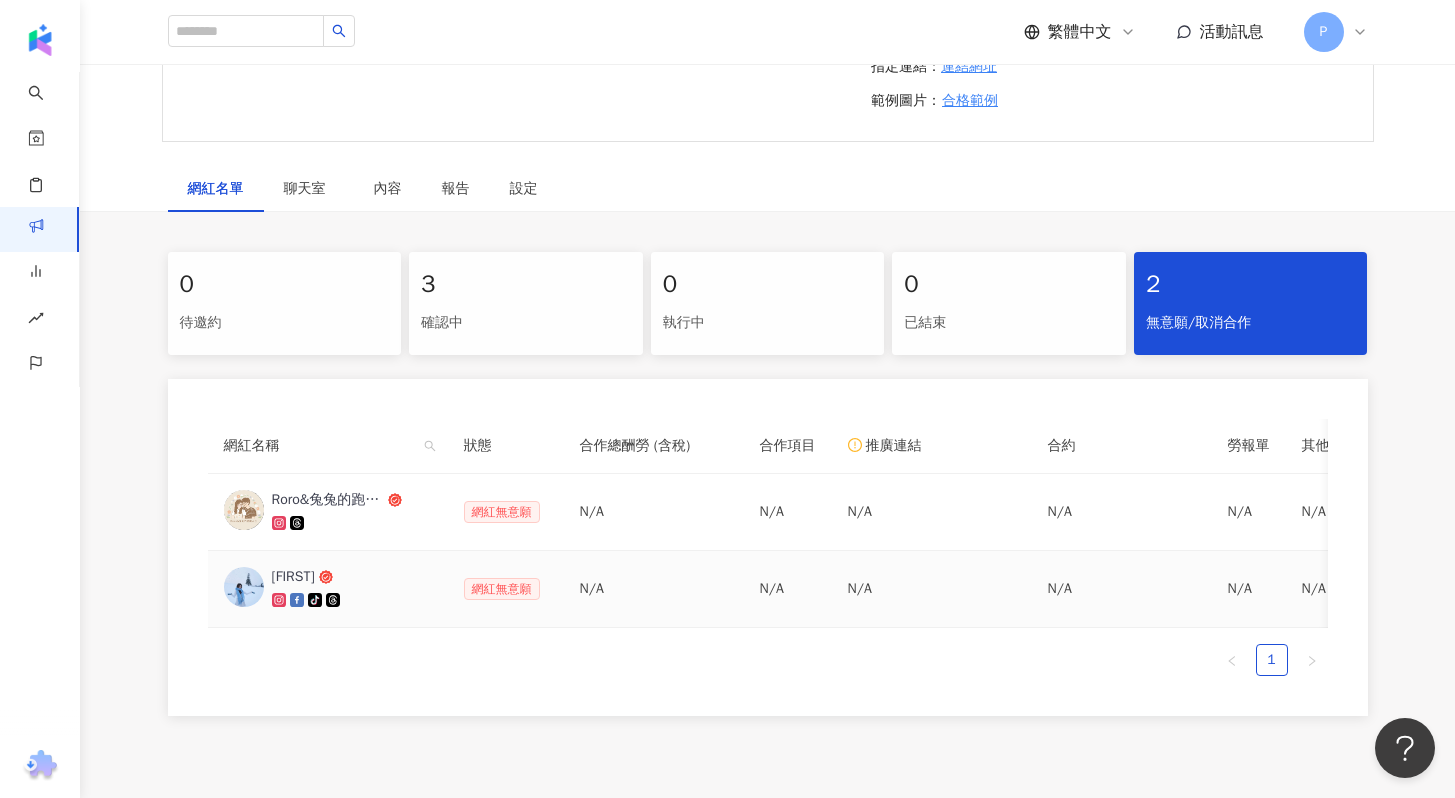 click on "[FIRST]" at bounding box center [293, 577] 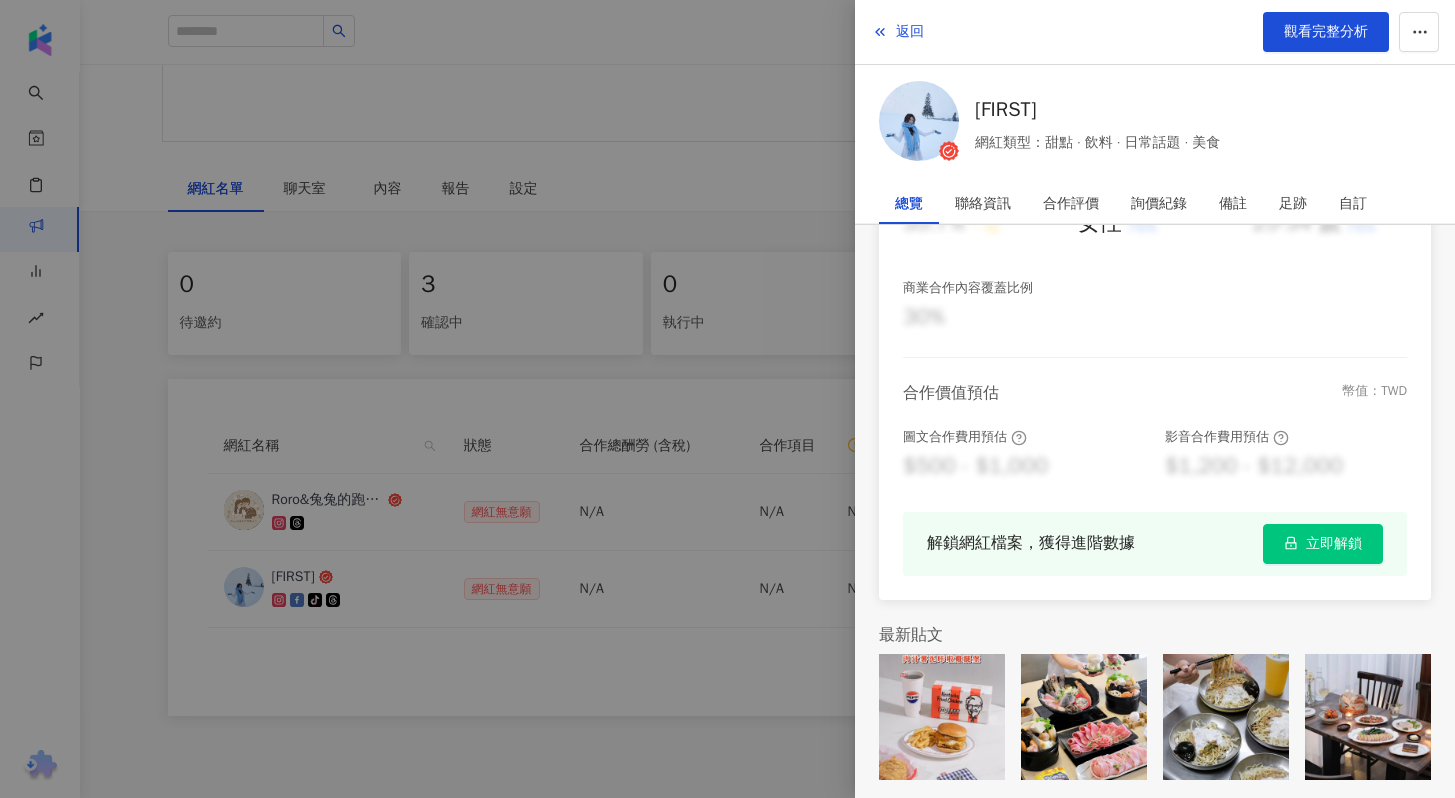 scroll, scrollTop: 445, scrollLeft: 0, axis: vertical 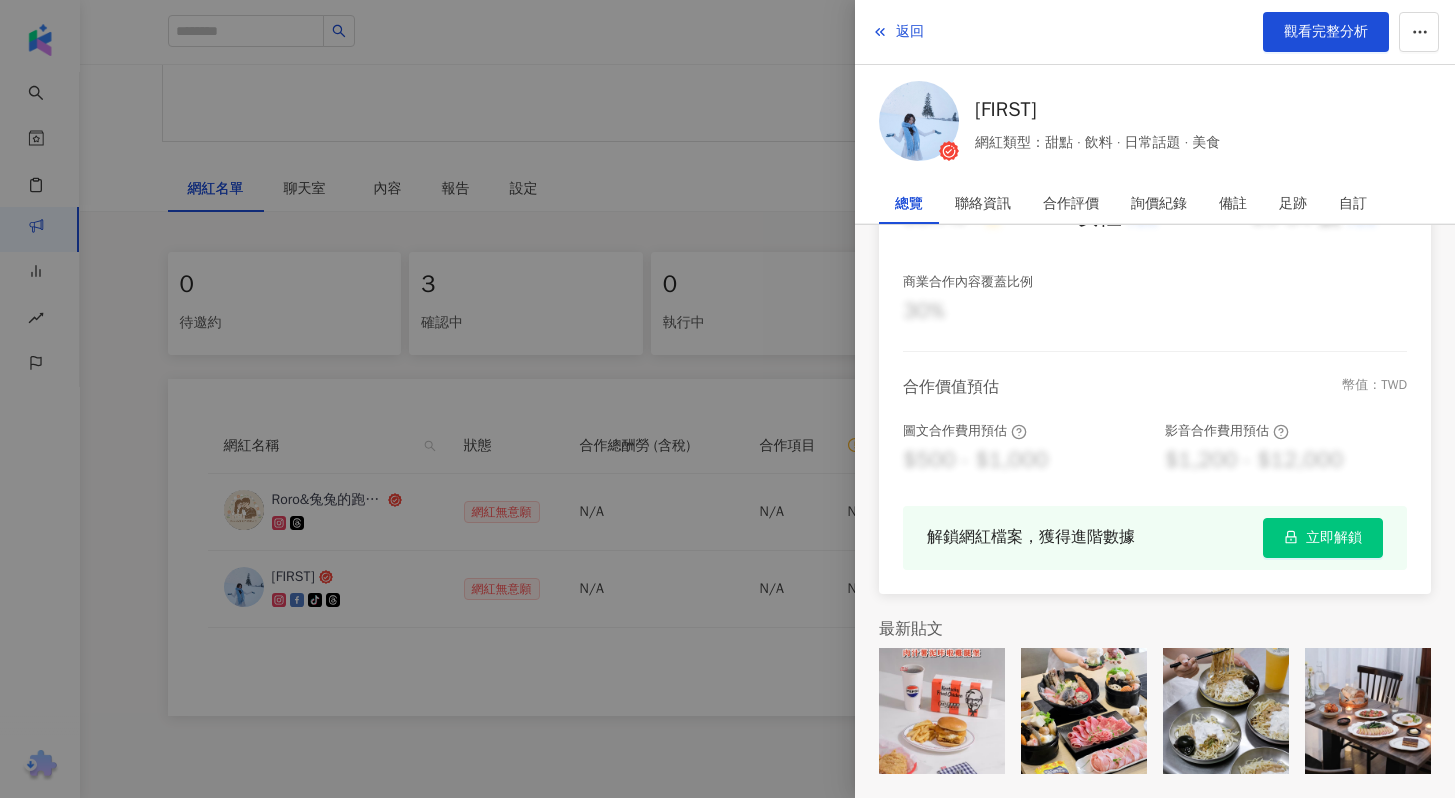 click at bounding box center [727, 399] 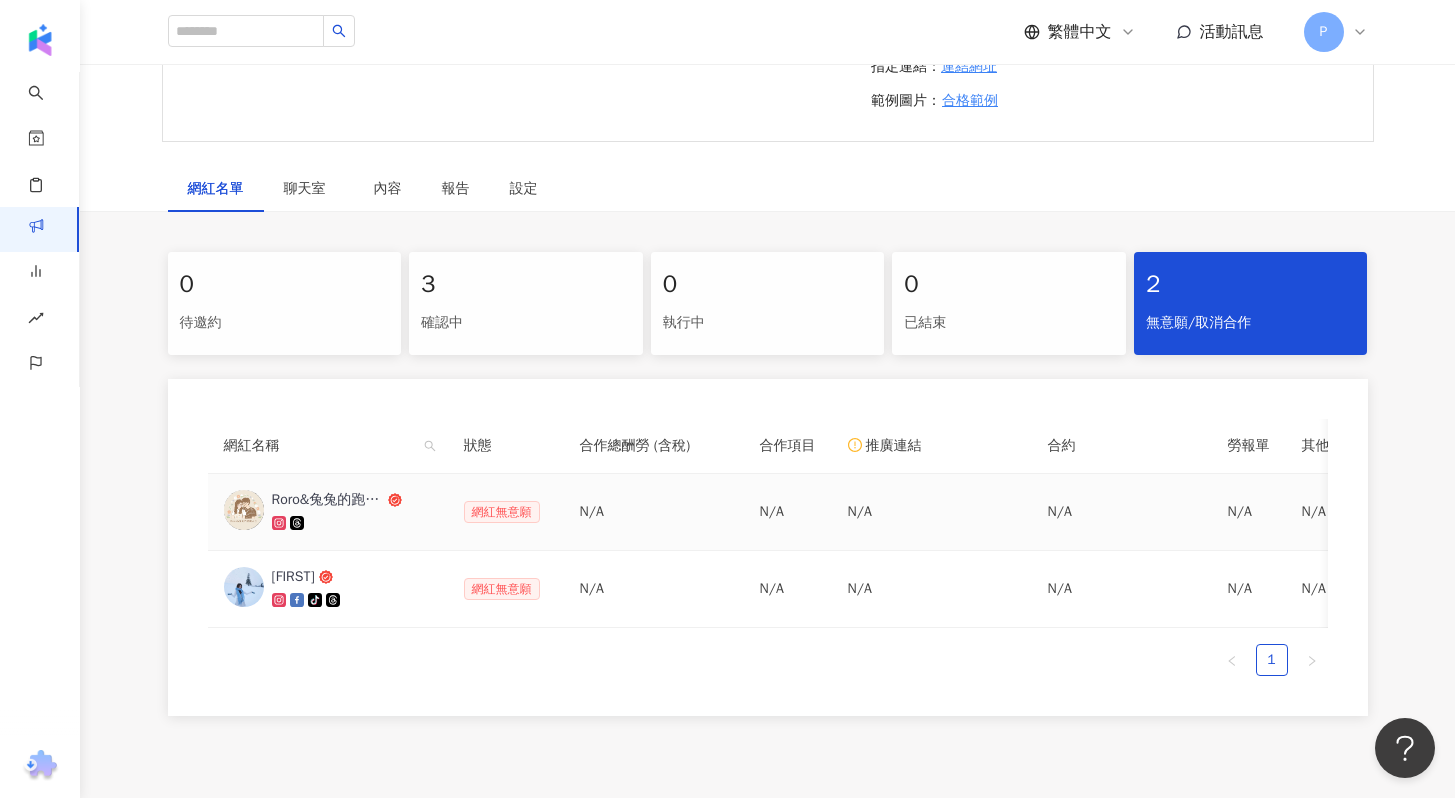 click on "Roro&兔兔的跑跳人生" at bounding box center [328, 500] 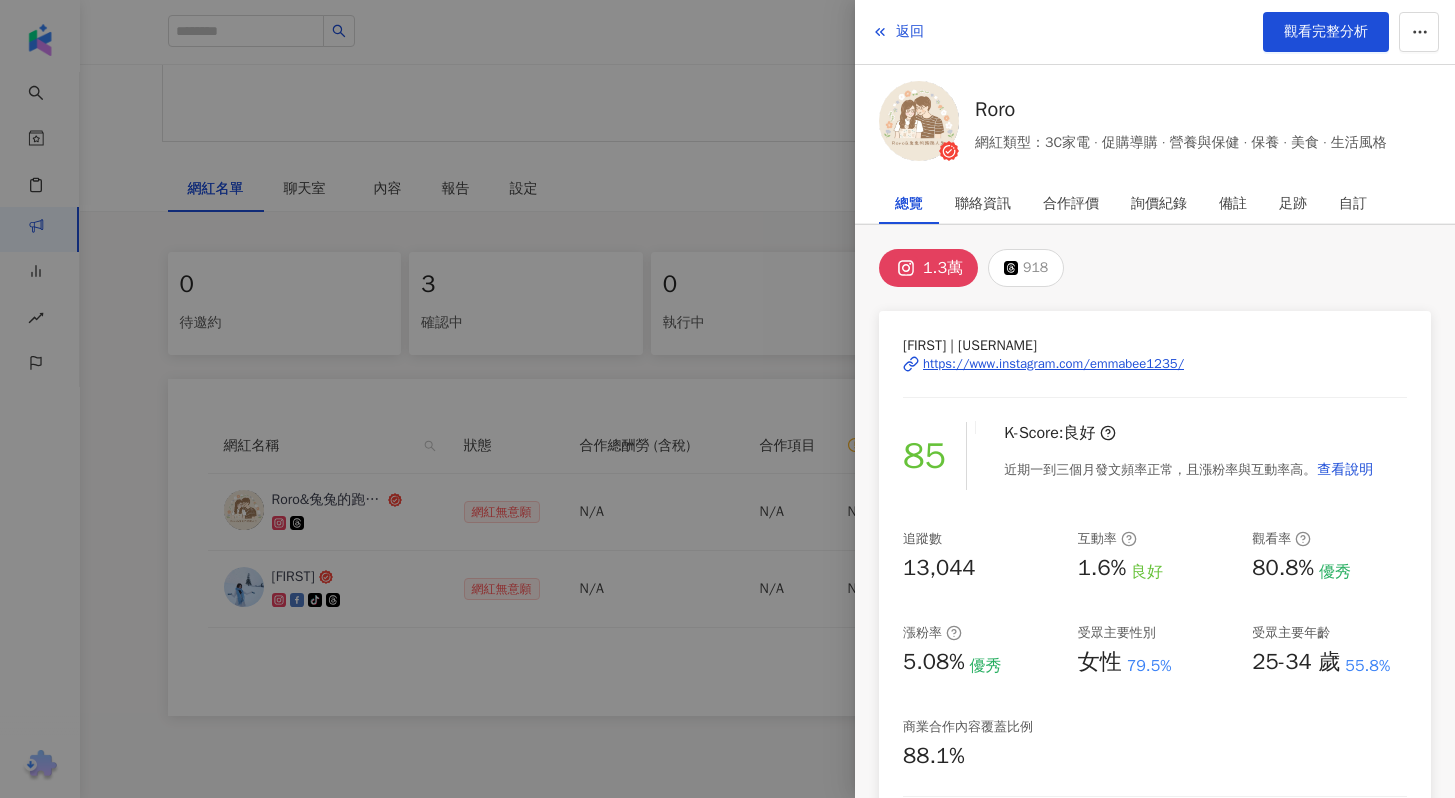 click at bounding box center (727, 399) 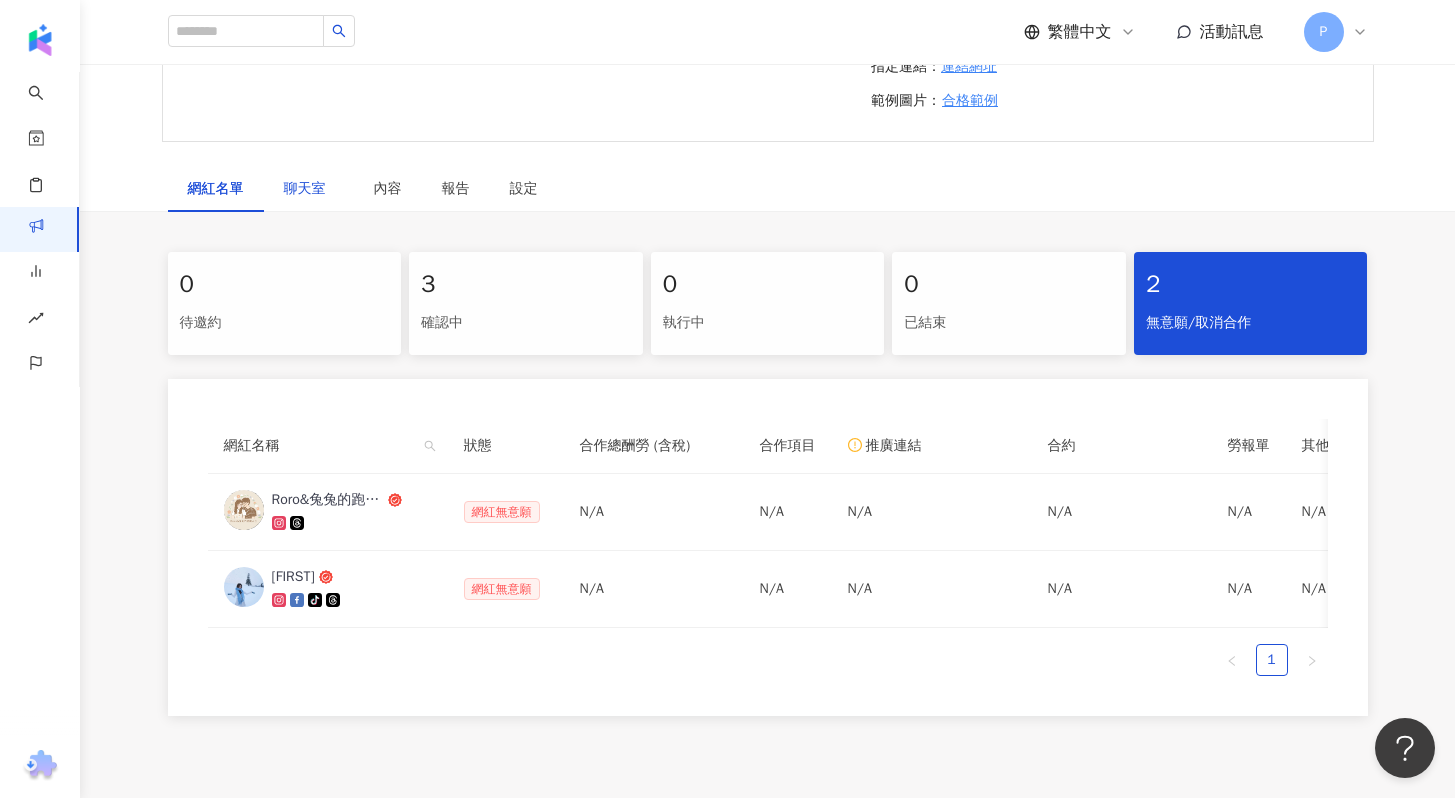 click on "聊天室" at bounding box center (309, 189) 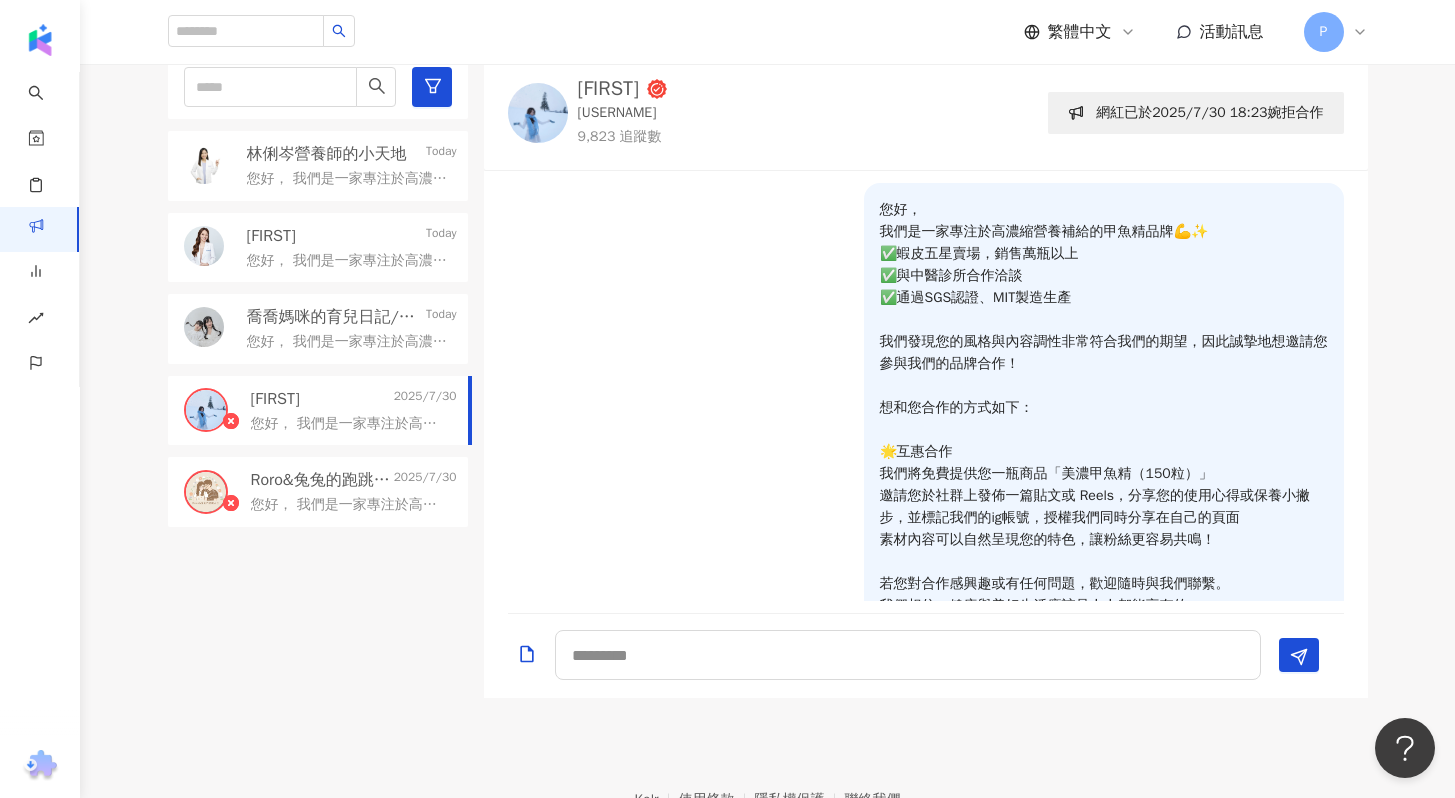 scroll, scrollTop: 638, scrollLeft: 0, axis: vertical 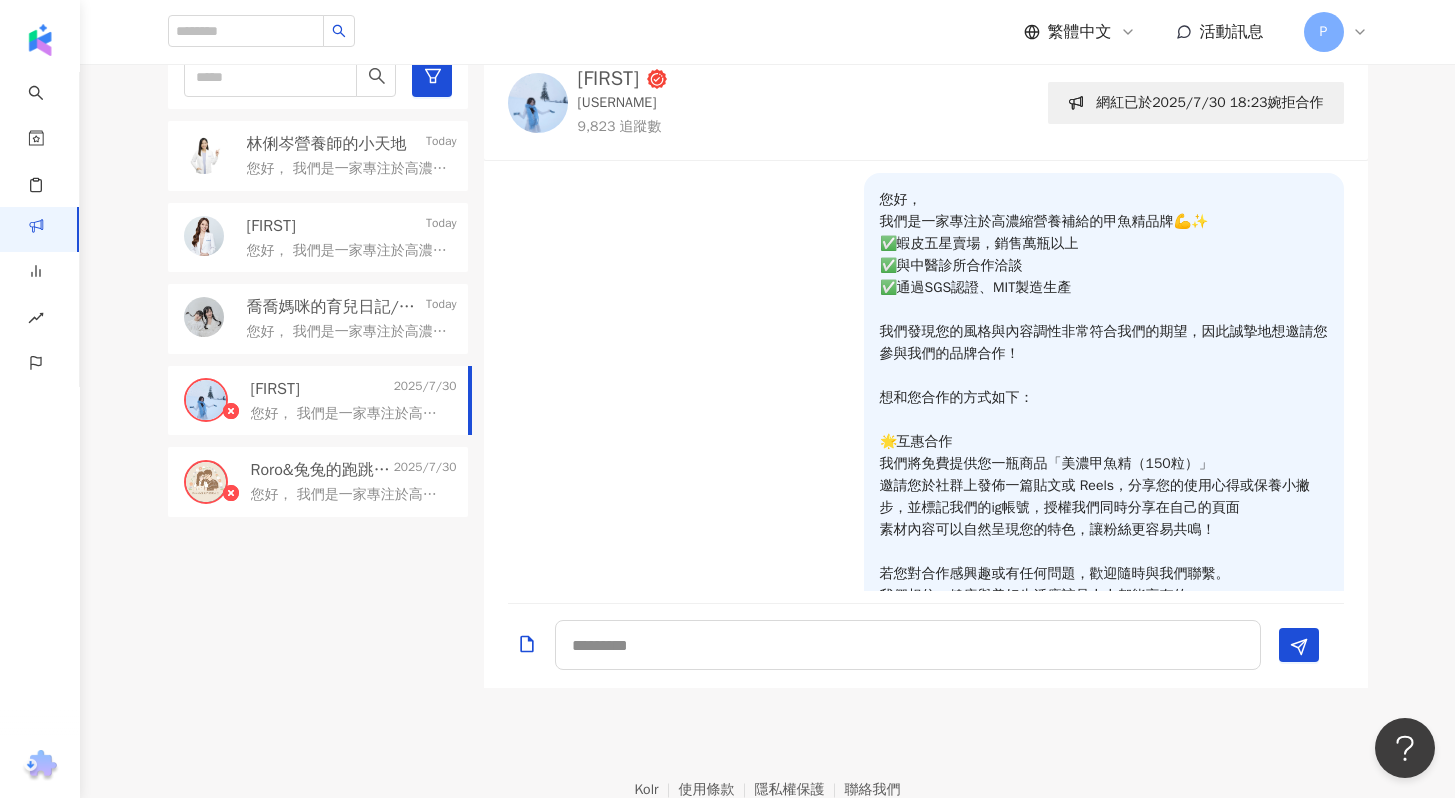 click on "您好，
我們是一家專注於高濃縮營養補給的甲魚精品牌💪✨
✅蝦皮五星賣場，銷售萬瓶以上
✅與中醫診所合作洽談
✅通過SGS認證、MIT製造生產
我們發現您的風格與內容調性非常符合我們的期望，因此誠摯地想邀請您參與我們的品牌合作！
想和您合作的方式如下：
🌟互惠合作
我們將免費提供您一瓶商品「美濃甲魚精（150粒）」
邀請您於社群上發佈一篇貼文或 Reels，分享您的使用心得或保養小撇步，並標記我們的ig帳號，授權我們同時分享在自己的頁面
素材內容可以自然呈現您的特色，讓粉絲更容易共鳴！
若您對合作感興趣或有任何問題，歡迎隨時與我們聯繫。
我們相信，健康與美好生活應該是人人都能享有的，
很期待能與您攜手，將這份能量分享給更多人！
期待您的回覆✨" at bounding box center [354, 412] 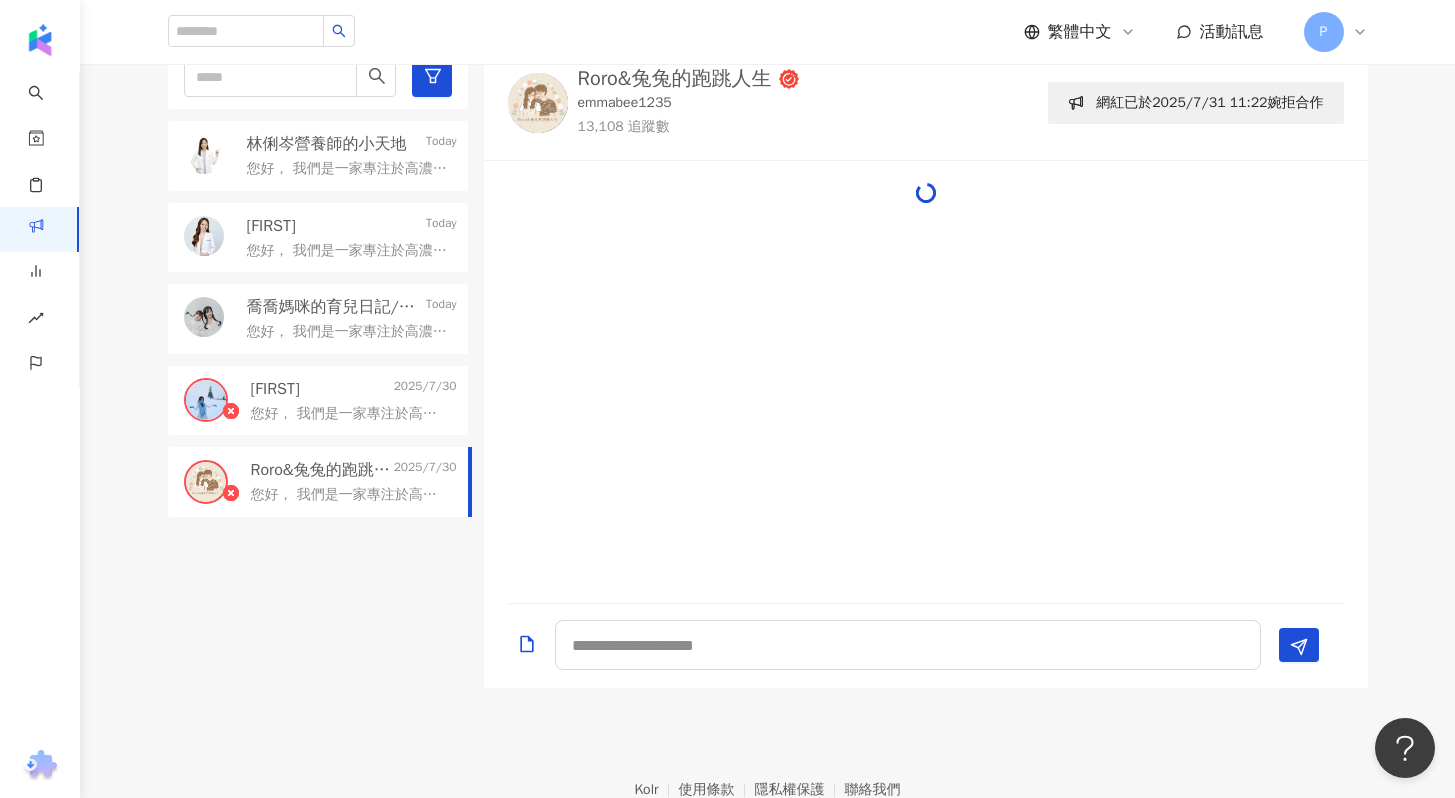 scroll, scrollTop: 131, scrollLeft: 0, axis: vertical 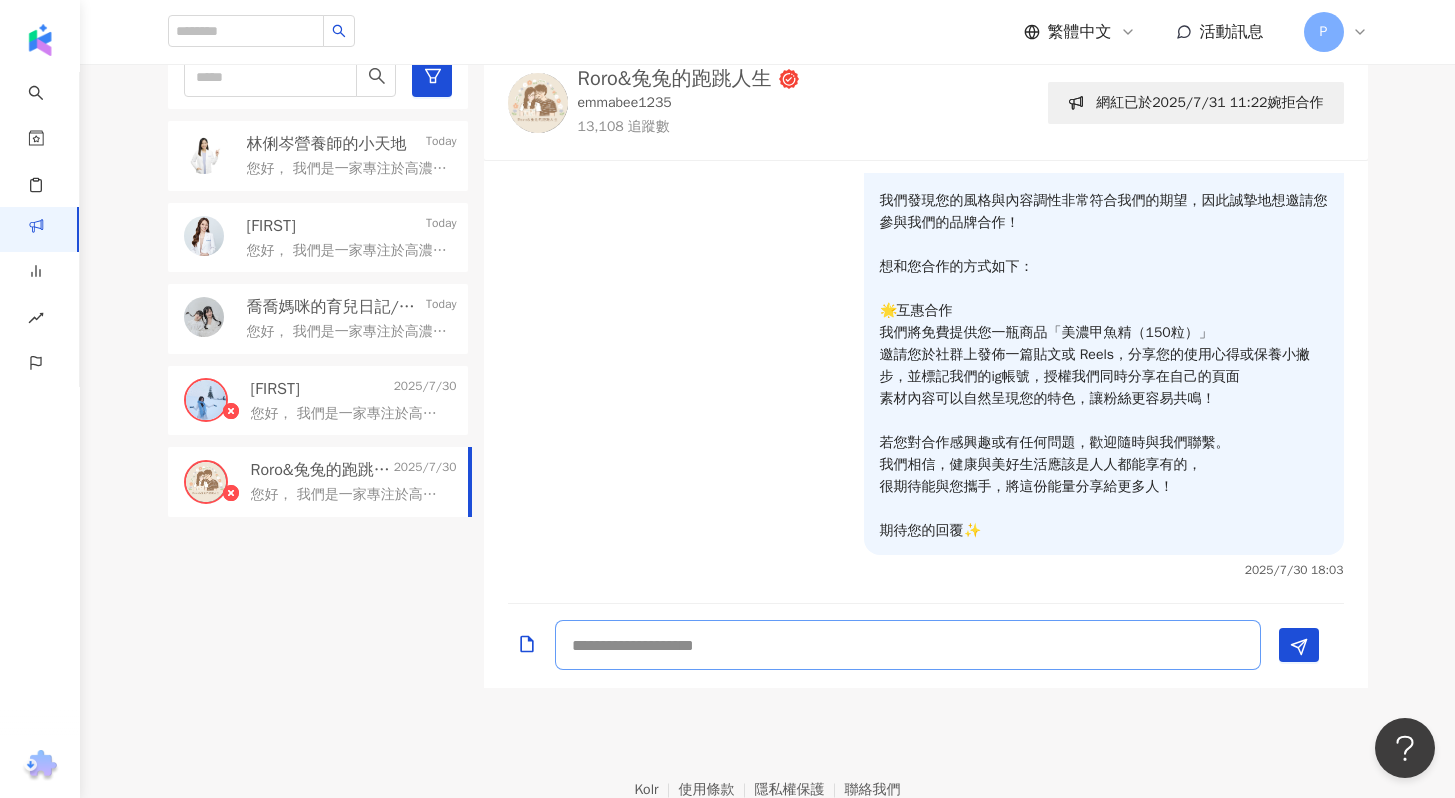 click at bounding box center [908, 645] 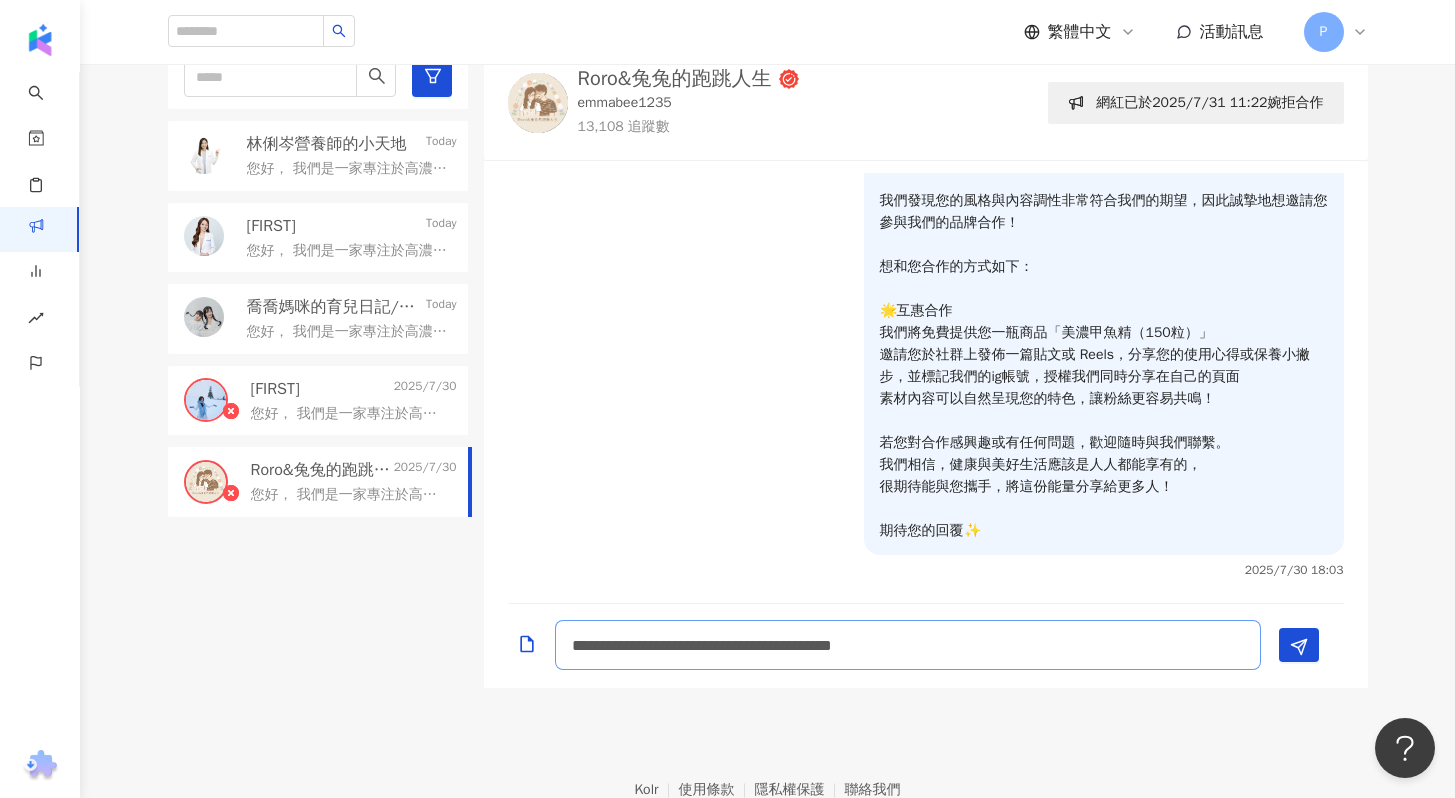 scroll, scrollTop: 2, scrollLeft: 0, axis: vertical 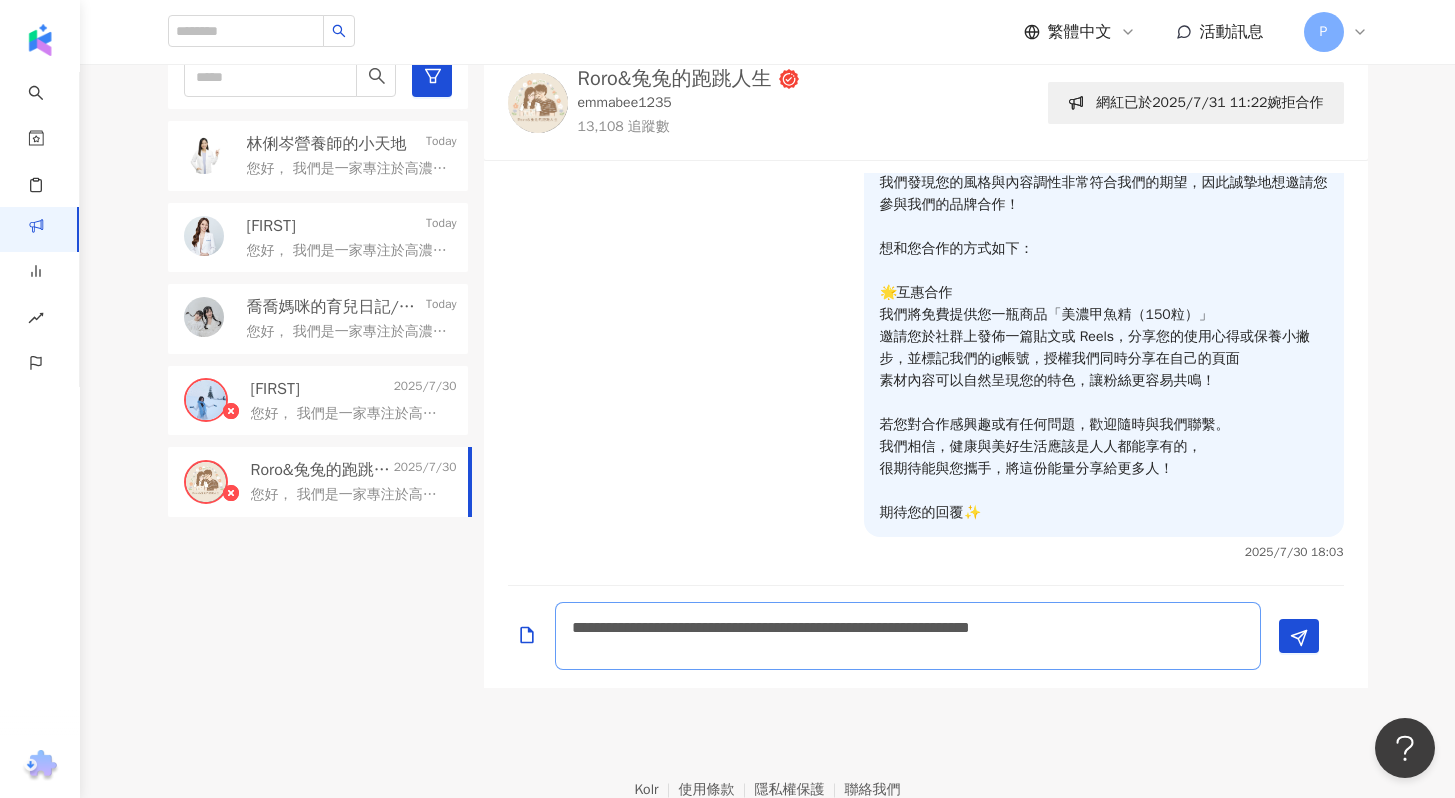 type on "**********" 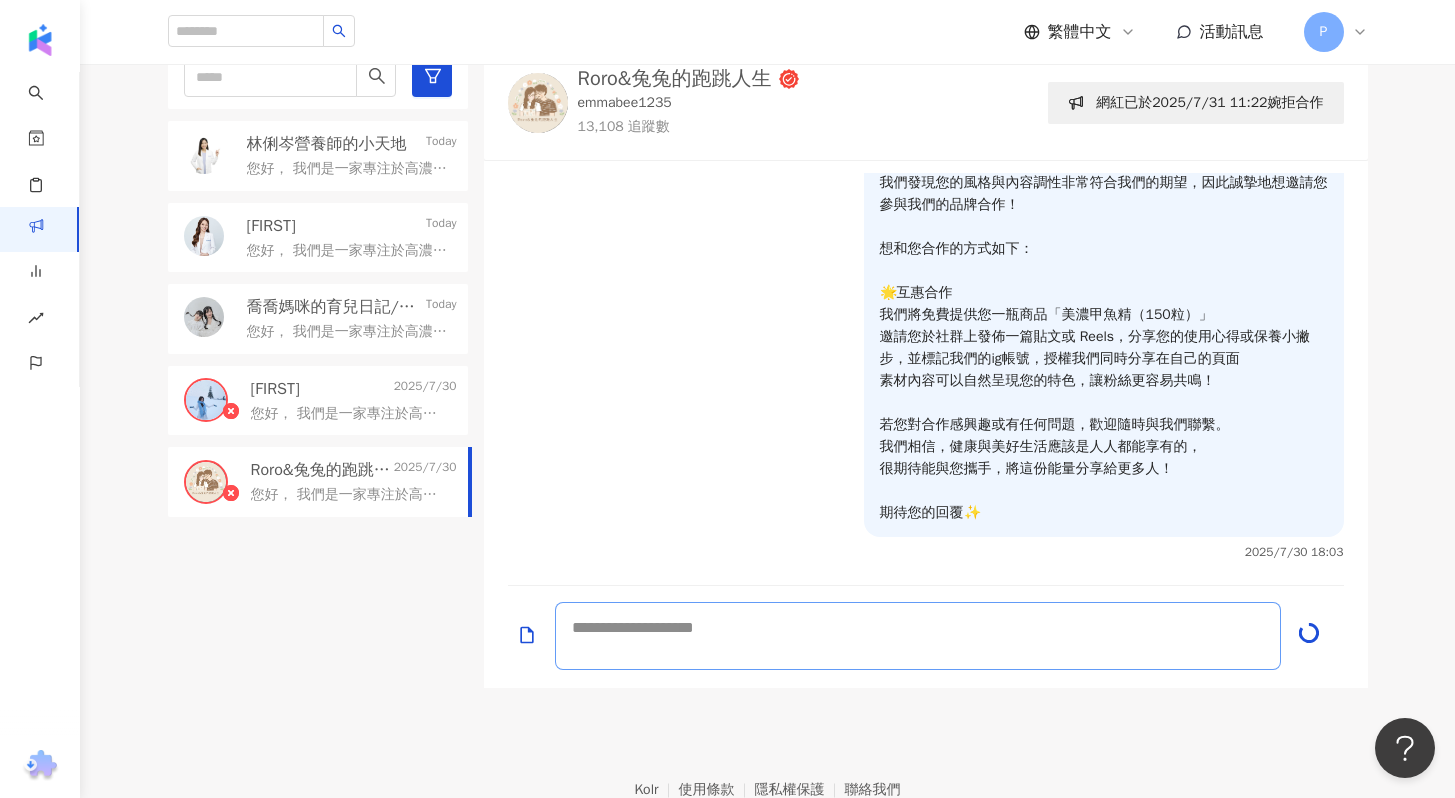 scroll, scrollTop: 0, scrollLeft: 0, axis: both 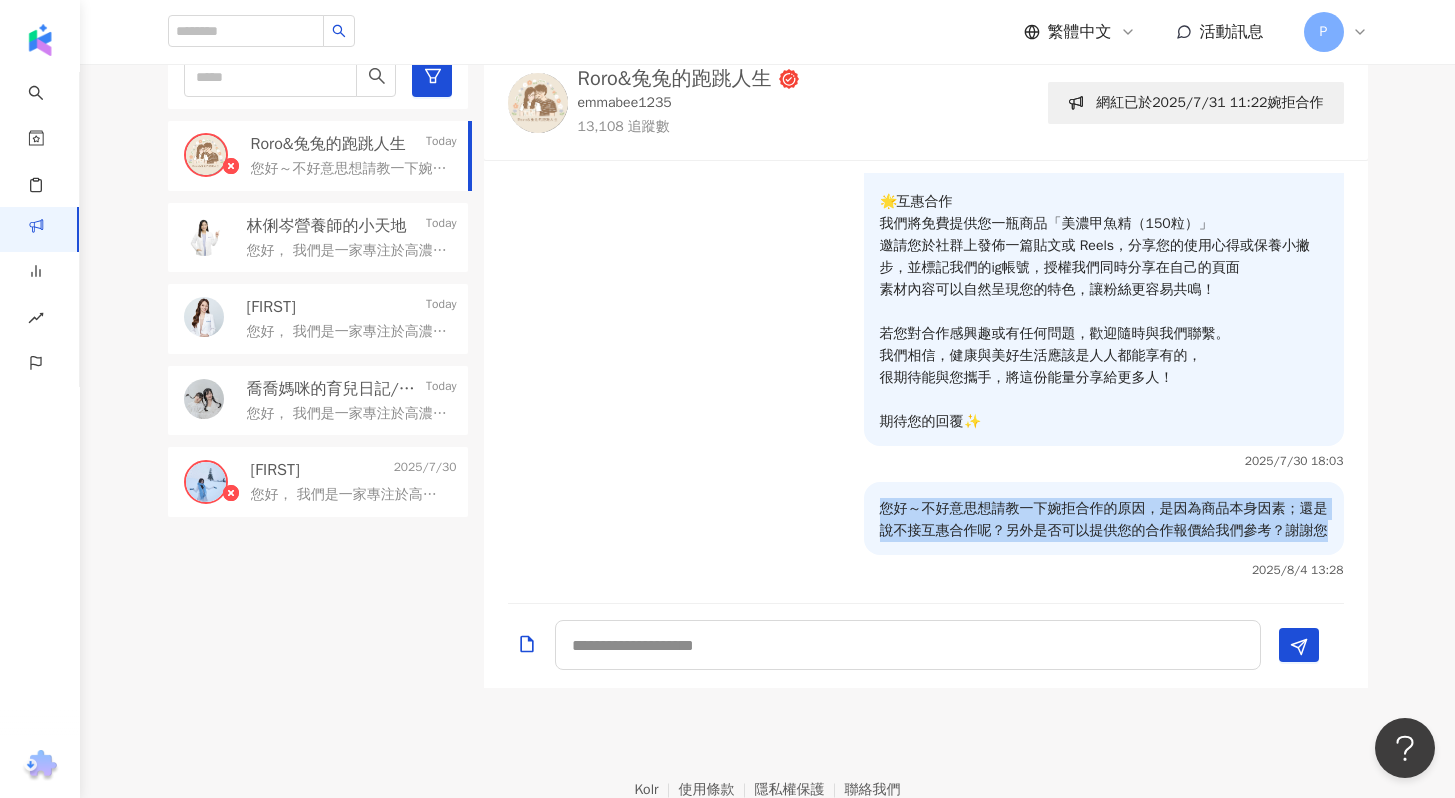 drag, startPoint x: 862, startPoint y: 530, endPoint x: 1346, endPoint y: 573, distance: 485.90637 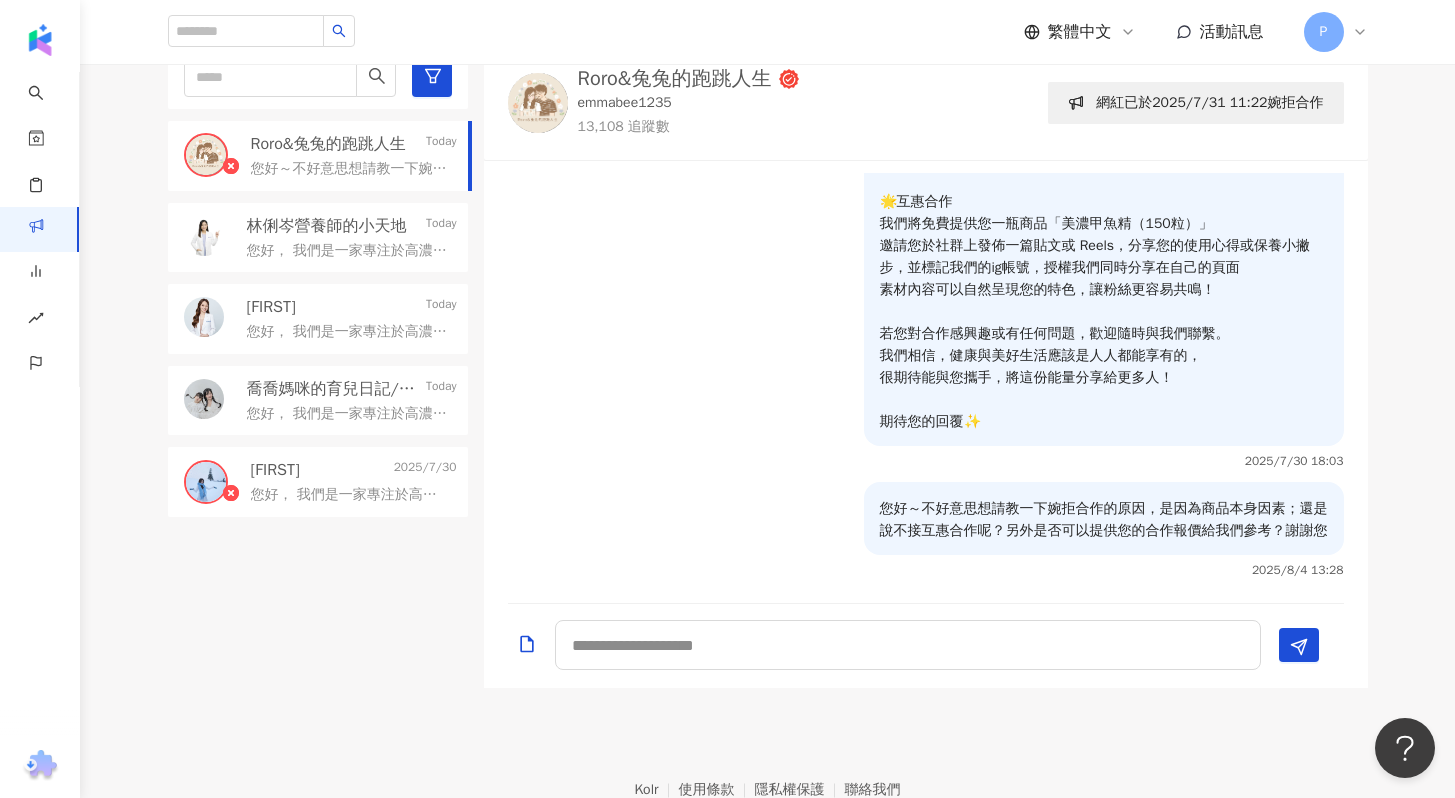 click on "您好，
我們是一家專注於高濃縮營養補給的甲魚精品牌💪✨
✅蝦皮五星賣場，銷售萬瓶以上
✅與中醫診所合作洽談
✅通過SGS認證、MIT製造生產
我們發現您的風格與內容調性非常符合我們的期望，因此誠摯地想邀請您參與我們的品牌合作！
想和您合作的方式如下：
🌟互惠合作
我們將免費提供您一瓶商品「美濃甲魚精（150粒）」
邀請您於社群上發佈一篇貼文或 Reels，分享您的使用心得或保養小撇步，並標記我們的ig帳號，授權我們同時分享在自己的頁面
素材內容可以自然呈現您的特色，讓粉絲更容易共鳴！
若您對合作感興趣或有任何問題，歡迎隨時與我們聯繫。
我們相信，健康與美好生活應該是人人都能享有的，
很期待能與您攜手，將這份能量分享給更多人！
期待您的回覆✨" at bounding box center (354, 493) 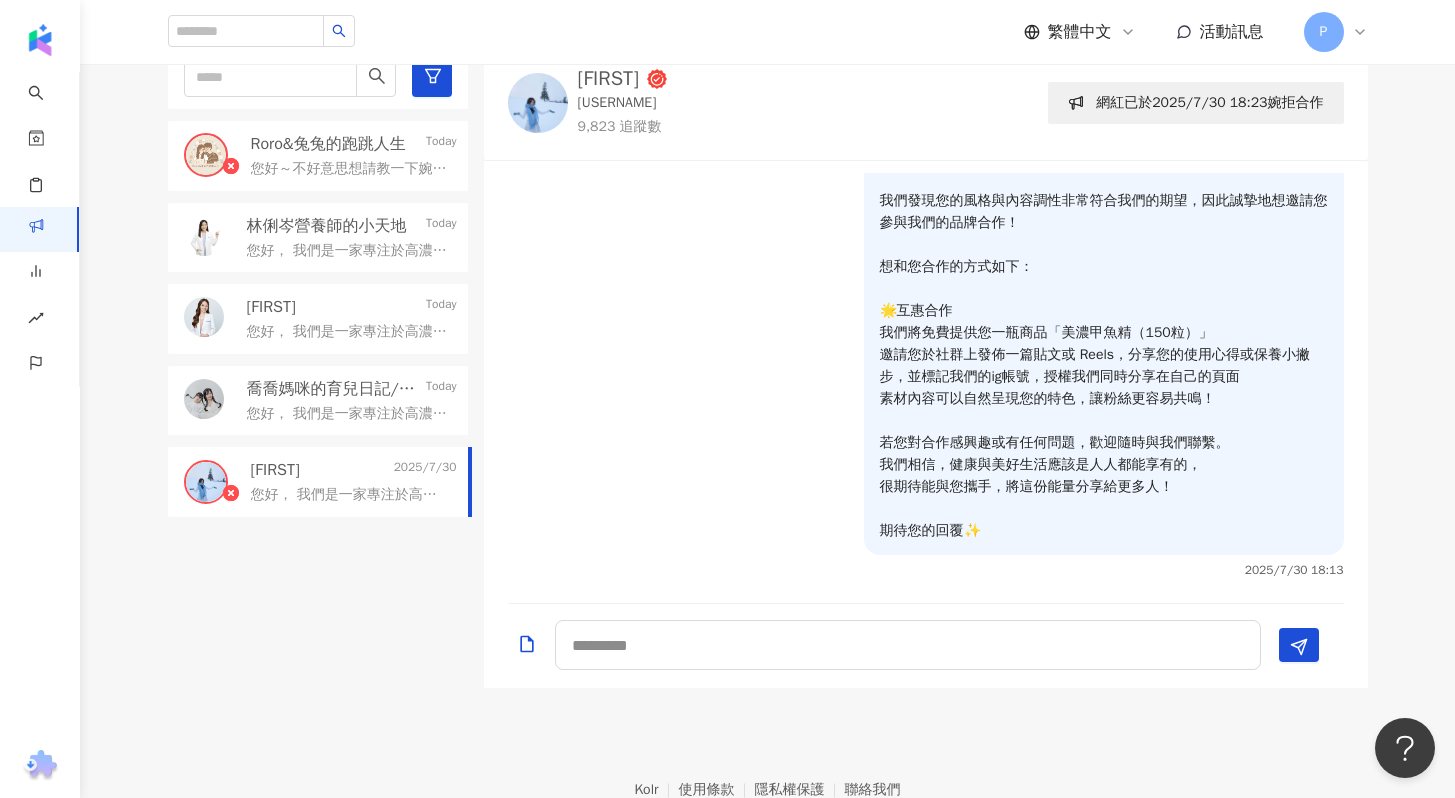 scroll, scrollTop: 131, scrollLeft: 0, axis: vertical 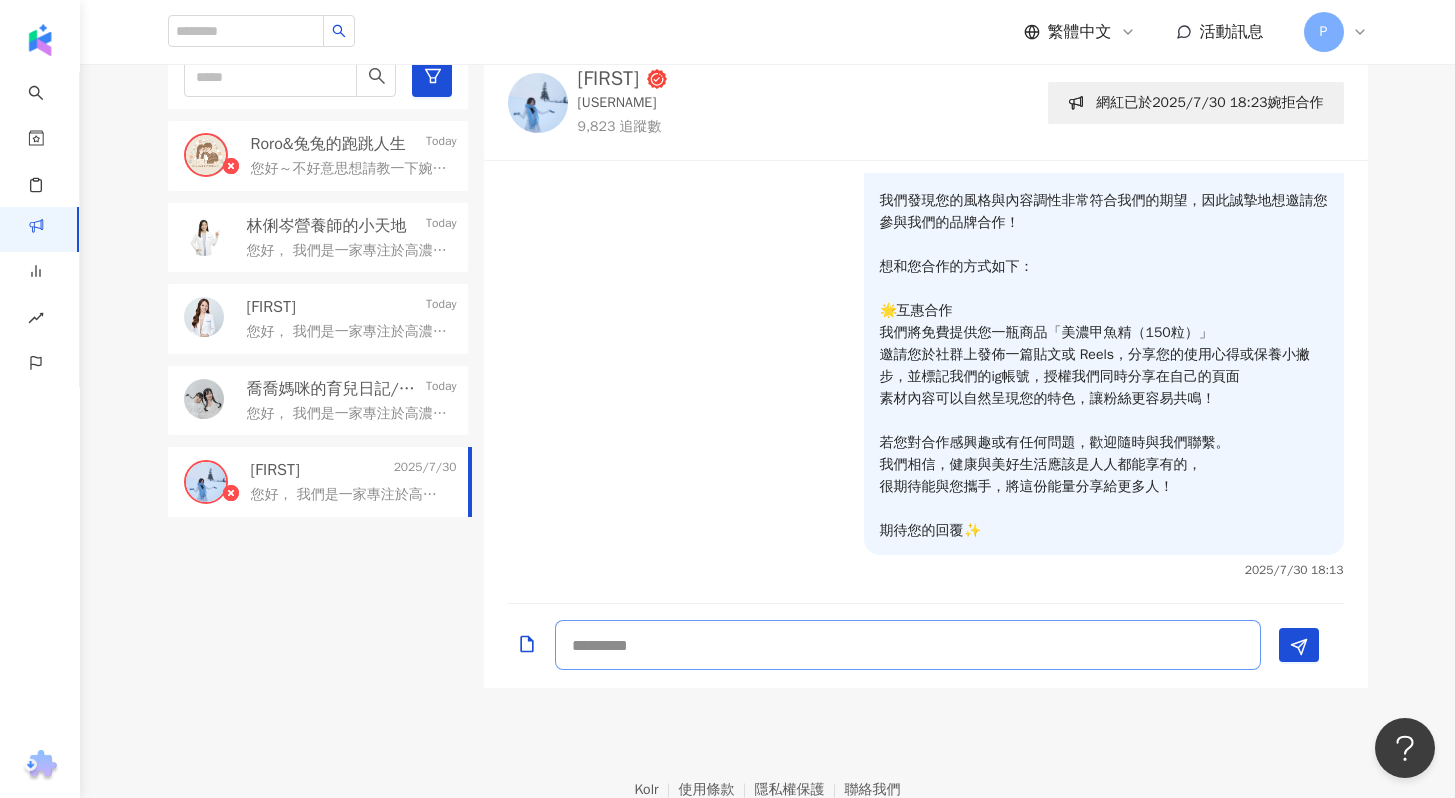 click at bounding box center [908, 645] 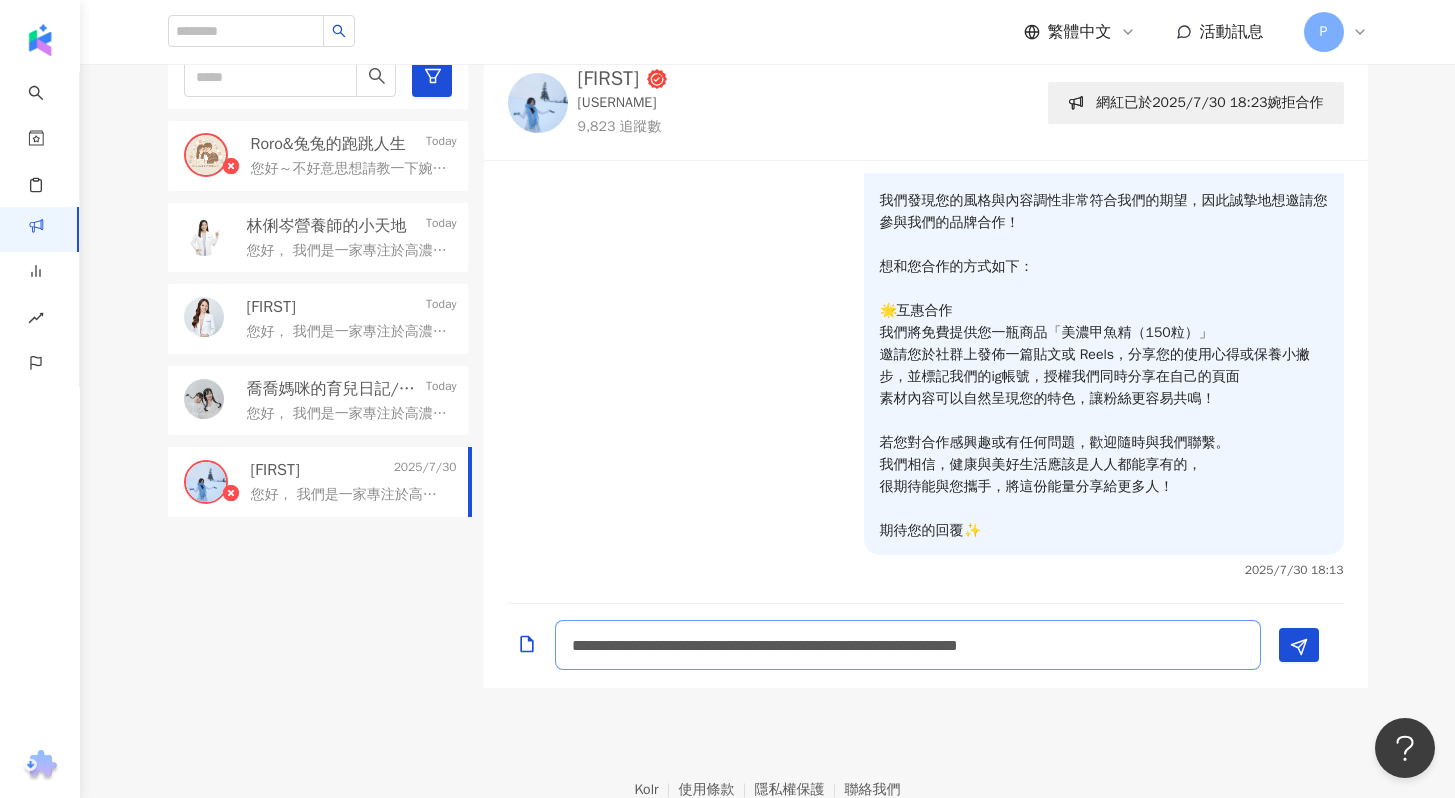 scroll, scrollTop: 2, scrollLeft: 0, axis: vertical 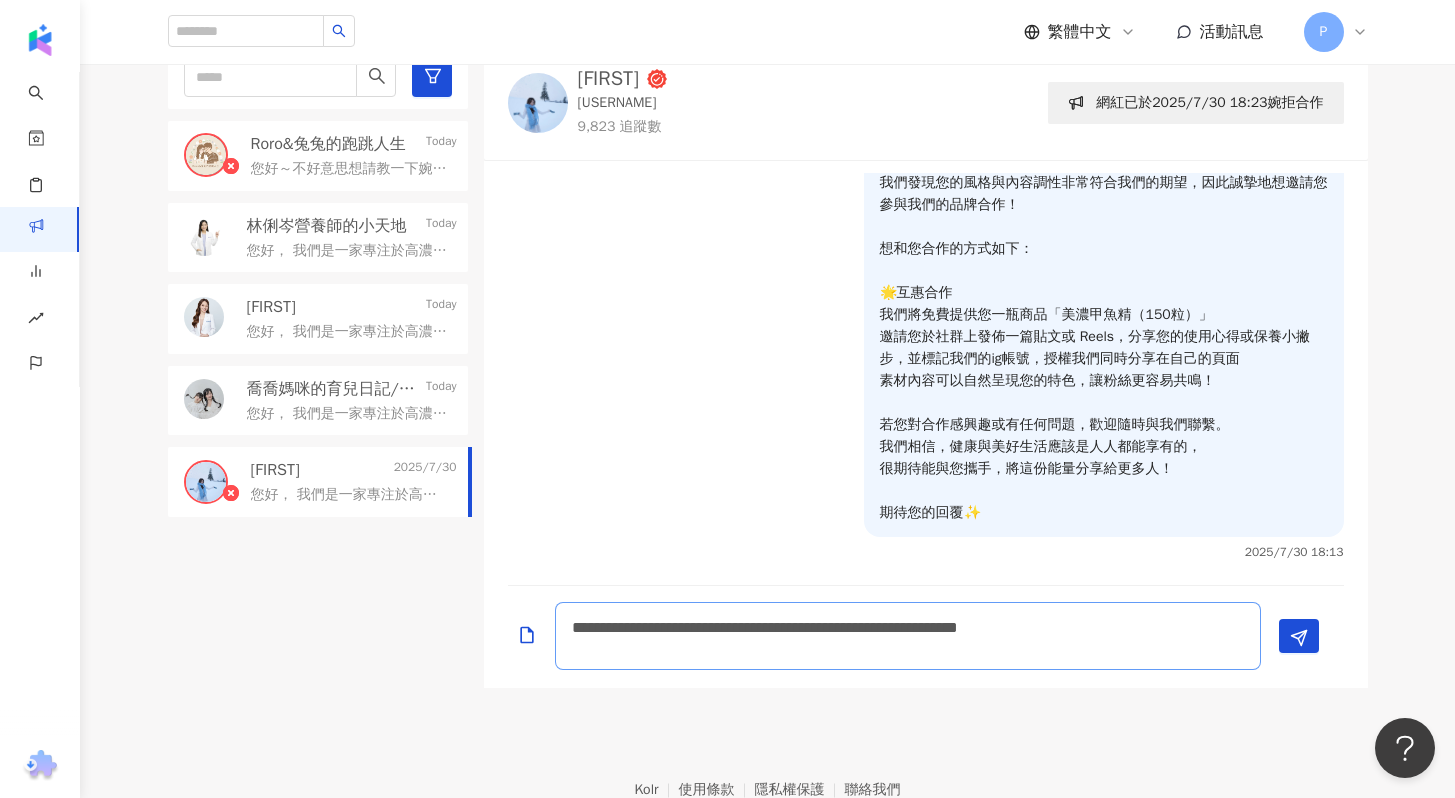 type 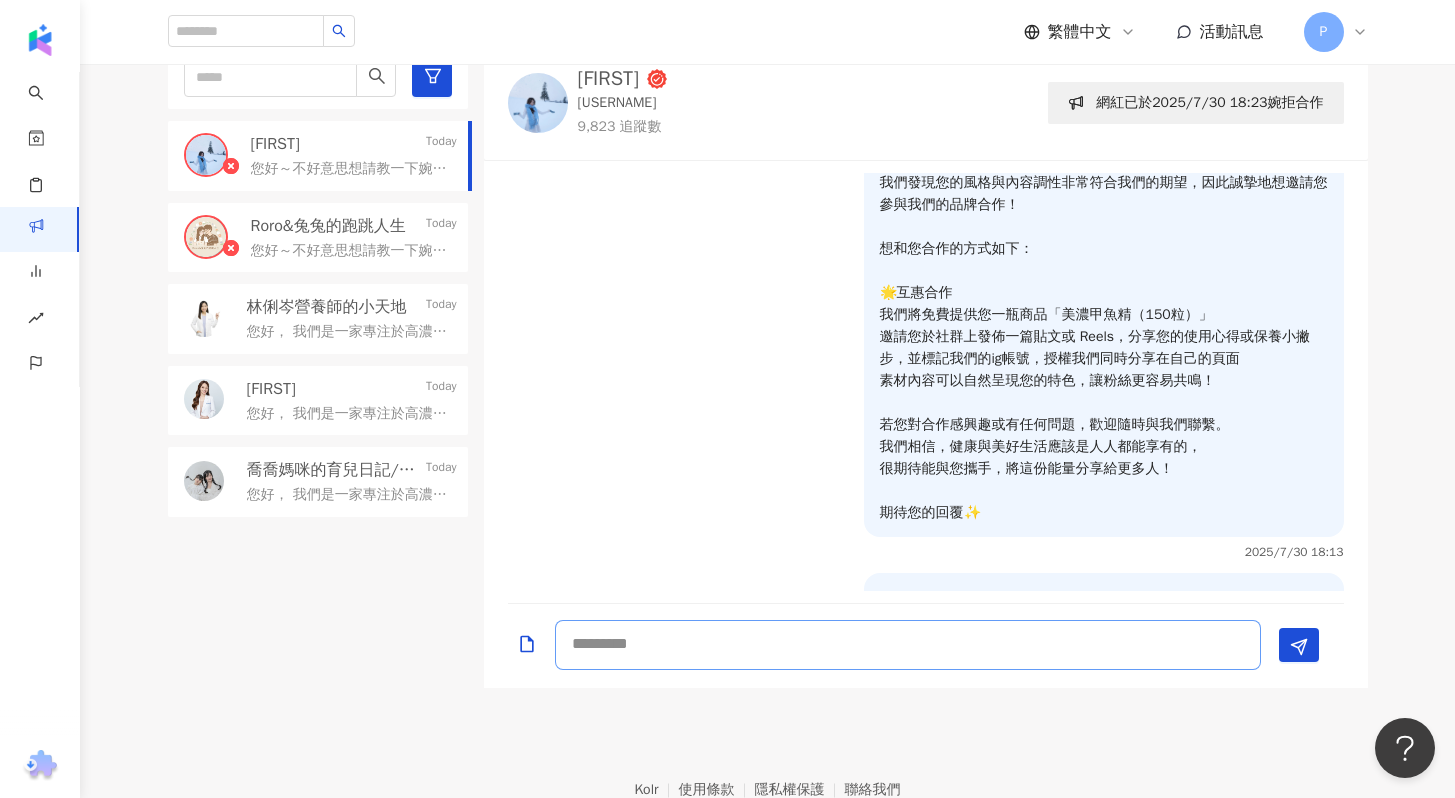 scroll, scrollTop: 240, scrollLeft: 0, axis: vertical 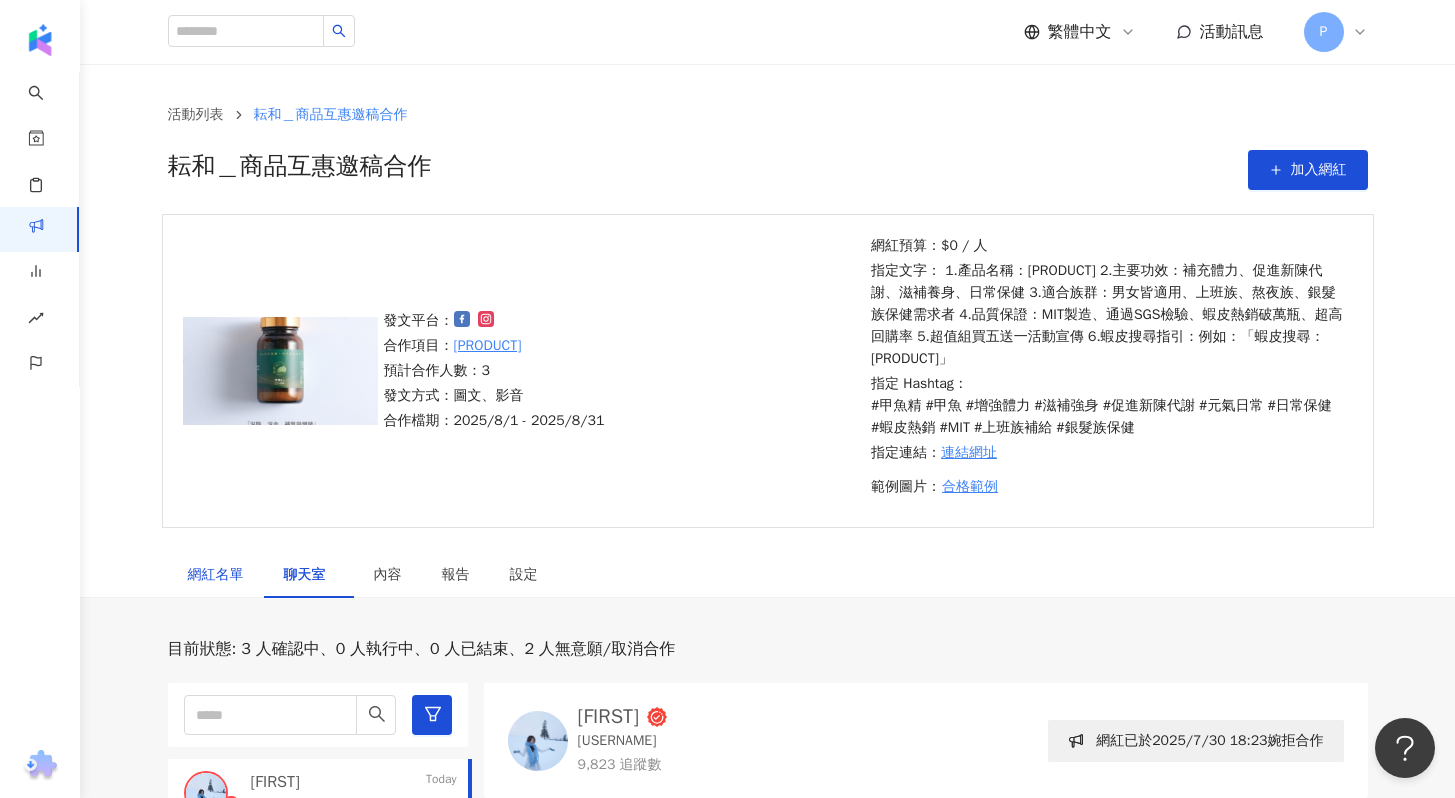 click on "網紅名單" at bounding box center (216, 575) 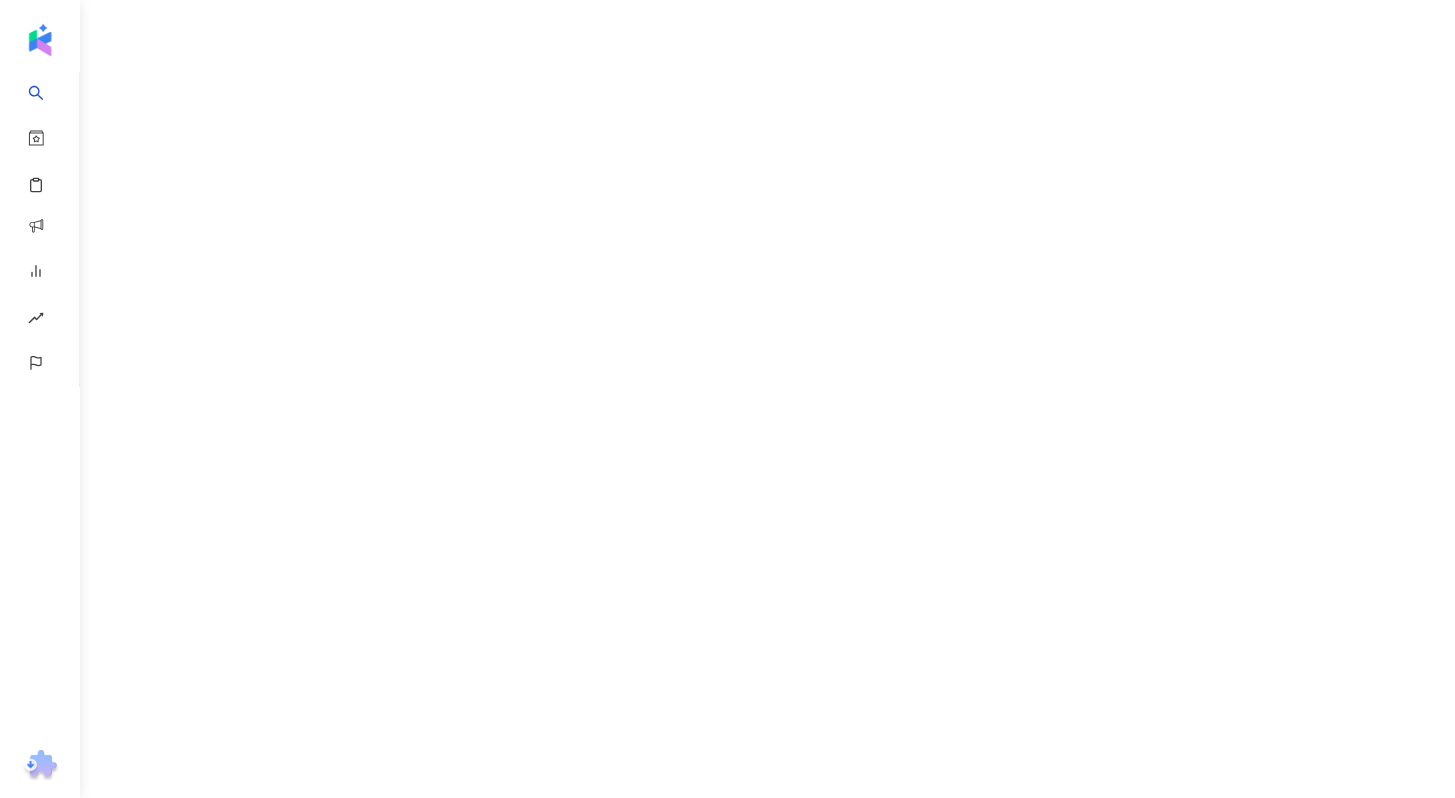 scroll, scrollTop: 0, scrollLeft: 0, axis: both 